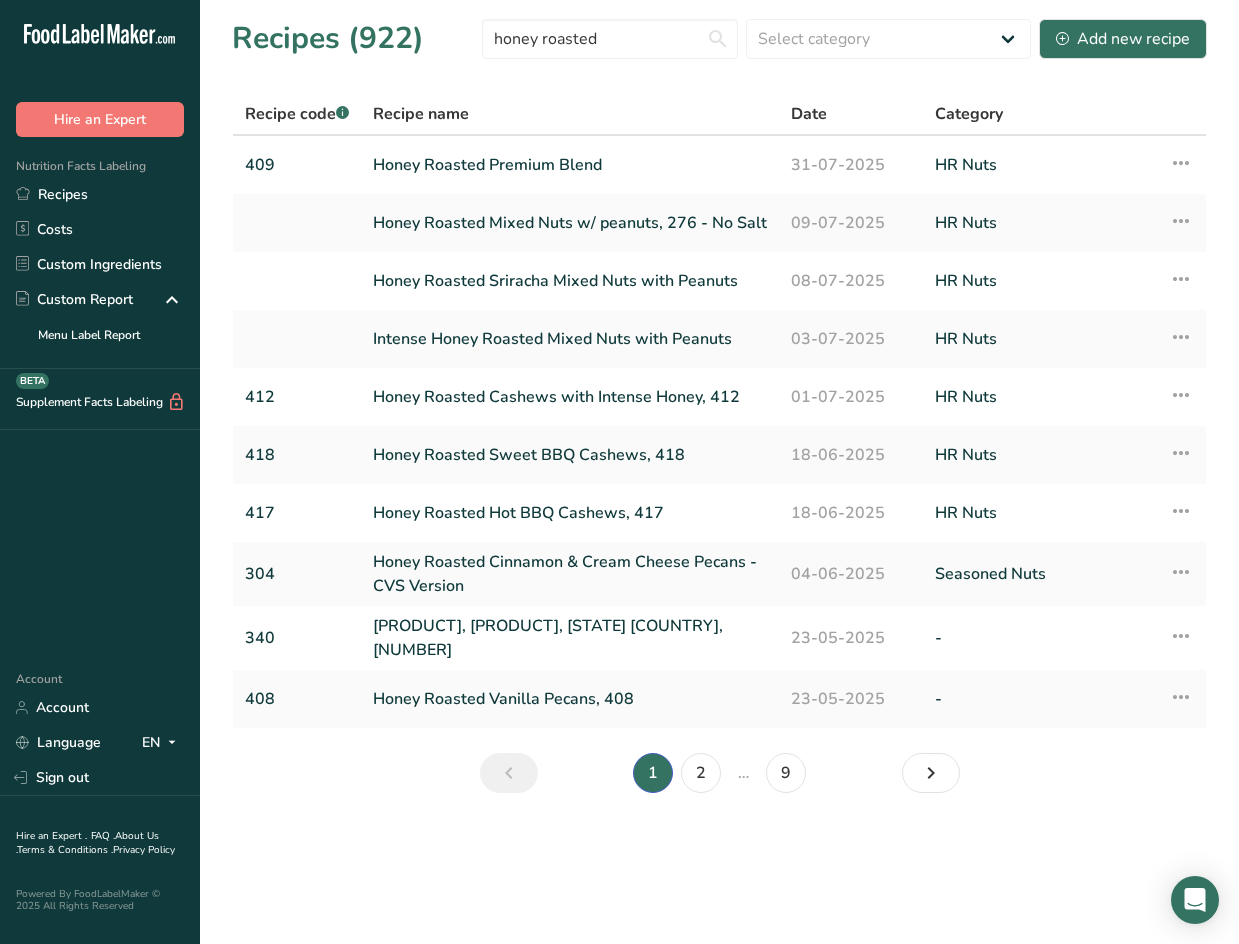scroll, scrollTop: 0, scrollLeft: 0, axis: both 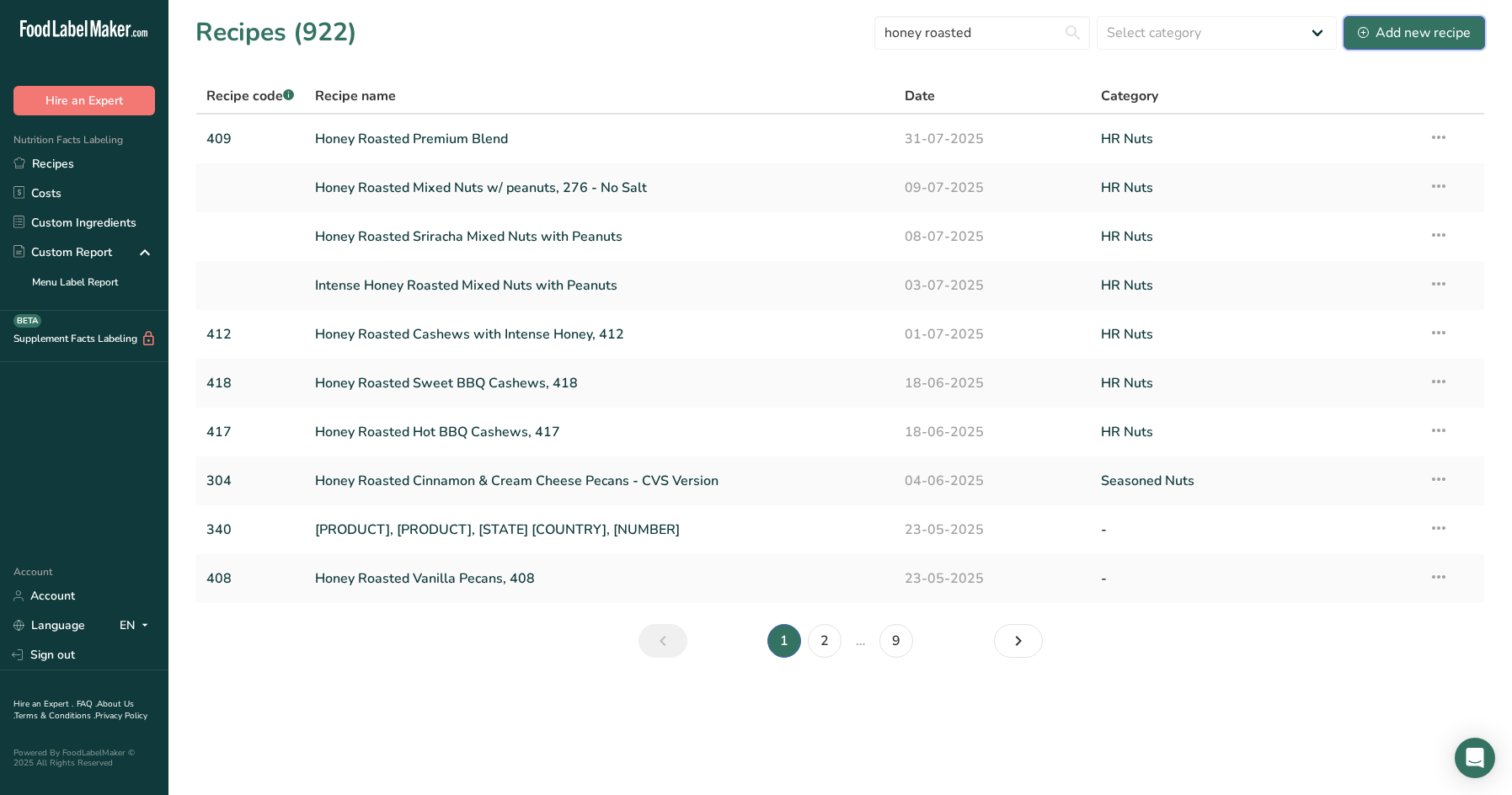 click on "Add new recipe" at bounding box center [1414, 33] 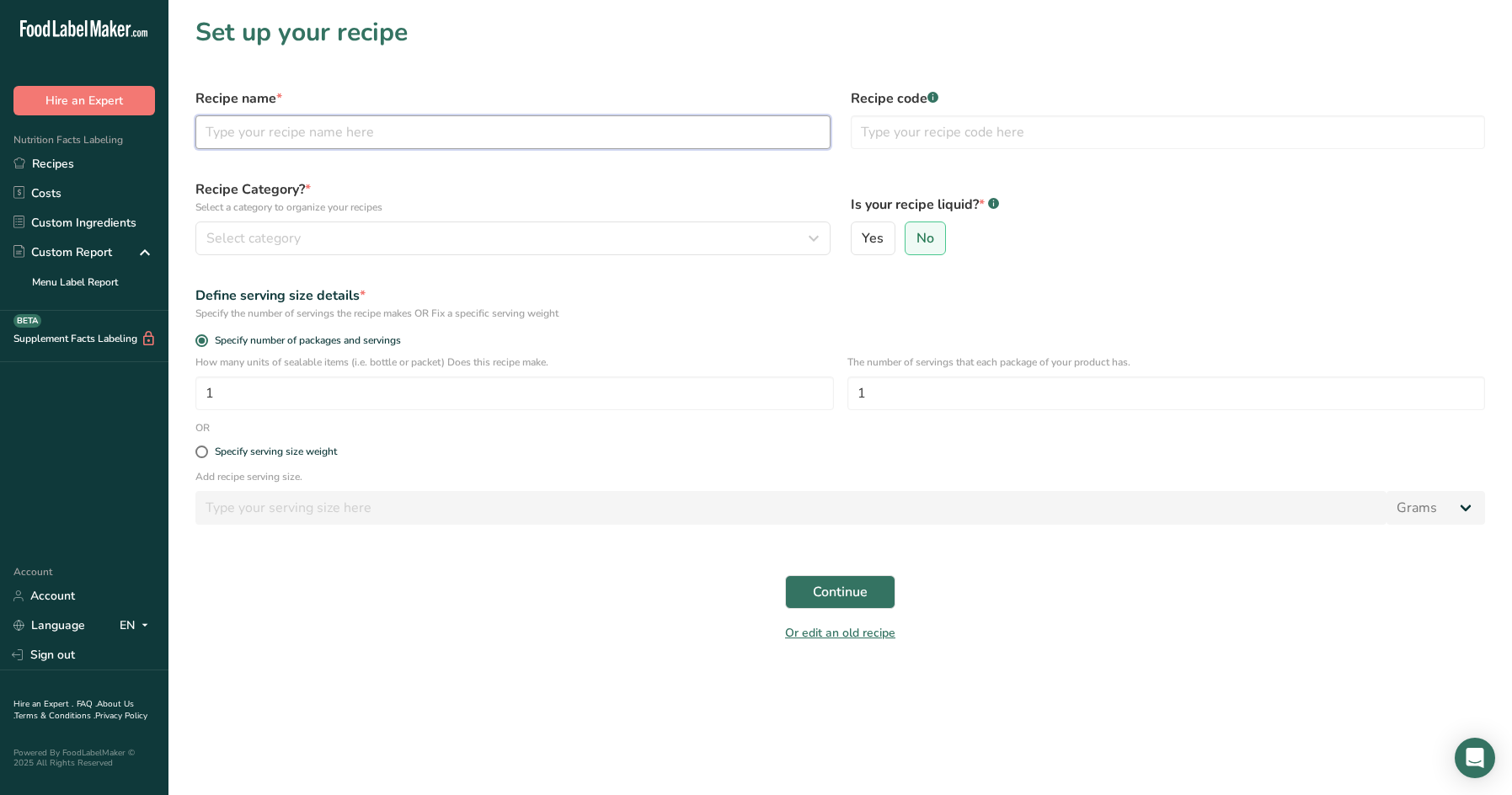 click at bounding box center [513, 132] 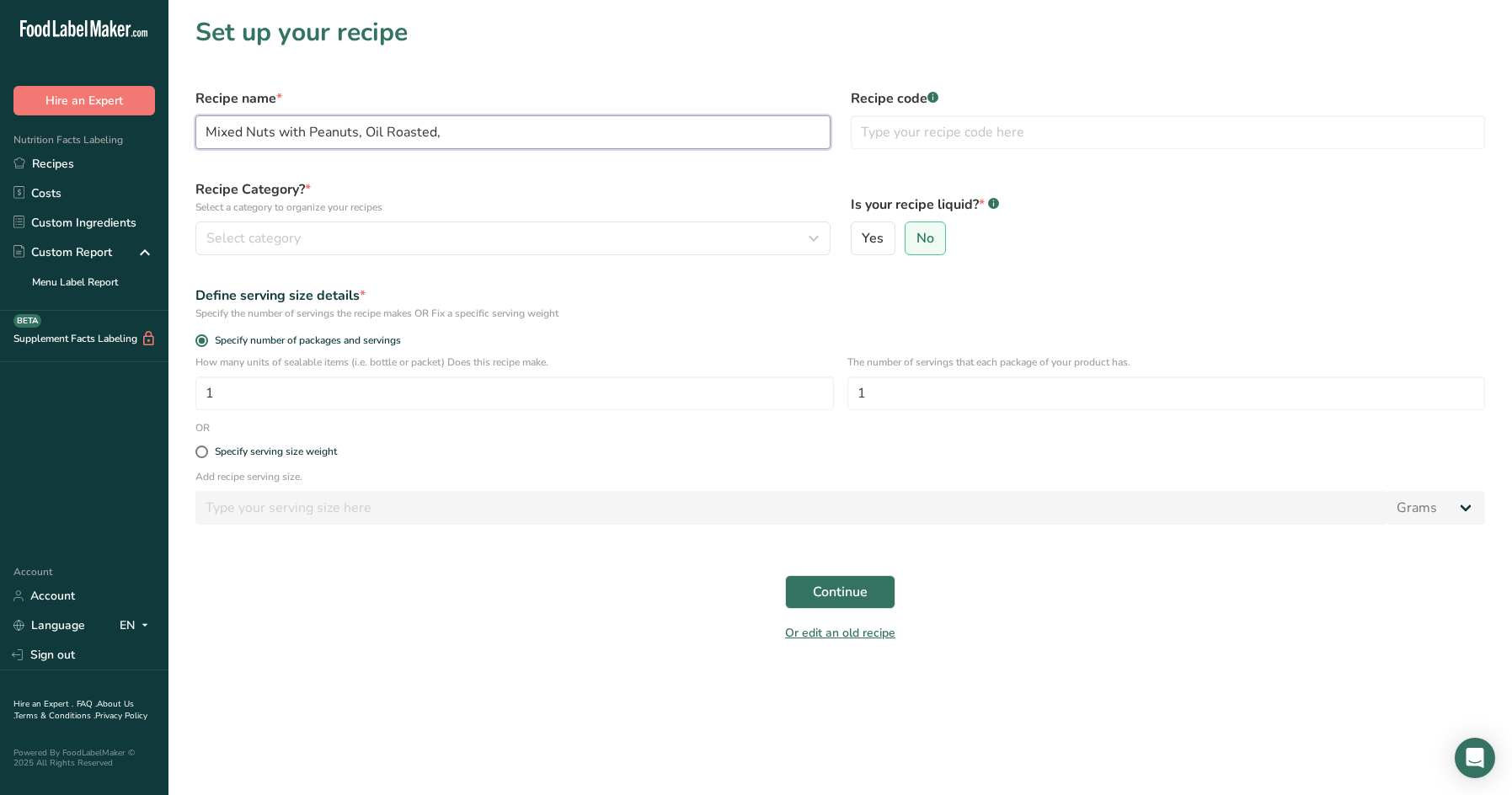 click on "Mixed Nuts with Peanuts, Oil Roasted," at bounding box center [513, 132] 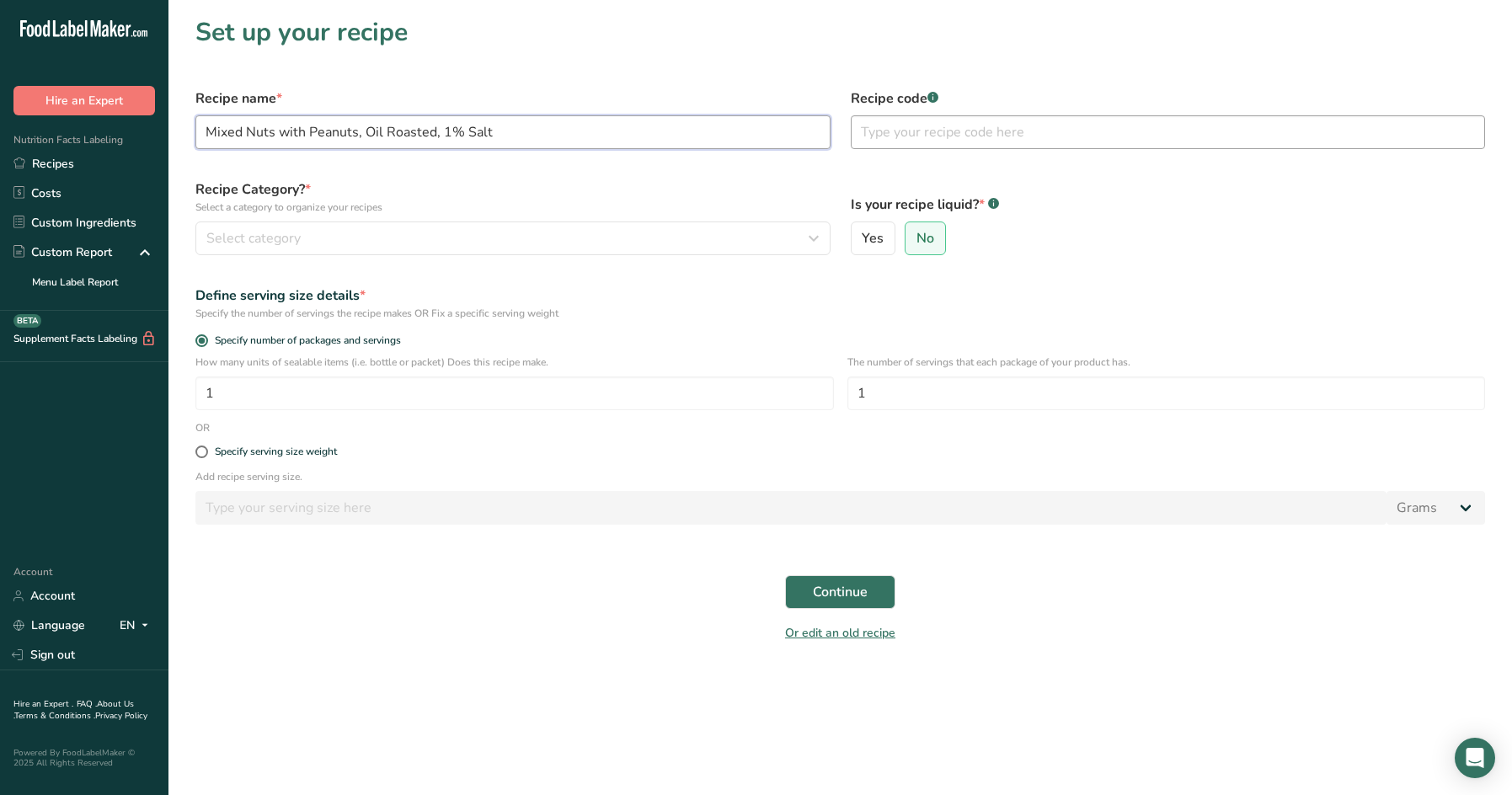 type on "Mixed Nuts with Peanuts, Oil Roasted, 1% Salt" 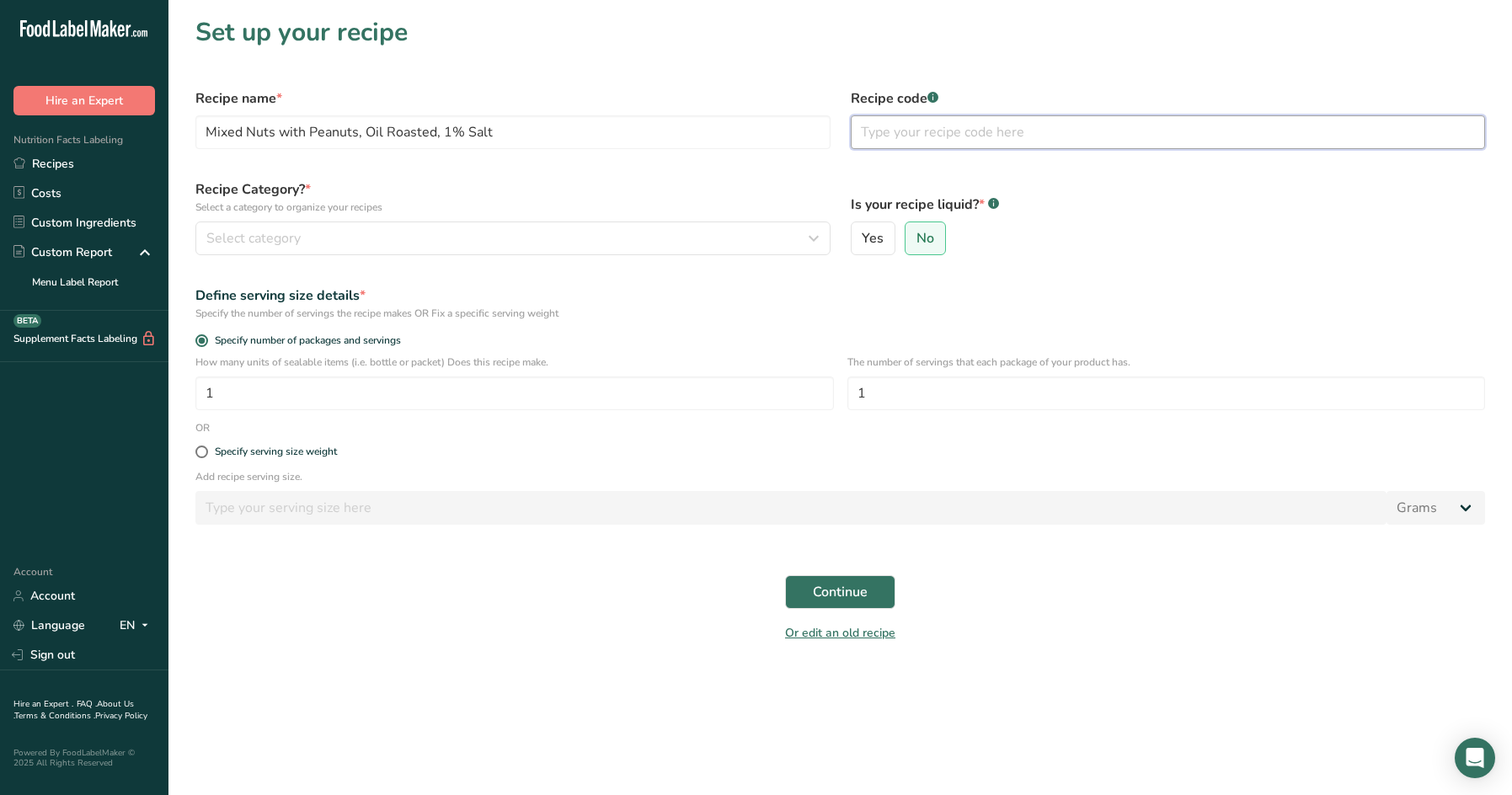 click at bounding box center (1168, 132) 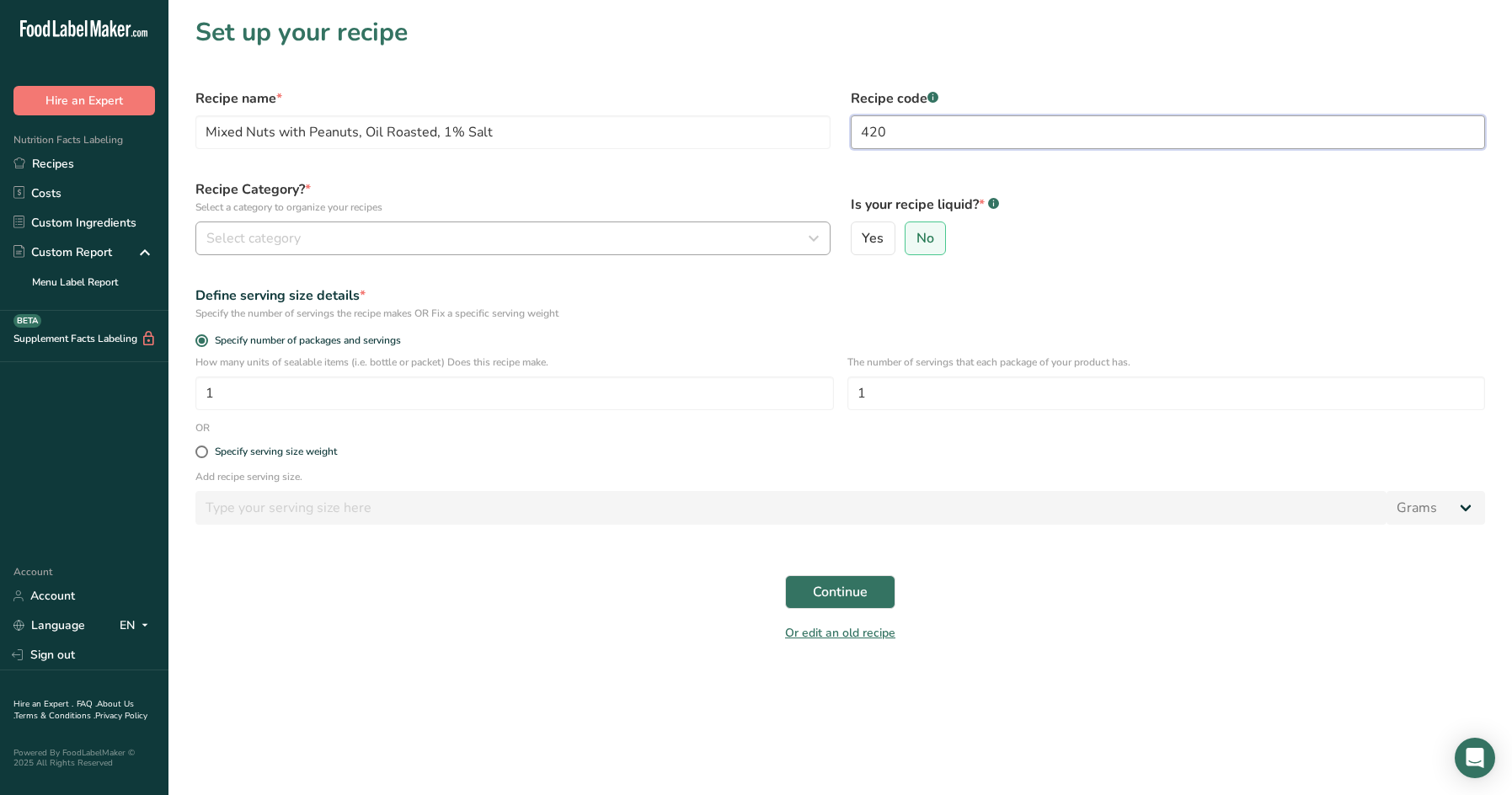 type on "420" 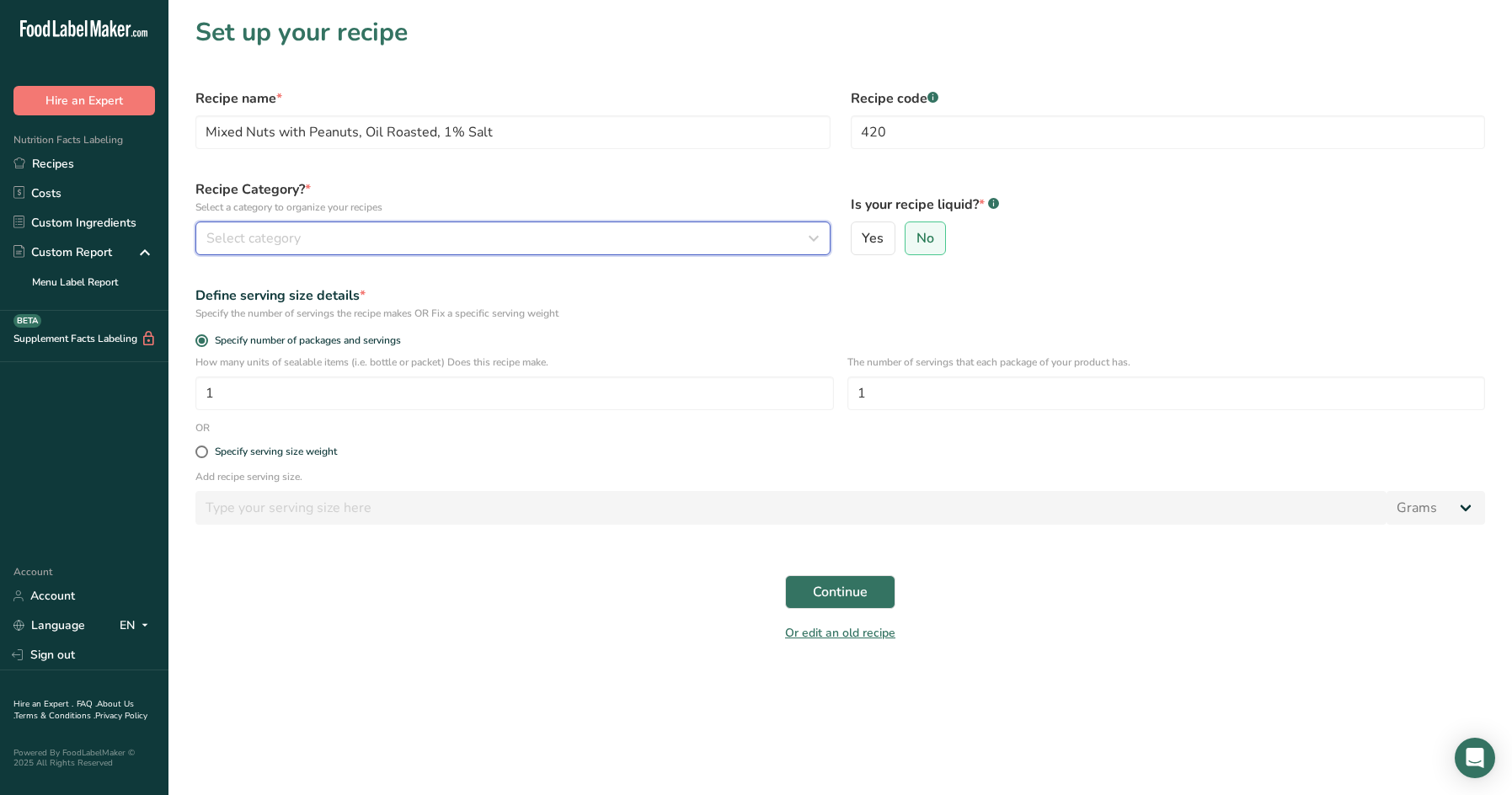 click on "Select category" at bounding box center [508, 238] 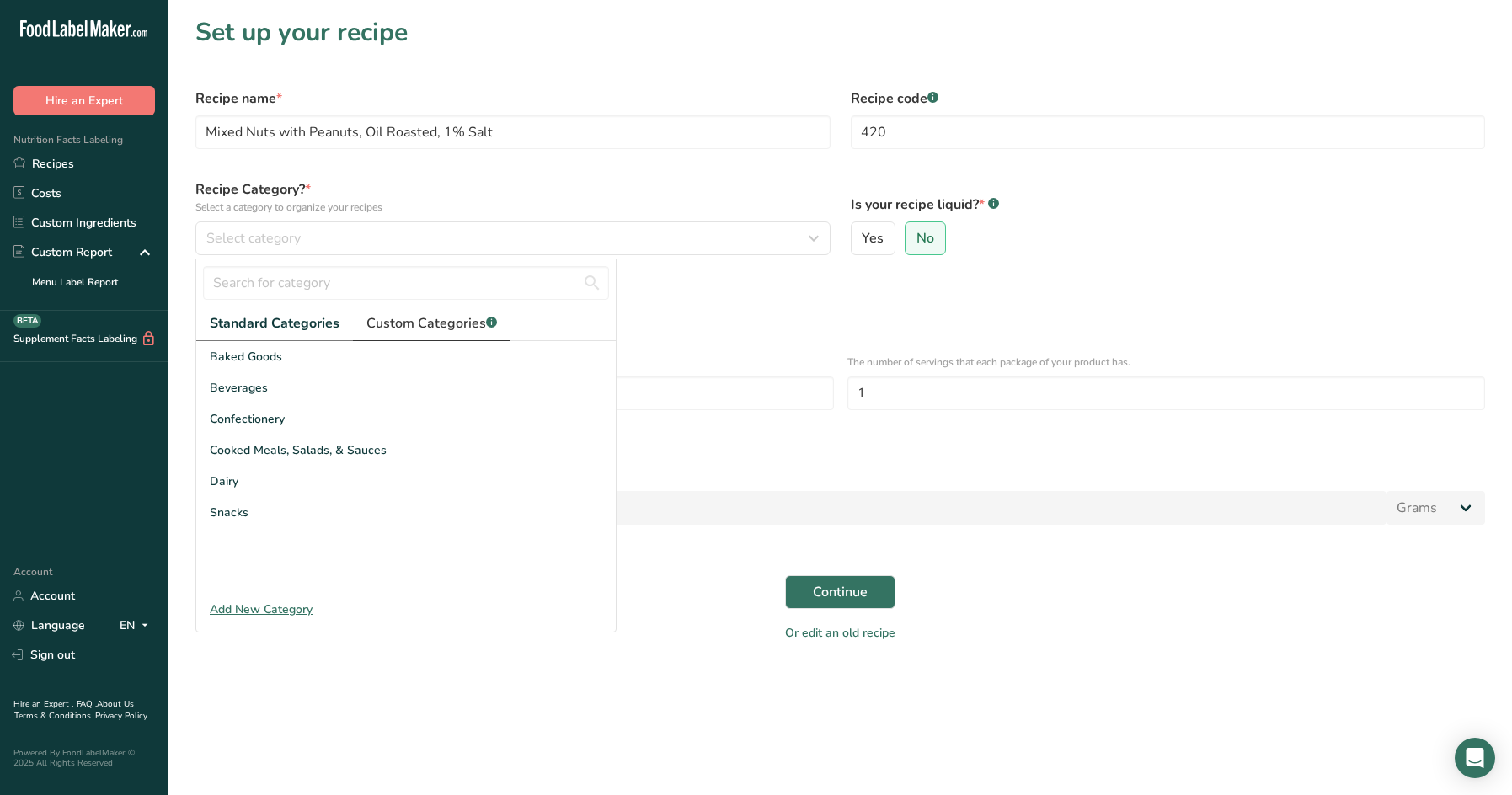click on "Custom Categories
.a-a{fill:#347362;}.b-a{fill:#fff;}" at bounding box center [431, 323] 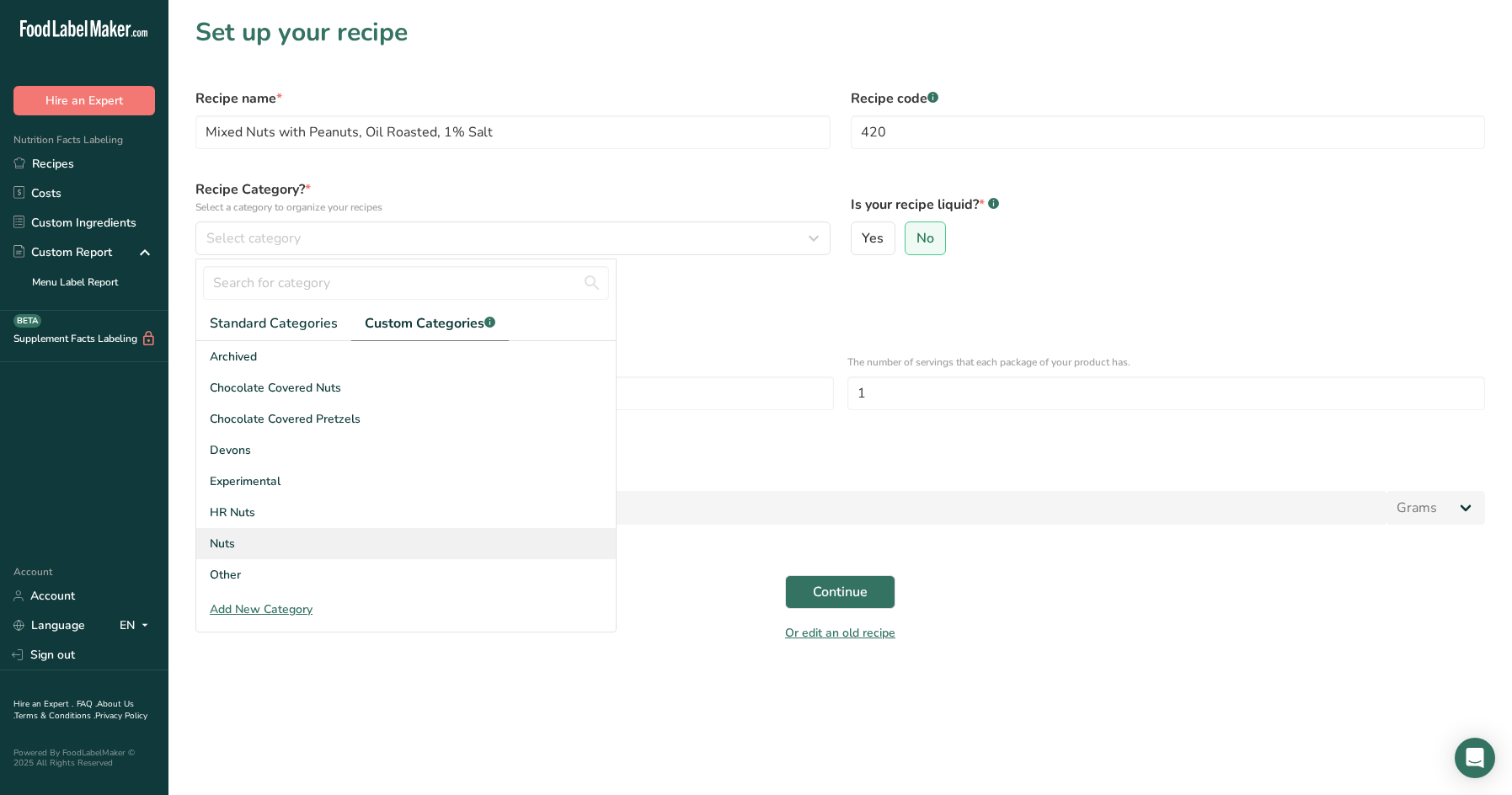 click on "Nuts" at bounding box center (406, 543) 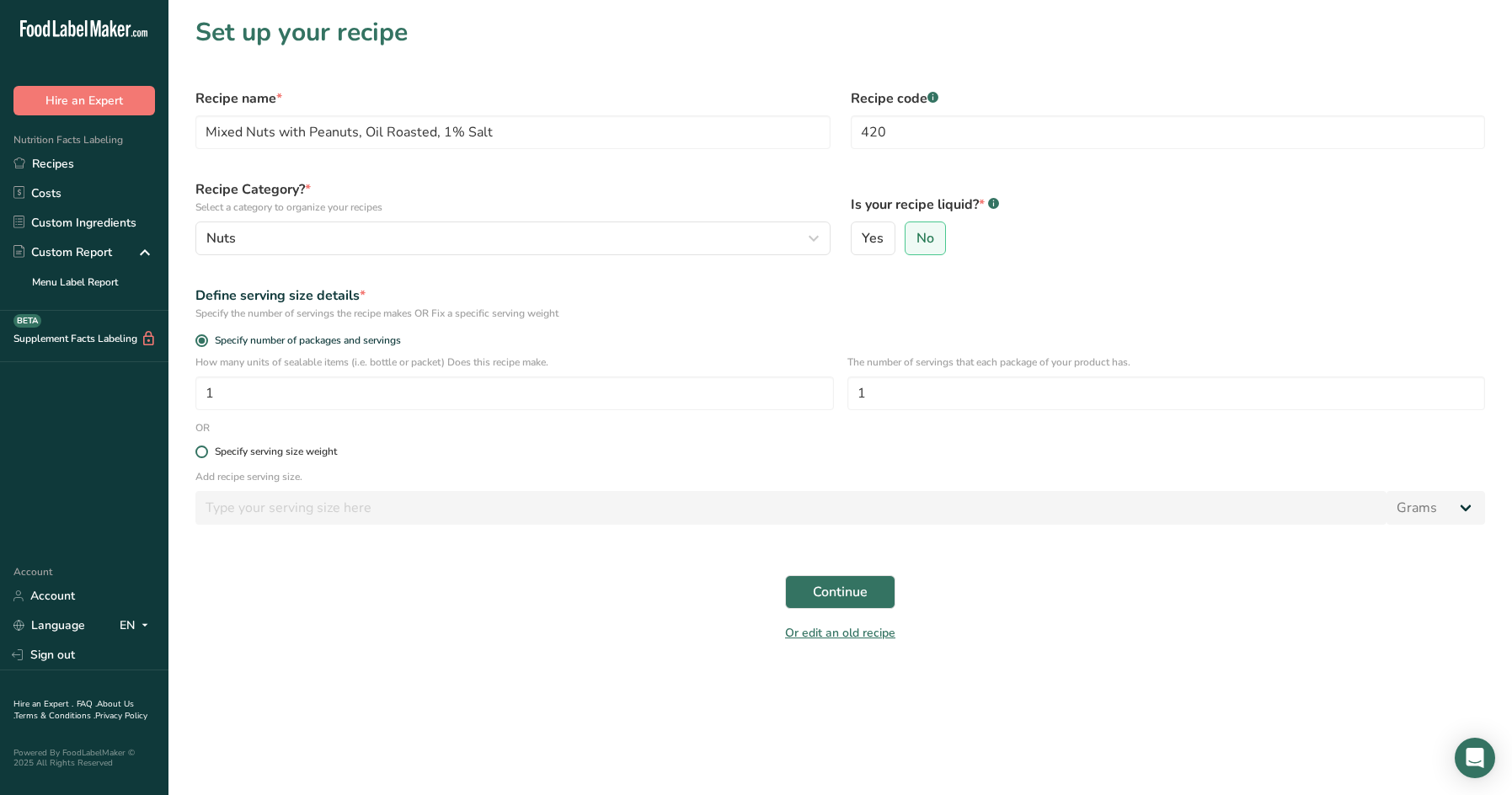 click at bounding box center (201, 451) 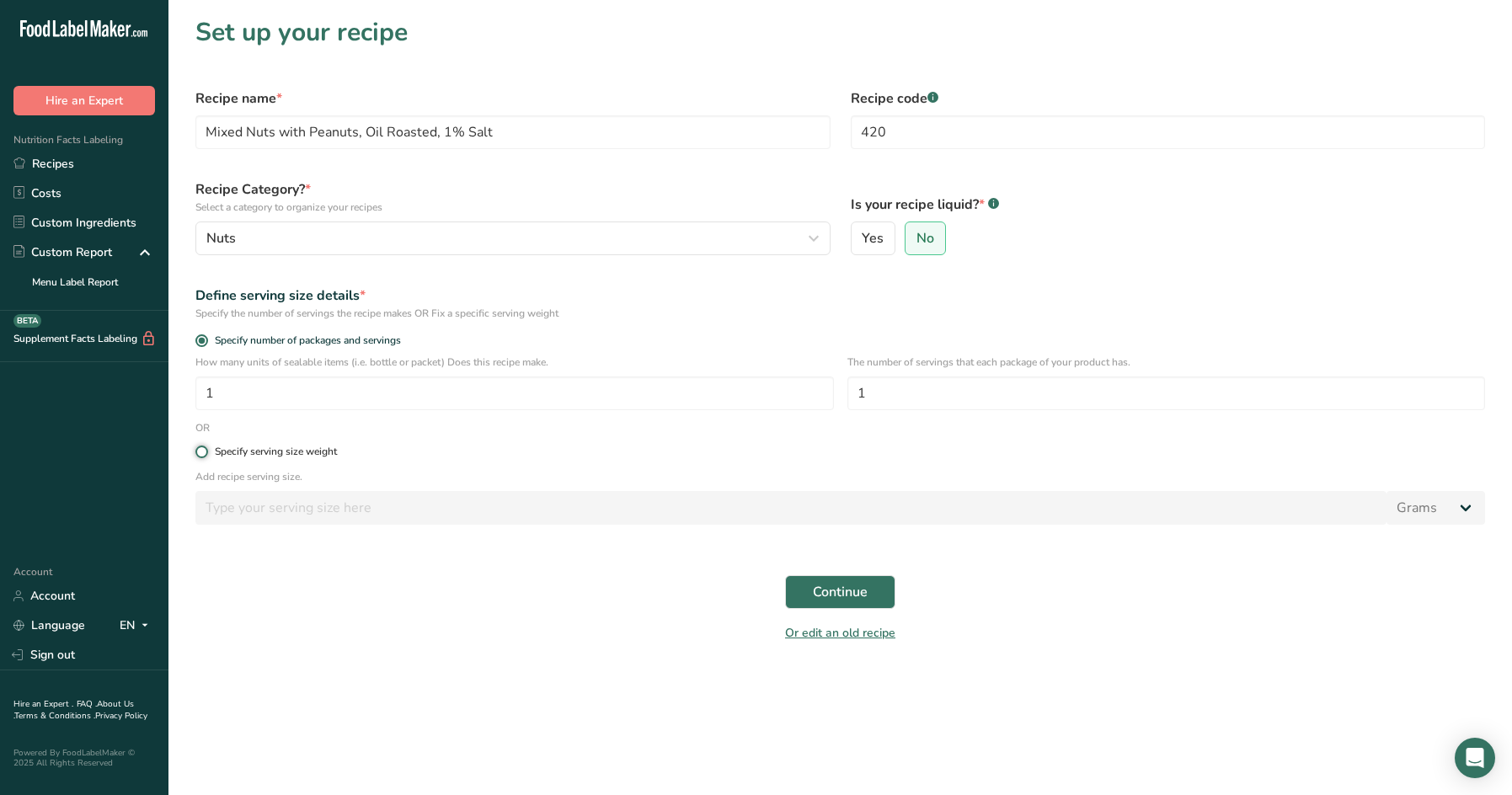 click on "Specify serving size weight" at bounding box center [200, 451] 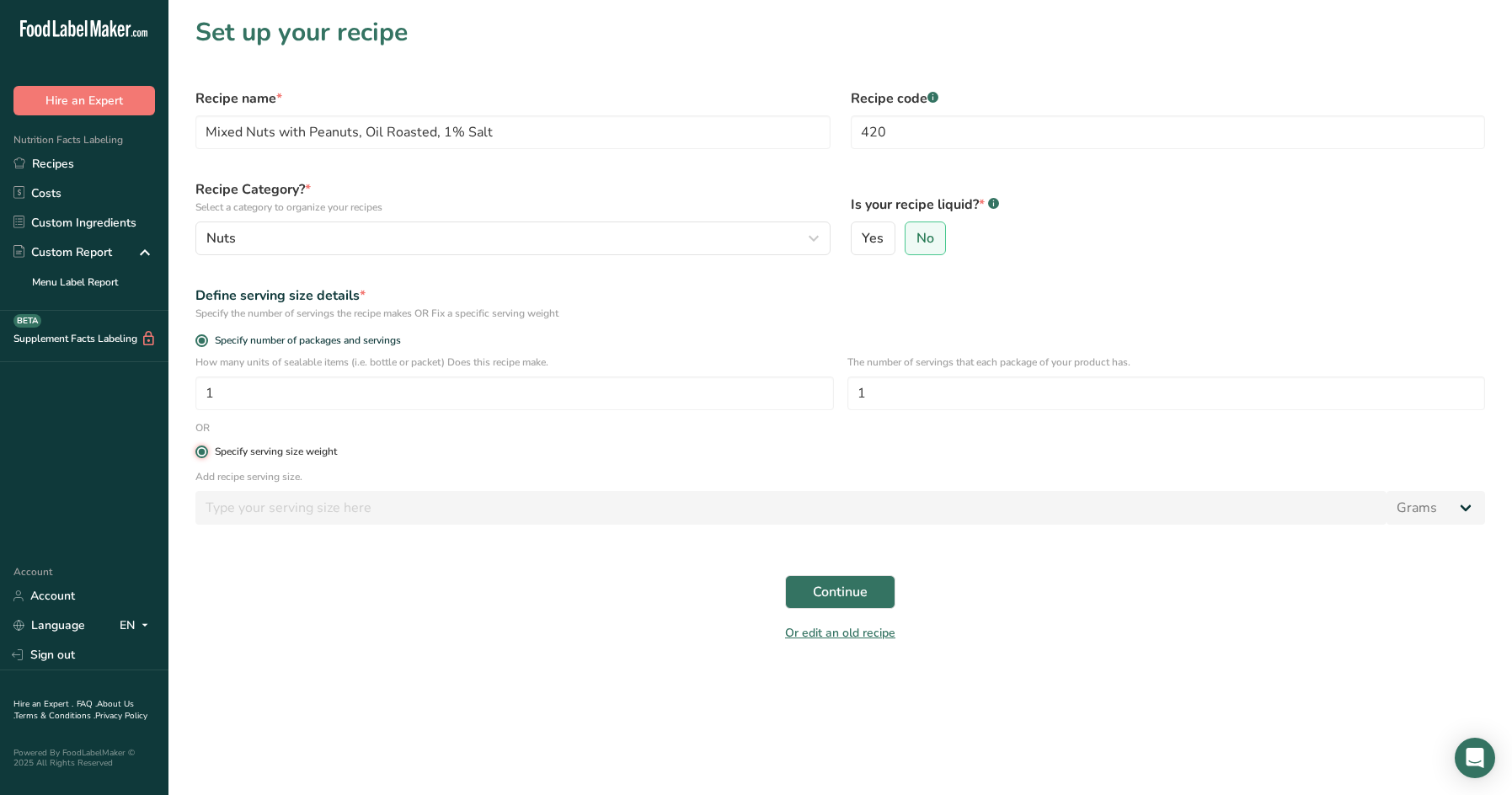 radio on "false" 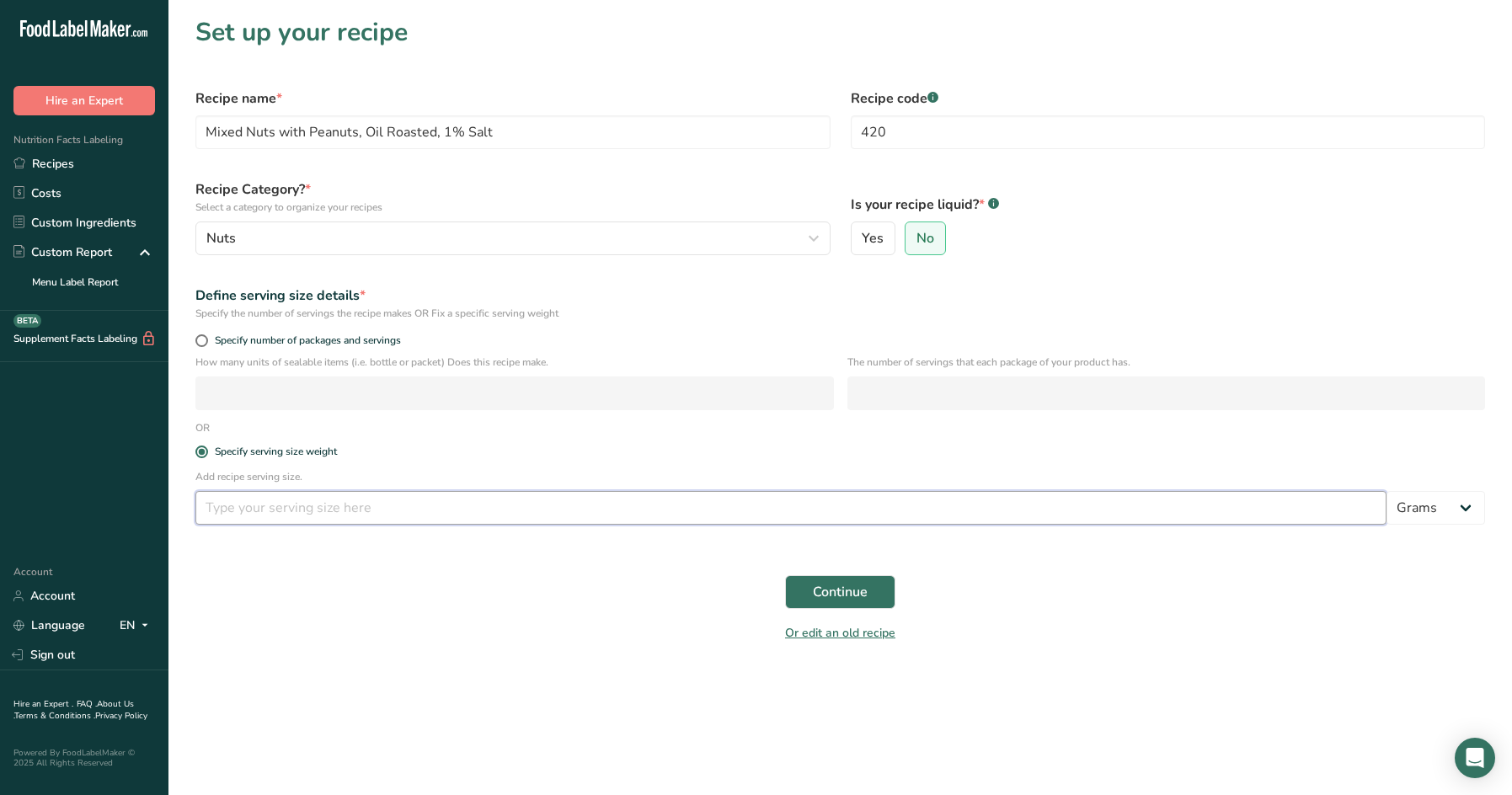 click at bounding box center [791, 508] 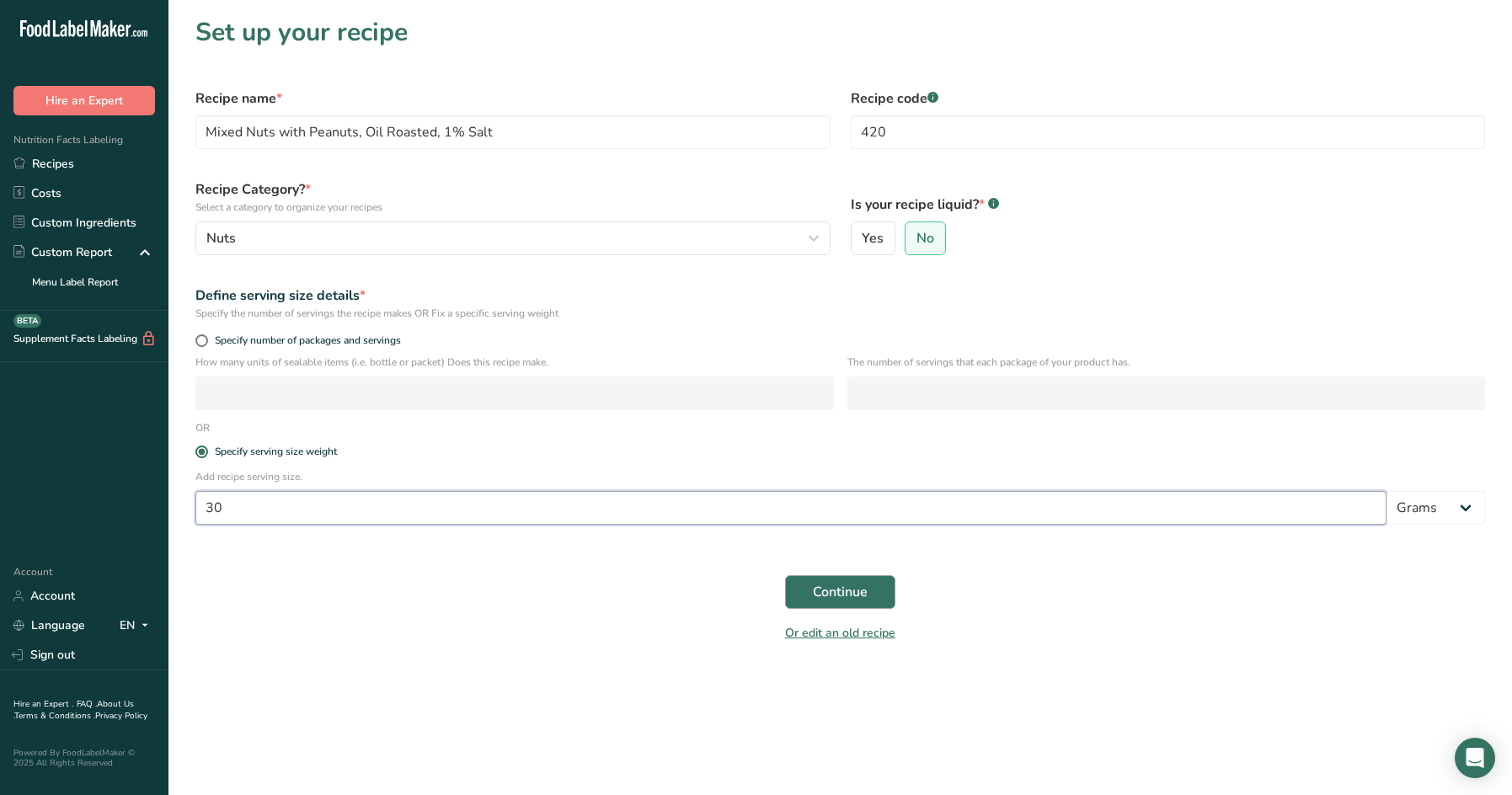 type on "30" 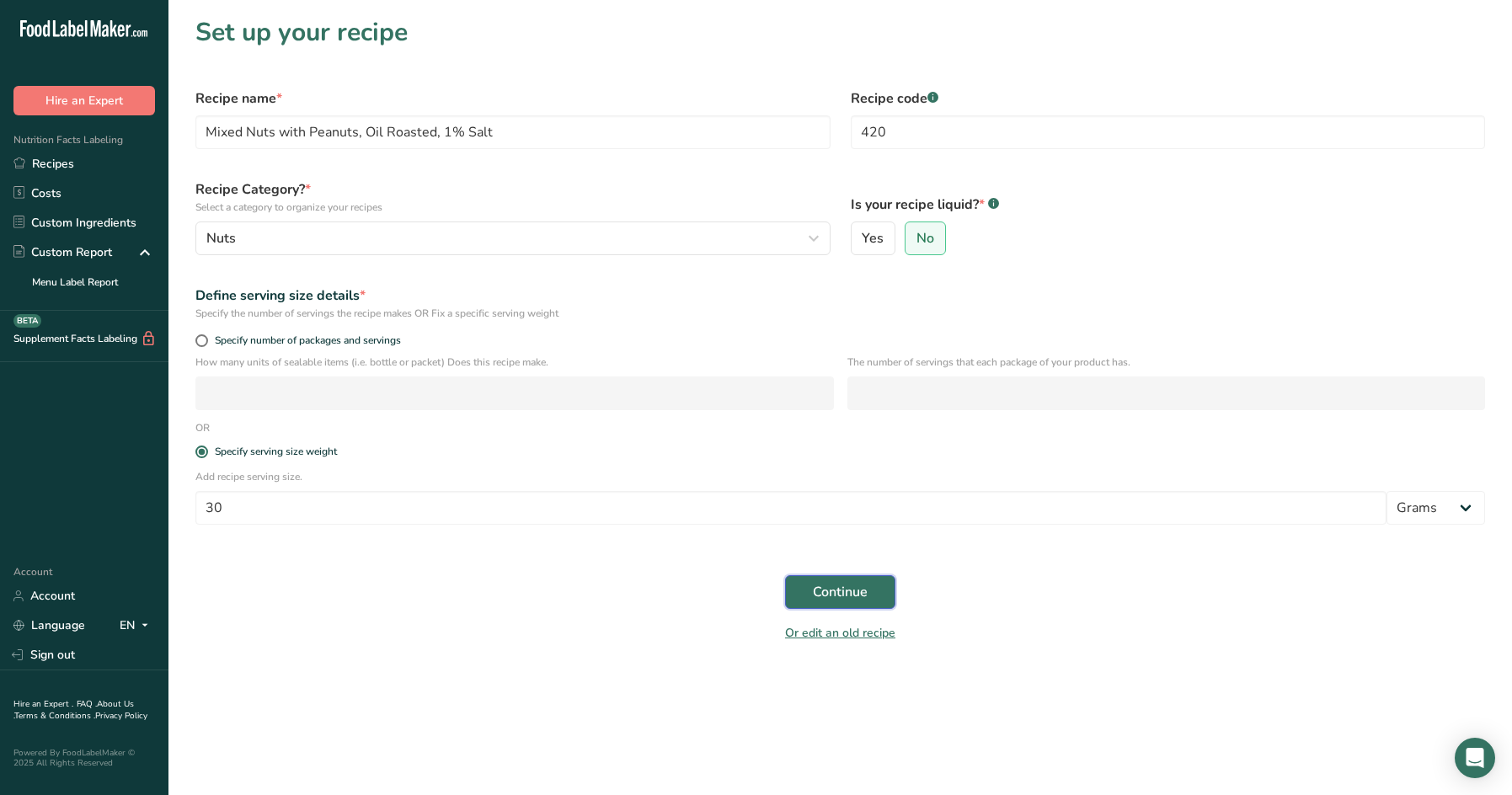 click on "Continue" at bounding box center (840, 592) 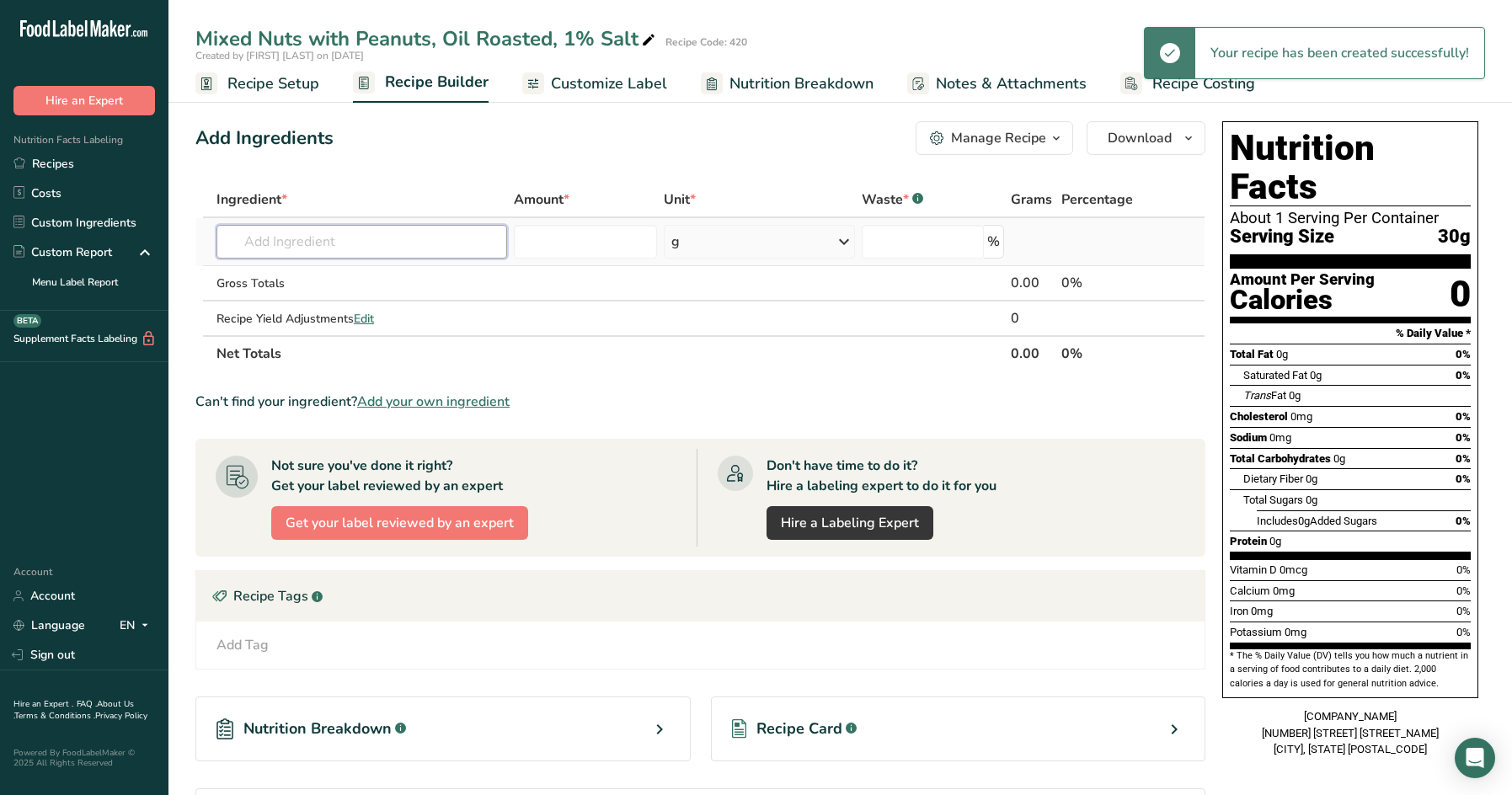 click at bounding box center (362, 242) 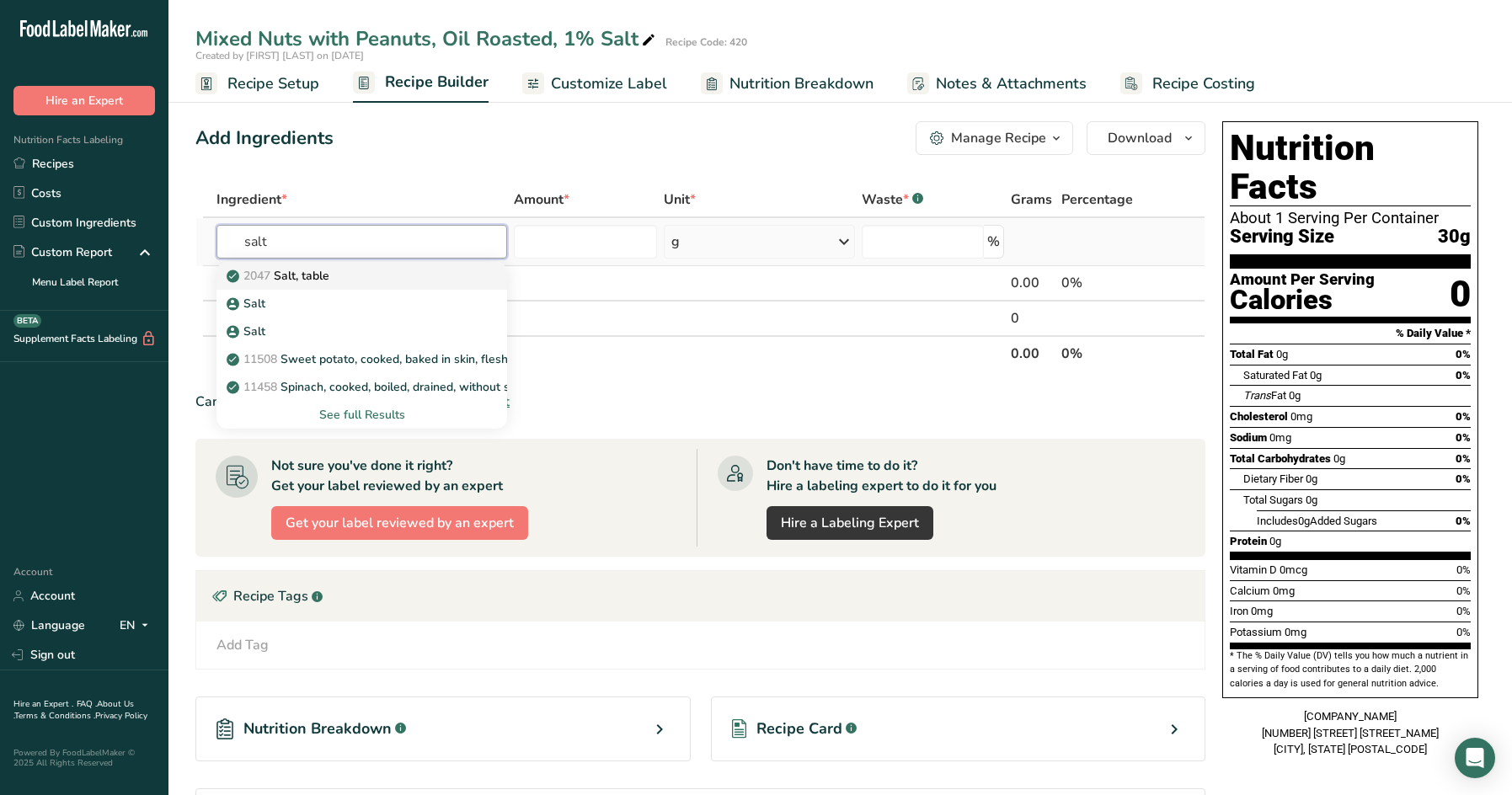 type on "salt" 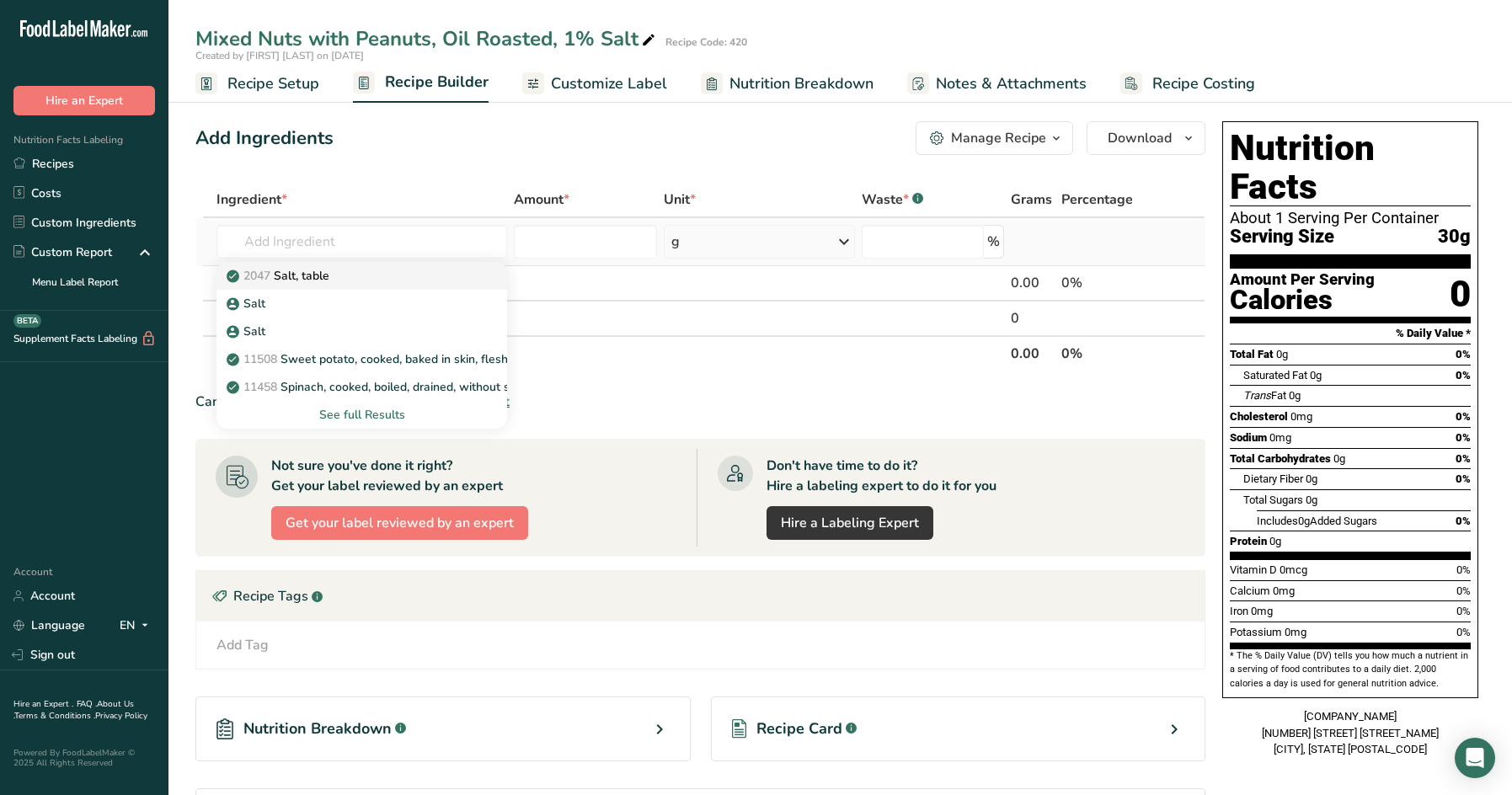 click on "2047
Salt, table" at bounding box center (280, 275) 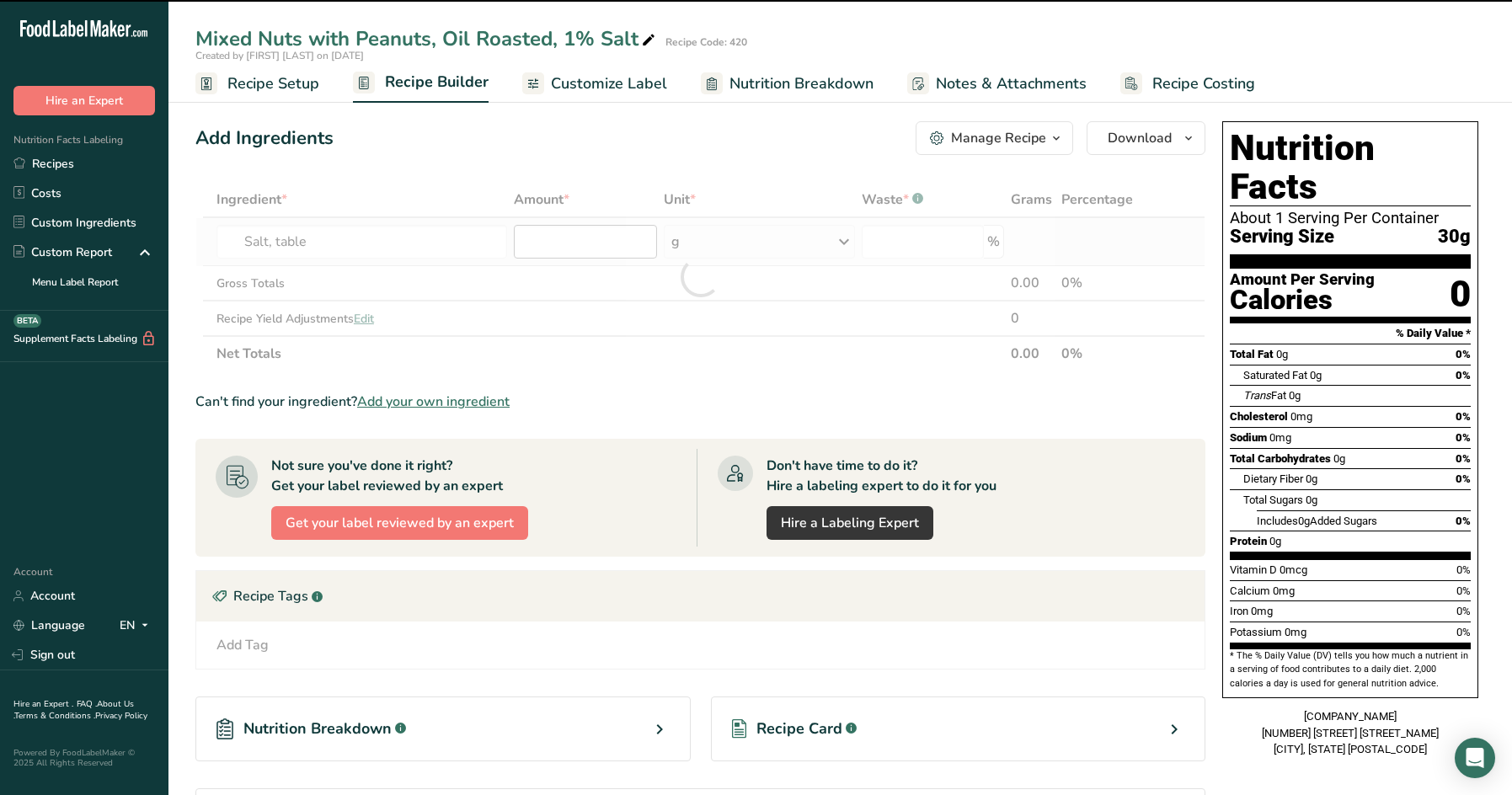 type on "0" 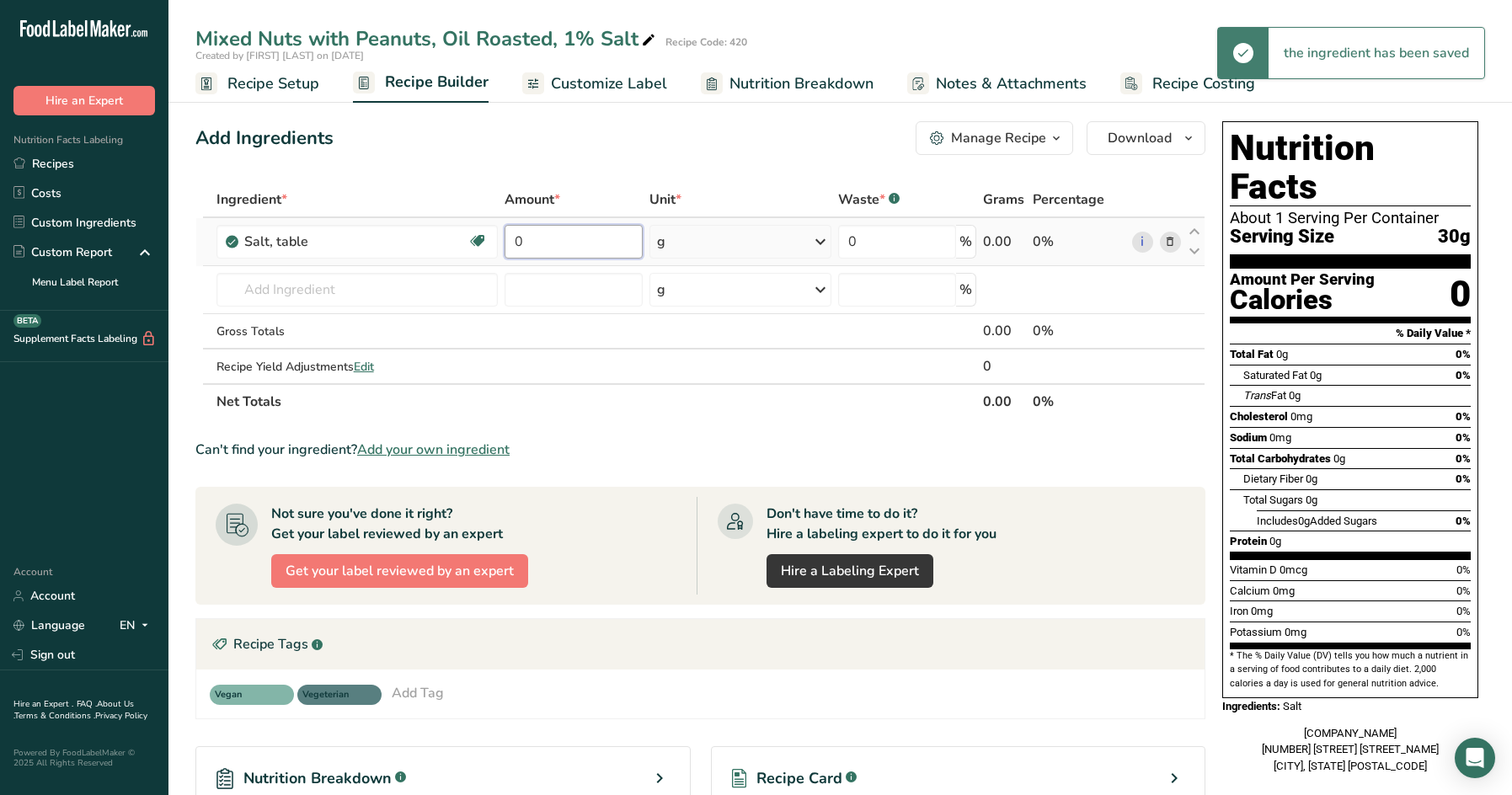 click on "0" at bounding box center [573, 242] 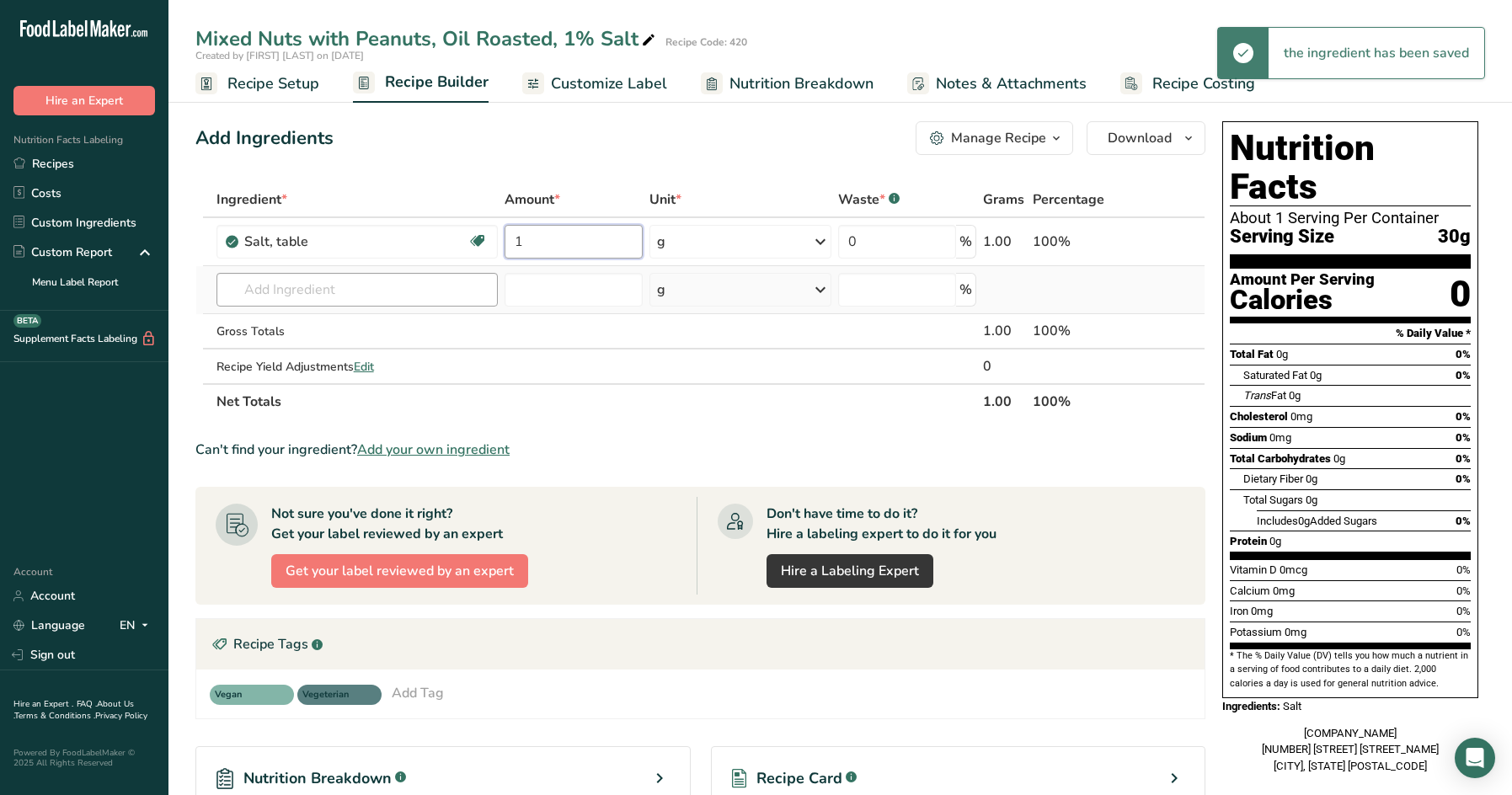 type on "1" 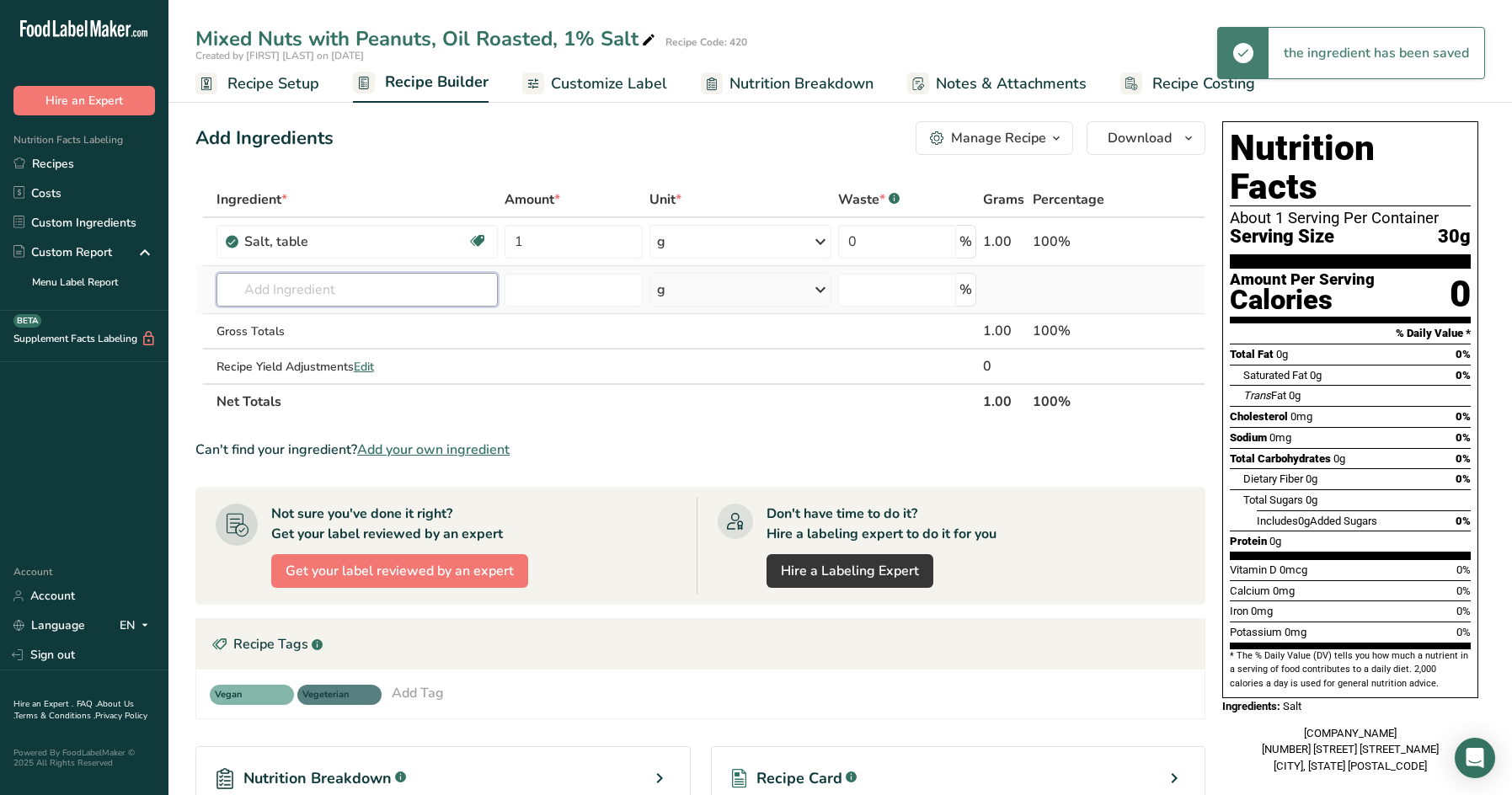 click on "Ingredient *
Amount *
Unit *
Waste *   .a-a{fill:#347362;}.b-a{fill:#fff;}          Grams
Percentage
Salt, table
Dairy free
Gluten free
Vegan
Vegetarian
Soy free
1
g
Portions
1 tsp
1 tbsp
1 cup
See more
Weight Units
g
kg
mg
See more
Volume Units
l
Volume units require a density conversion. If you know your ingredient's density enter it below. Otherwise, click on "RIA" our AI Regulatory bot - she will be able to help you
lb/ft3
g/cm3
Confirm
mL
fl oz" at bounding box center (700, 301) 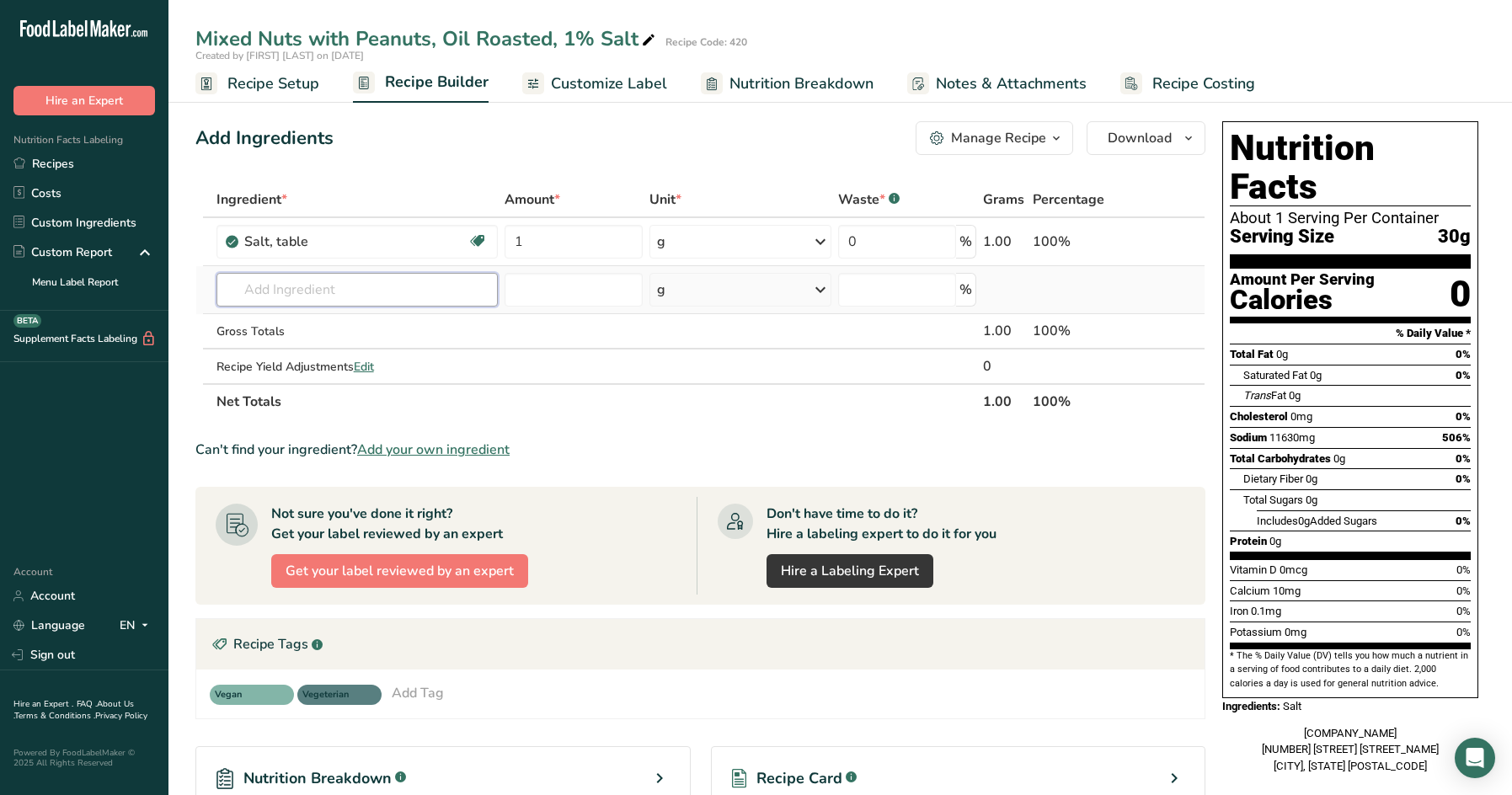 click at bounding box center (357, 290) 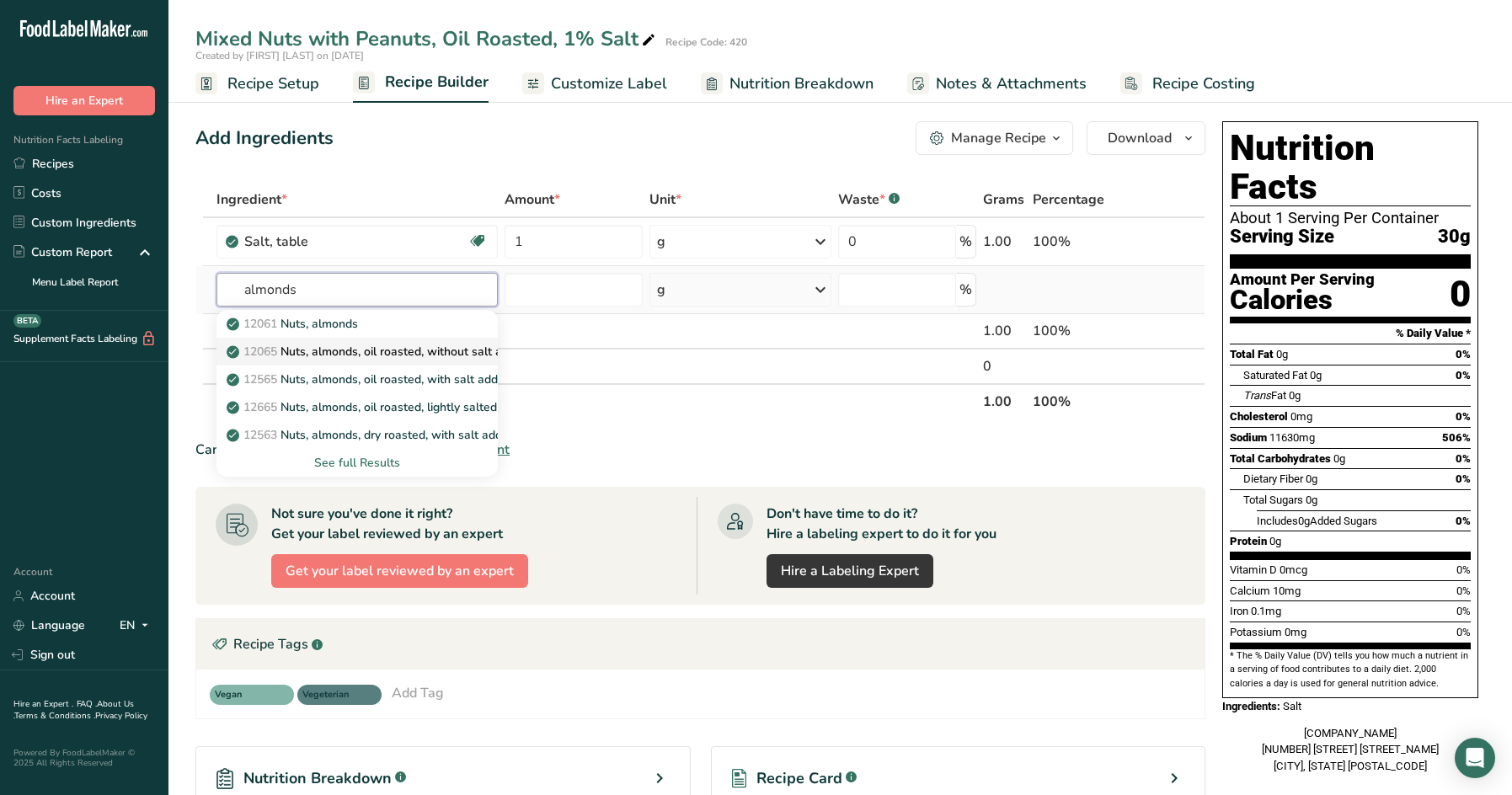 type on "almonds" 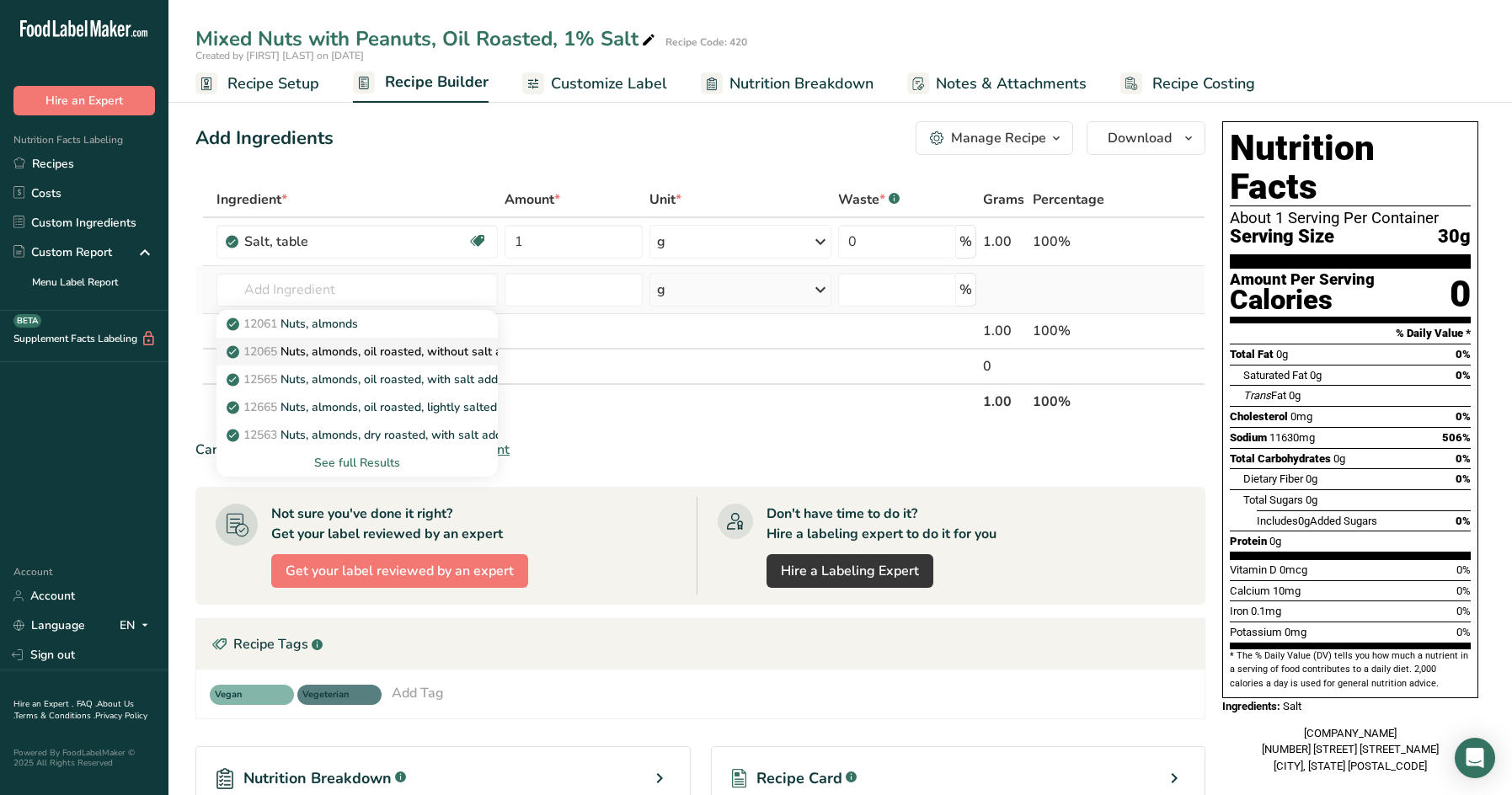 click on "12065
Nuts, almonds, oil roasted, without salt added" at bounding box center (379, 351) 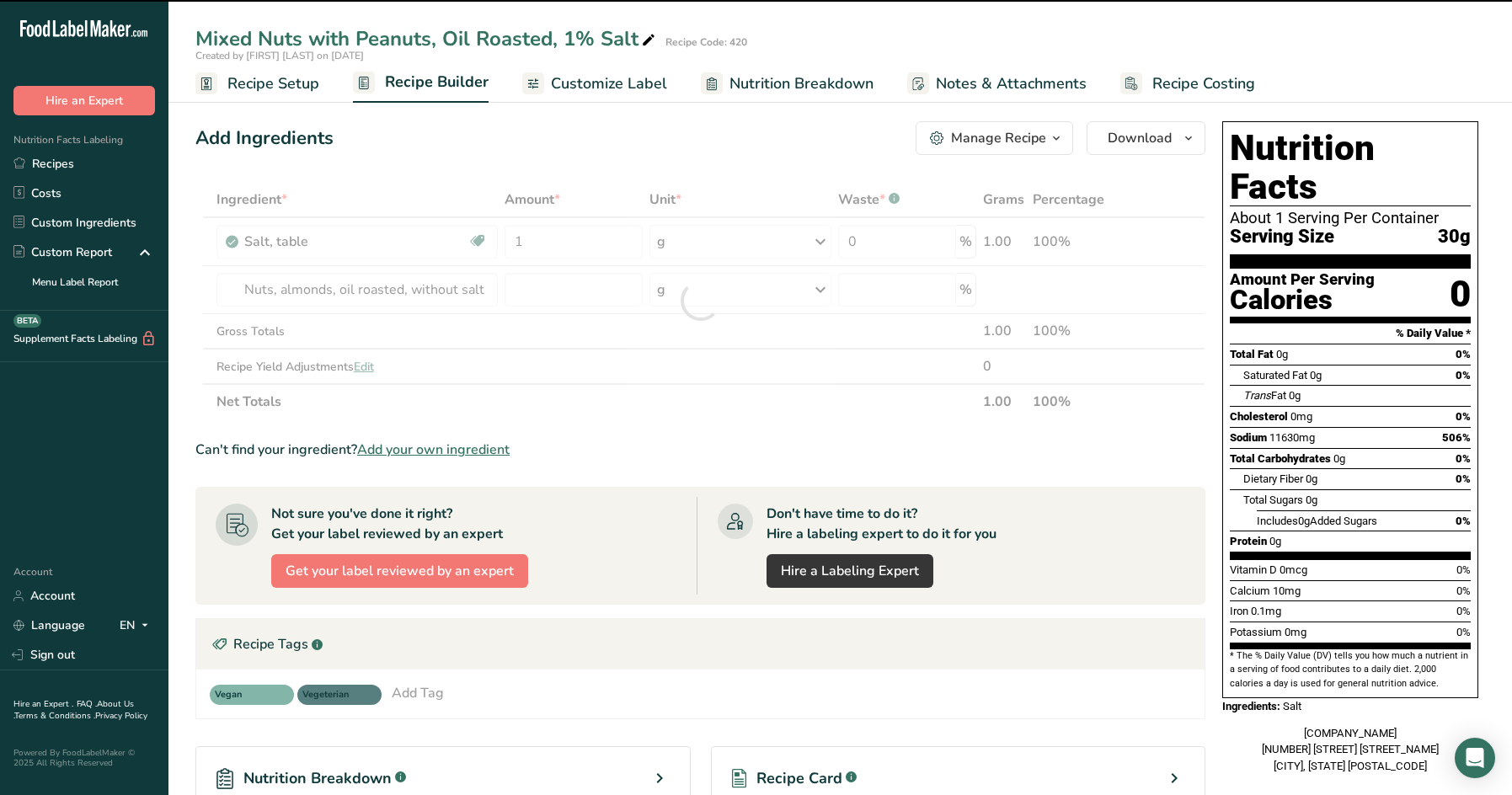 type on "0" 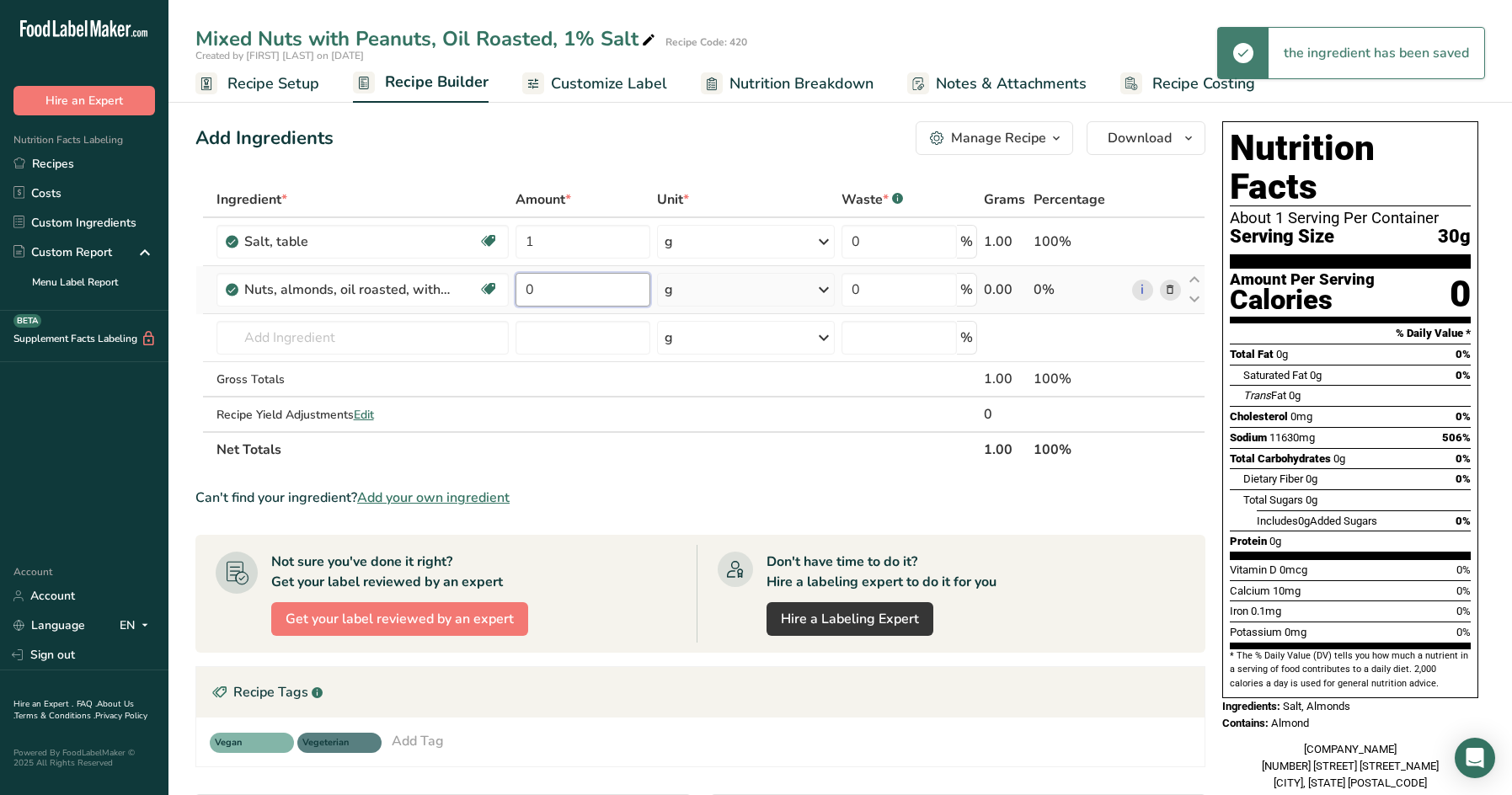click on "0" at bounding box center (583, 290) 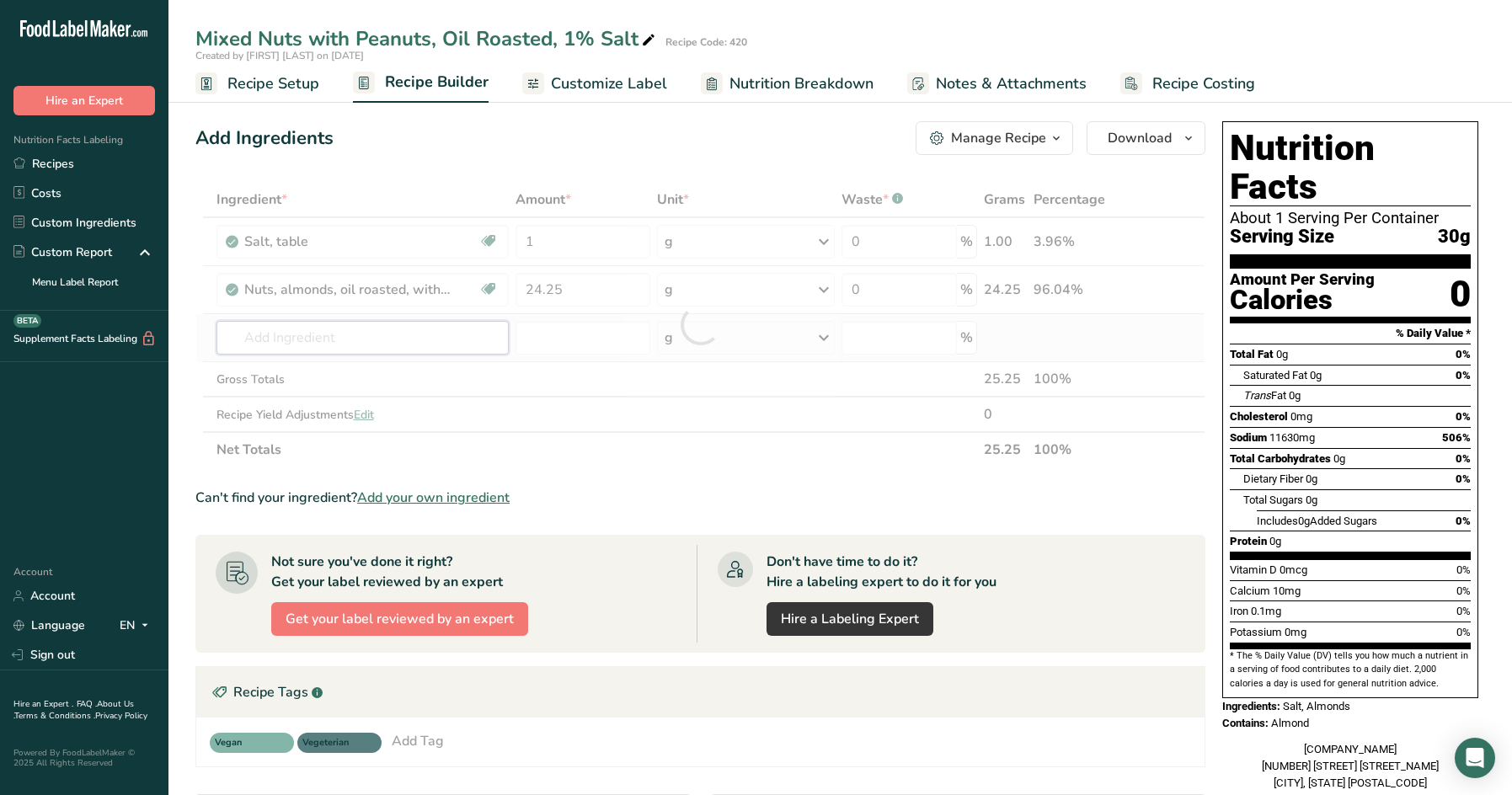 click on "Ingredient *
Amount *
Unit *
Waste *   .a-a{fill:#347362;}.b-a{fill:#fff;}          Grams
Percentage
Salt, table
Dairy free
Gluten free
Vegan
Vegetarian
Soy free
1
g
Portions
1 tsp
1 tbsp
1 cup
See more
Weight Units
g
kg
mg
See more
Volume Units
l
Volume units require a density conversion. If you know your ingredient's density enter it below. Otherwise, click on "RIA" our AI Regulatory bot - she will be able to help you
lb/ft3
g/cm3
Confirm
mL
fl oz" at bounding box center [700, 324] 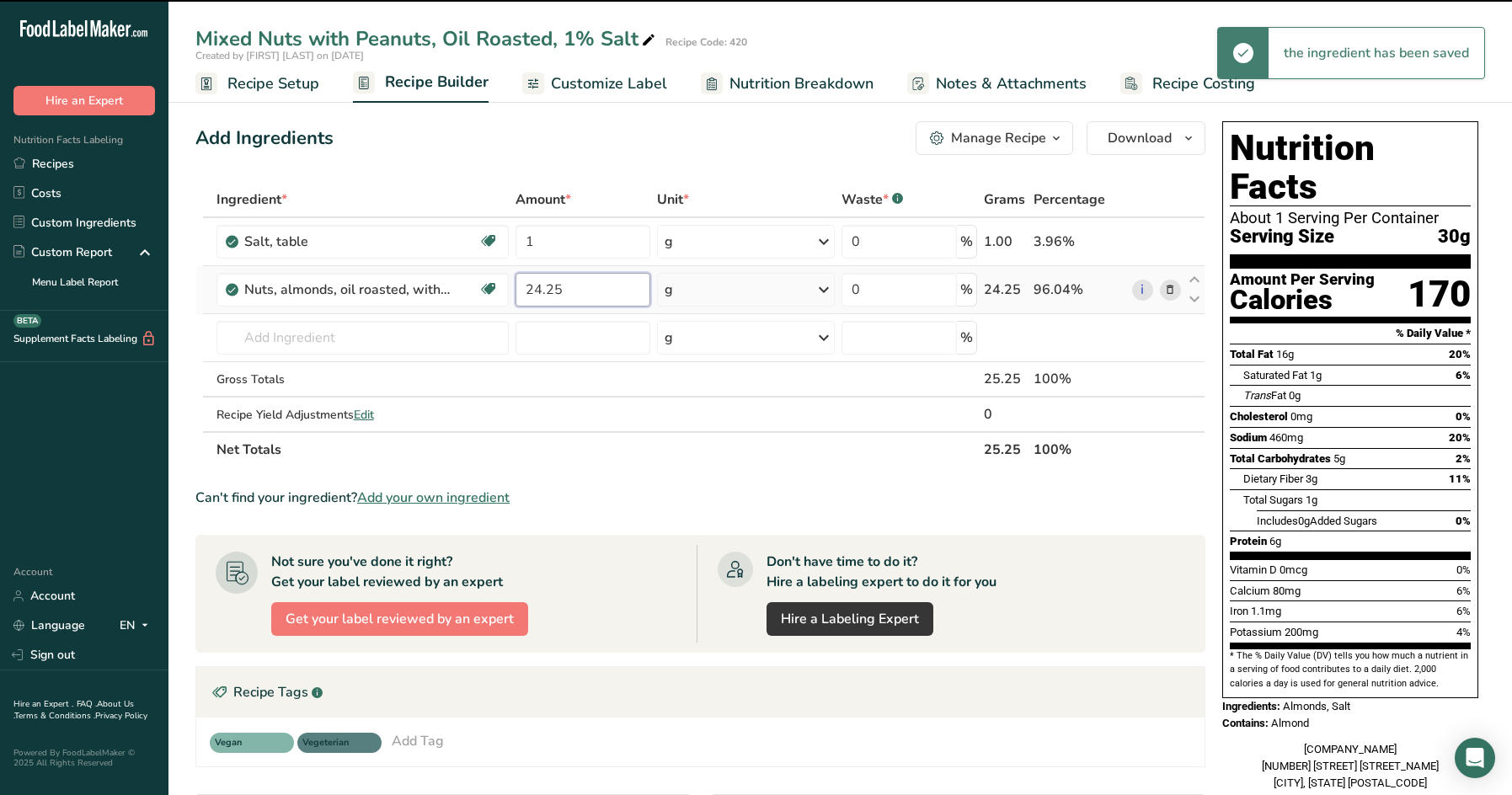 click on "24.25" at bounding box center [583, 290] 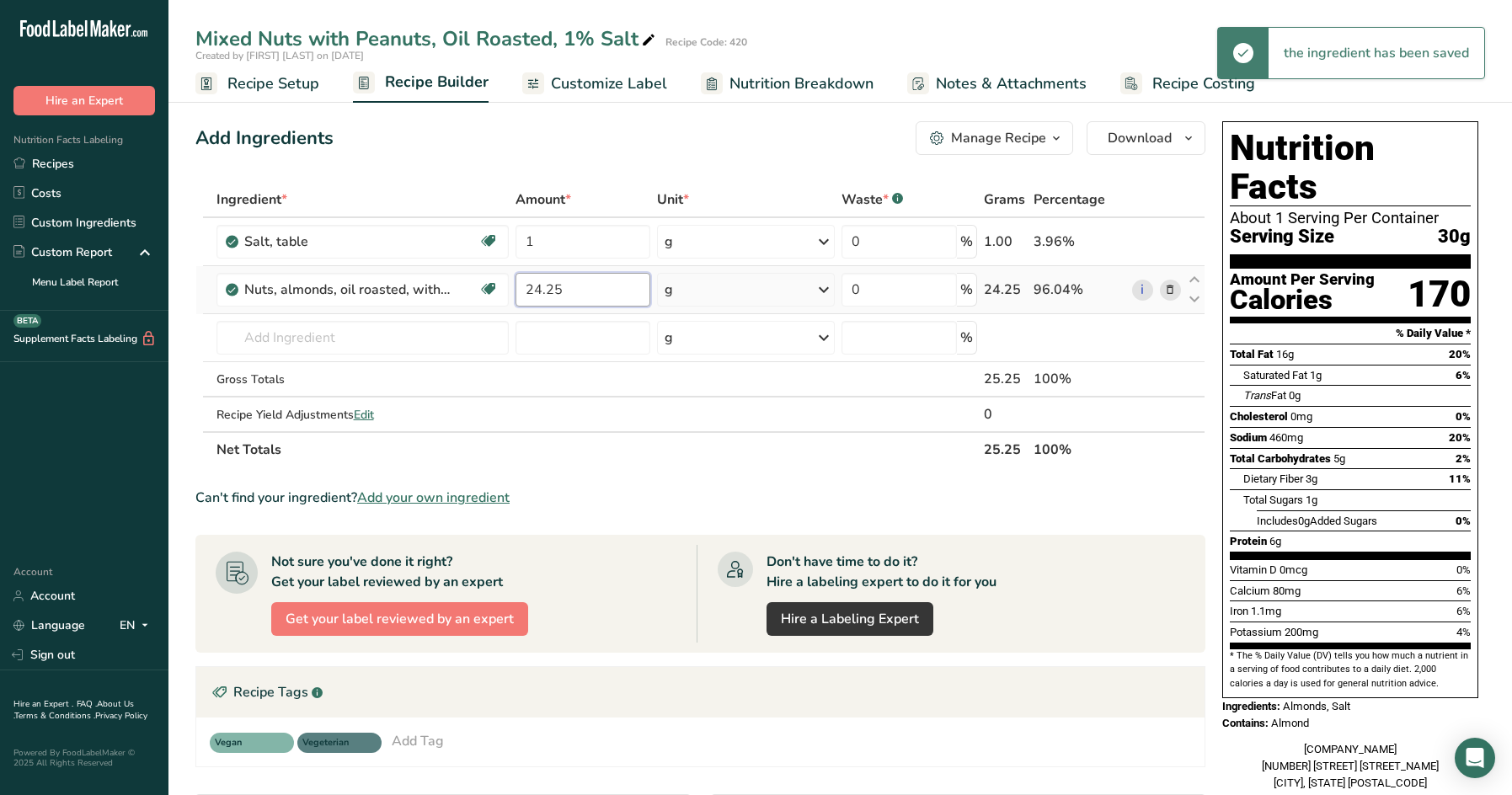 click on "24.25" at bounding box center [583, 290] 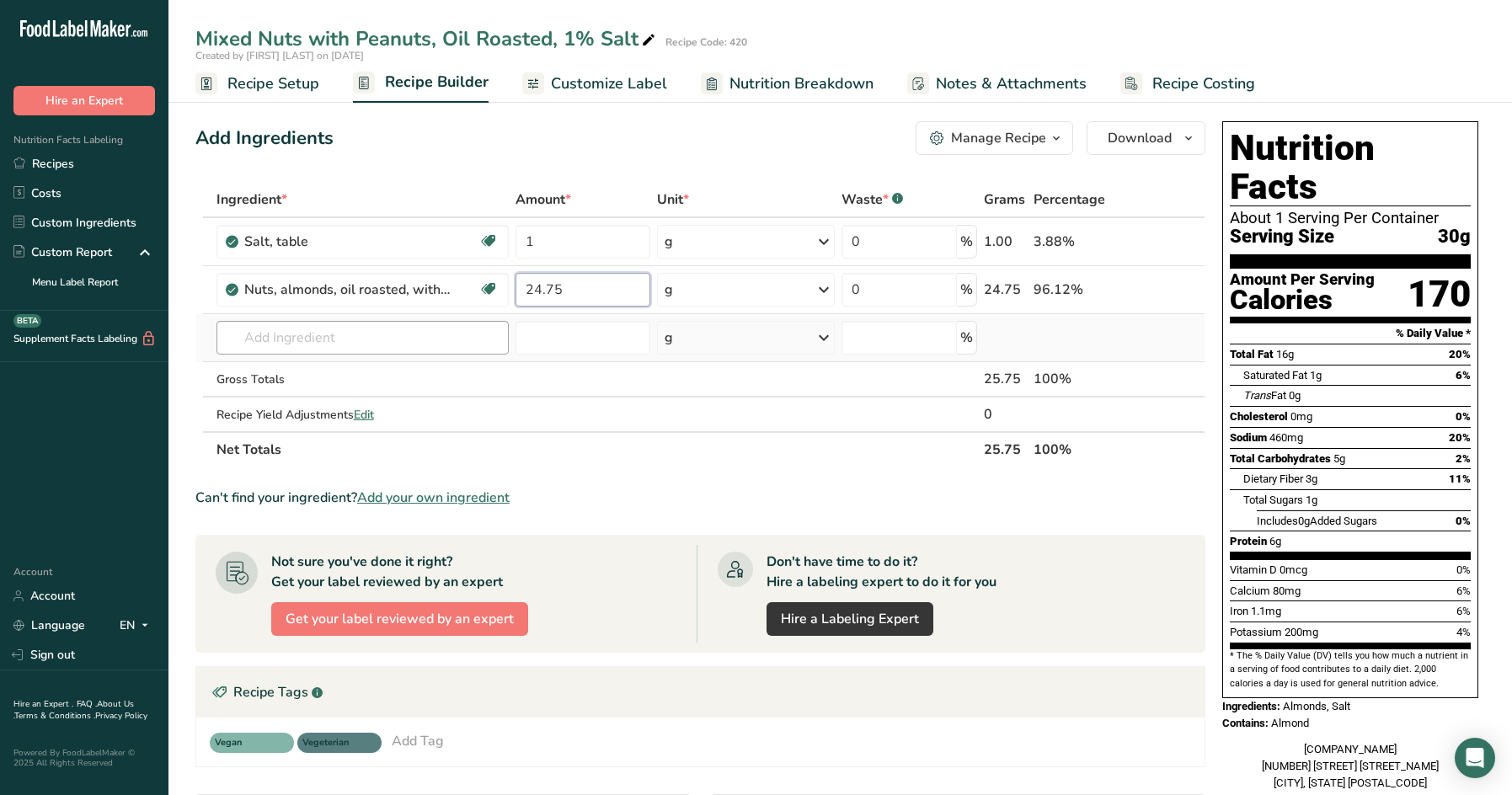 type on "24.75" 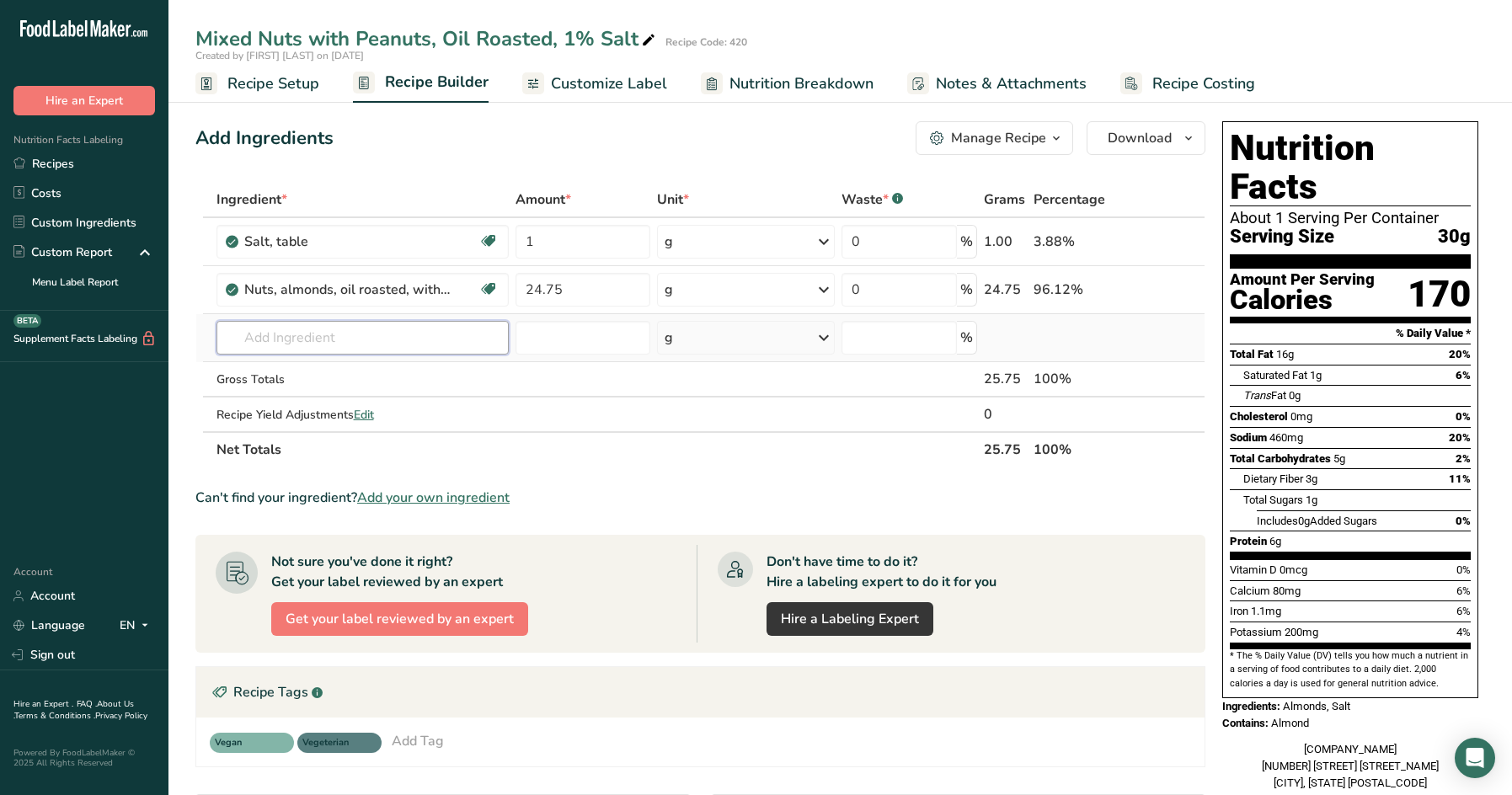 click on "Ingredient *
Amount *
Unit *
Waste *   .a-a{fill:#347362;}.b-a{fill:#fff;}          Grams
Percentage
Salt, table
Dairy free
Gluten free
Vegan
Vegetarian
Soy free
1
g
Portions
1 tsp
1 tbsp
1 cup
See more
Weight Units
g
kg
mg
See more
Volume Units
l
Volume units require a density conversion. If you know your ingredient's density enter it below. Otherwise, click on "RIA" our AI Regulatory bot - she will be able to help you
lb/ft3
g/cm3
Confirm
mL
fl oz" at bounding box center [700, 324] 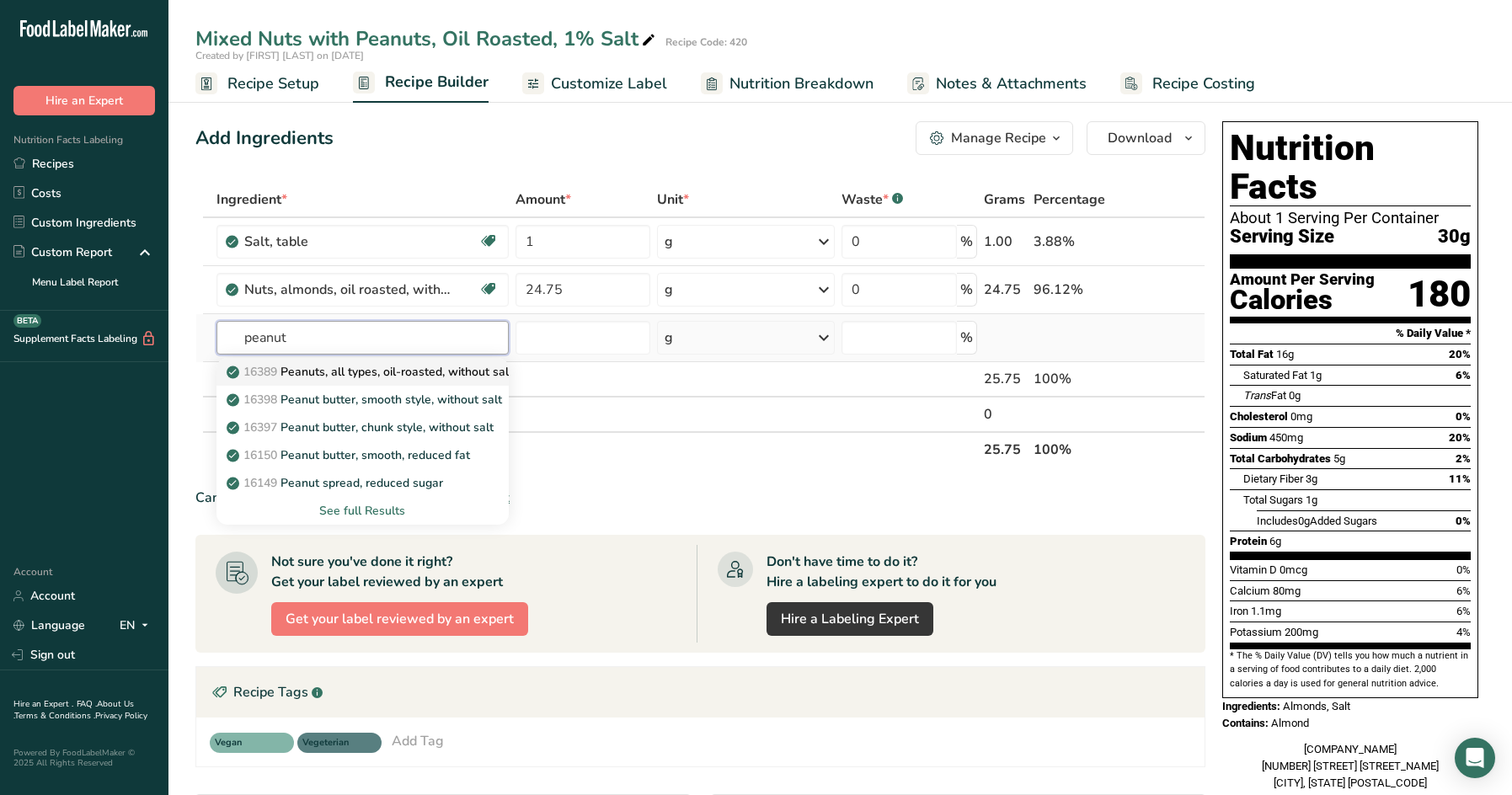 type on "peanut" 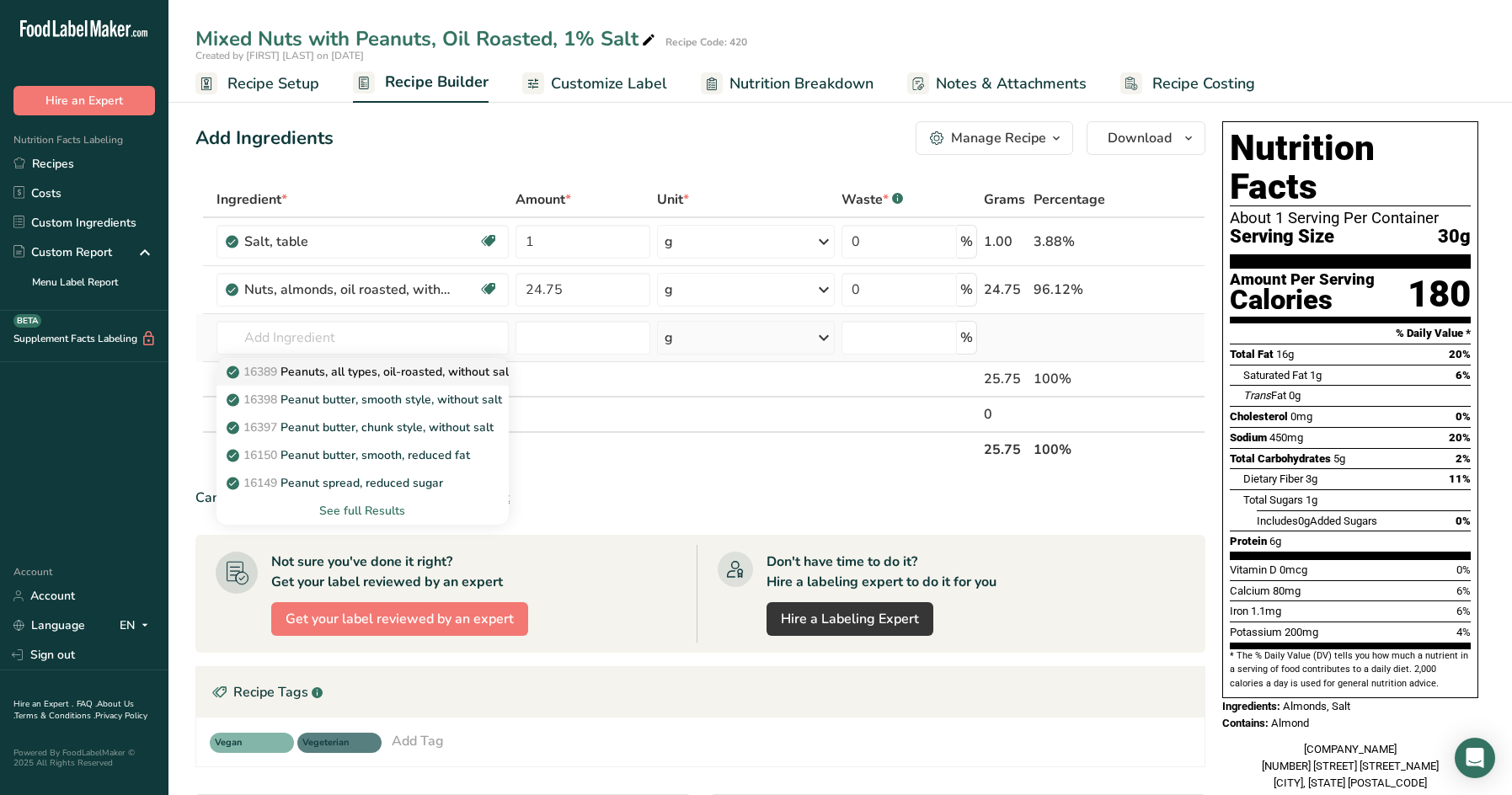 click on "16389
Peanuts, all types, oil-roasted, without salt" at bounding box center (371, 371) 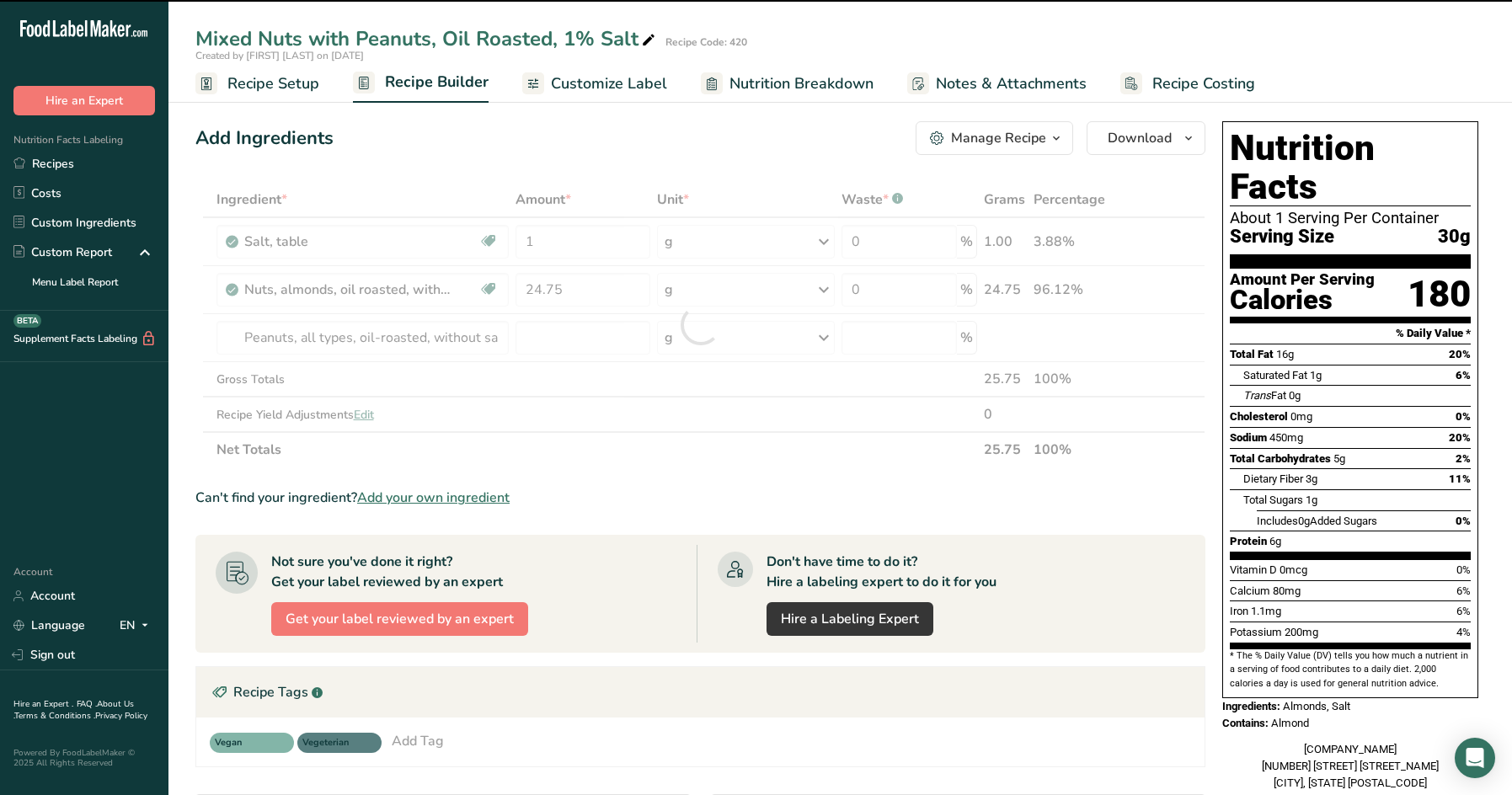 type on "0" 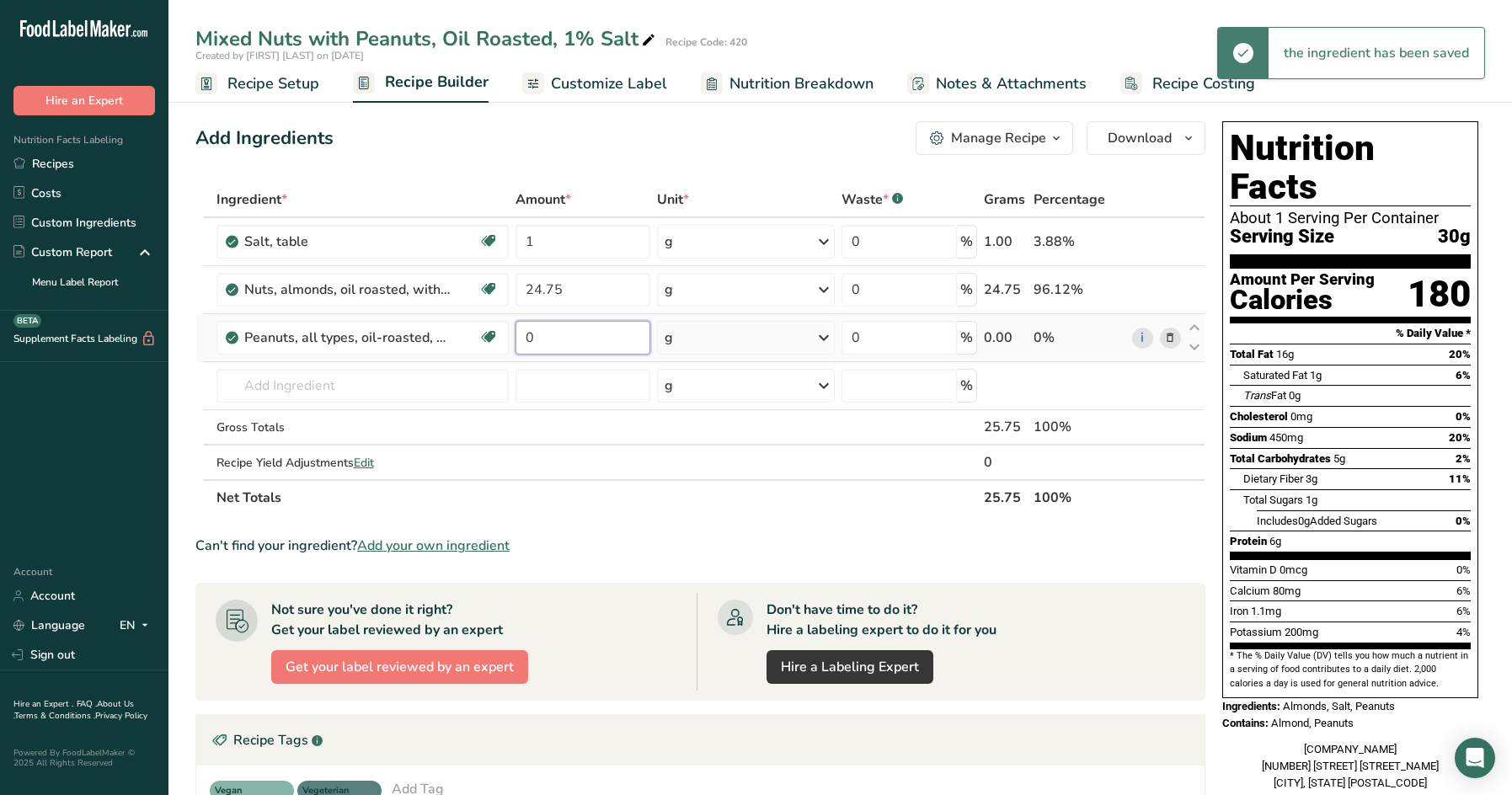 click on "0" at bounding box center [583, 338] 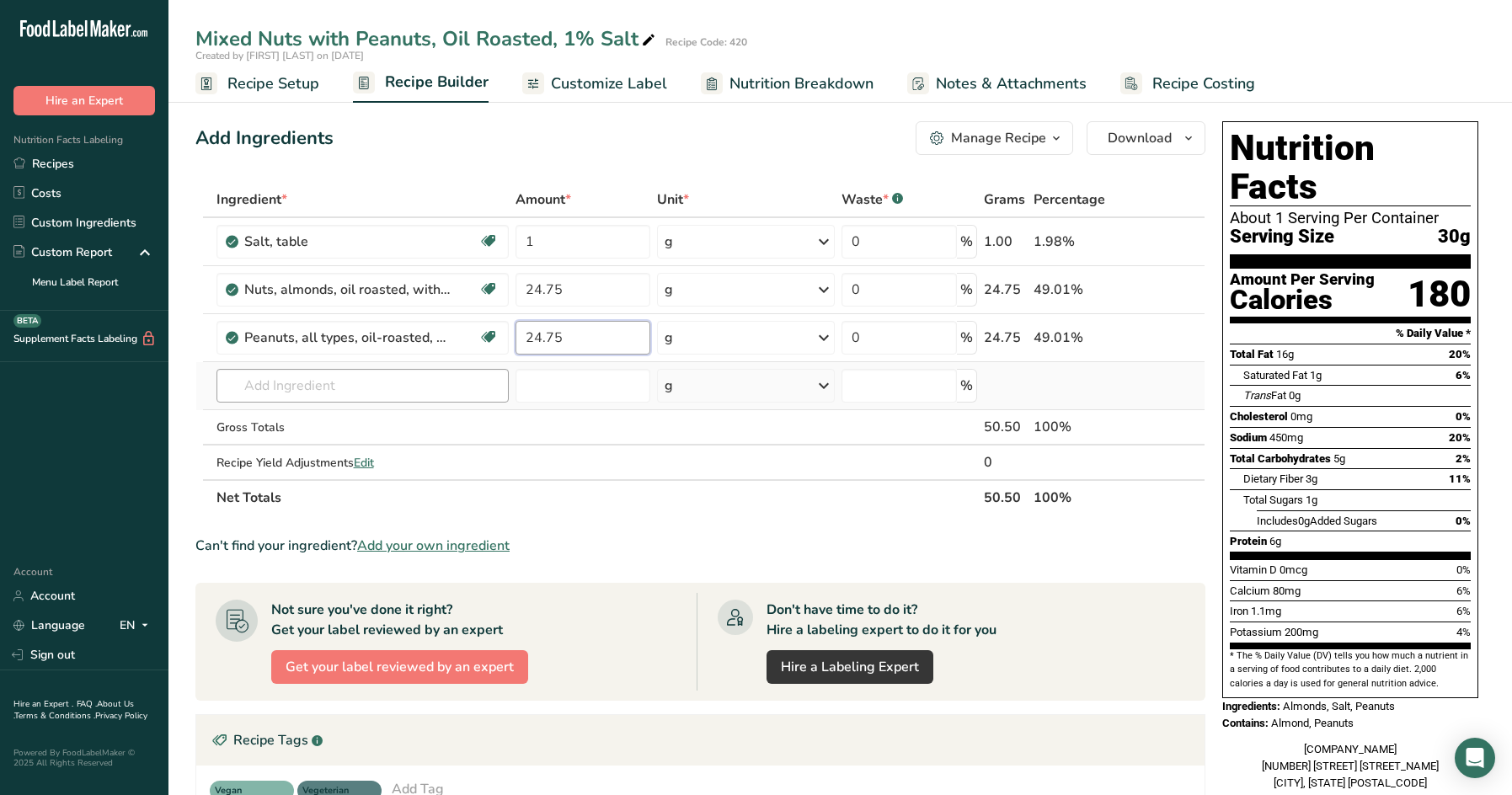type on "24.75" 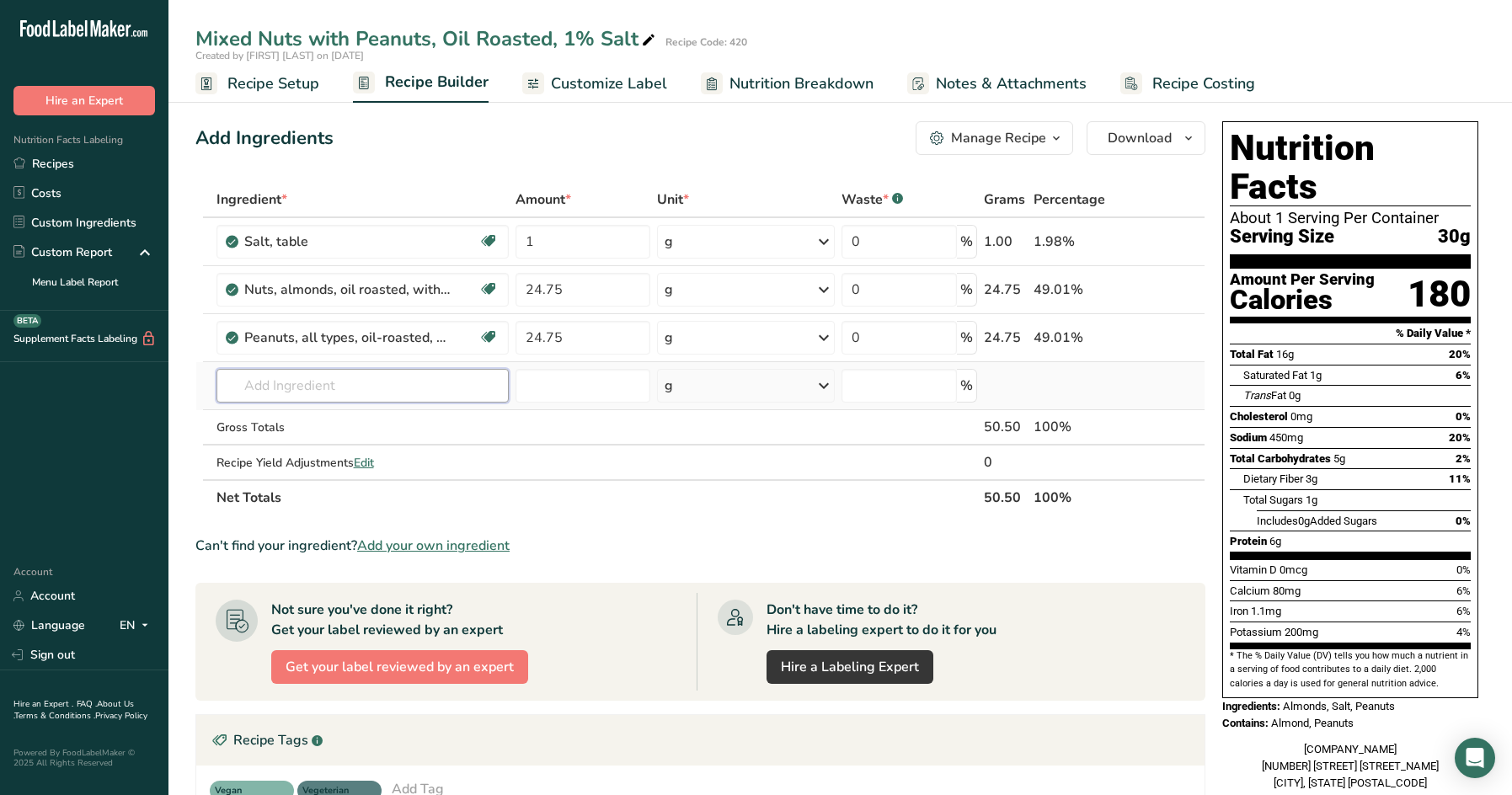 click on "Ingredient *
Amount *
Unit *
Waste *   .a-a{fill:#347362;}.b-a{fill:#fff;}          Grams
Percentage
Salt, table
Dairy free
Gluten free
Vegan
Vegetarian
Soy free
1
g
Portions
1 tsp
1 tbsp
1 cup
See more
Weight Units
g
kg
mg
See more
Volume Units
l
Volume units require a density conversion. If you know your ingredient's density enter it below. Otherwise, click on "RIA" our AI Regulatory bot - she will be able to help you
lb/ft3
g/cm3
Confirm
mL
fl oz" at bounding box center (700, 349) 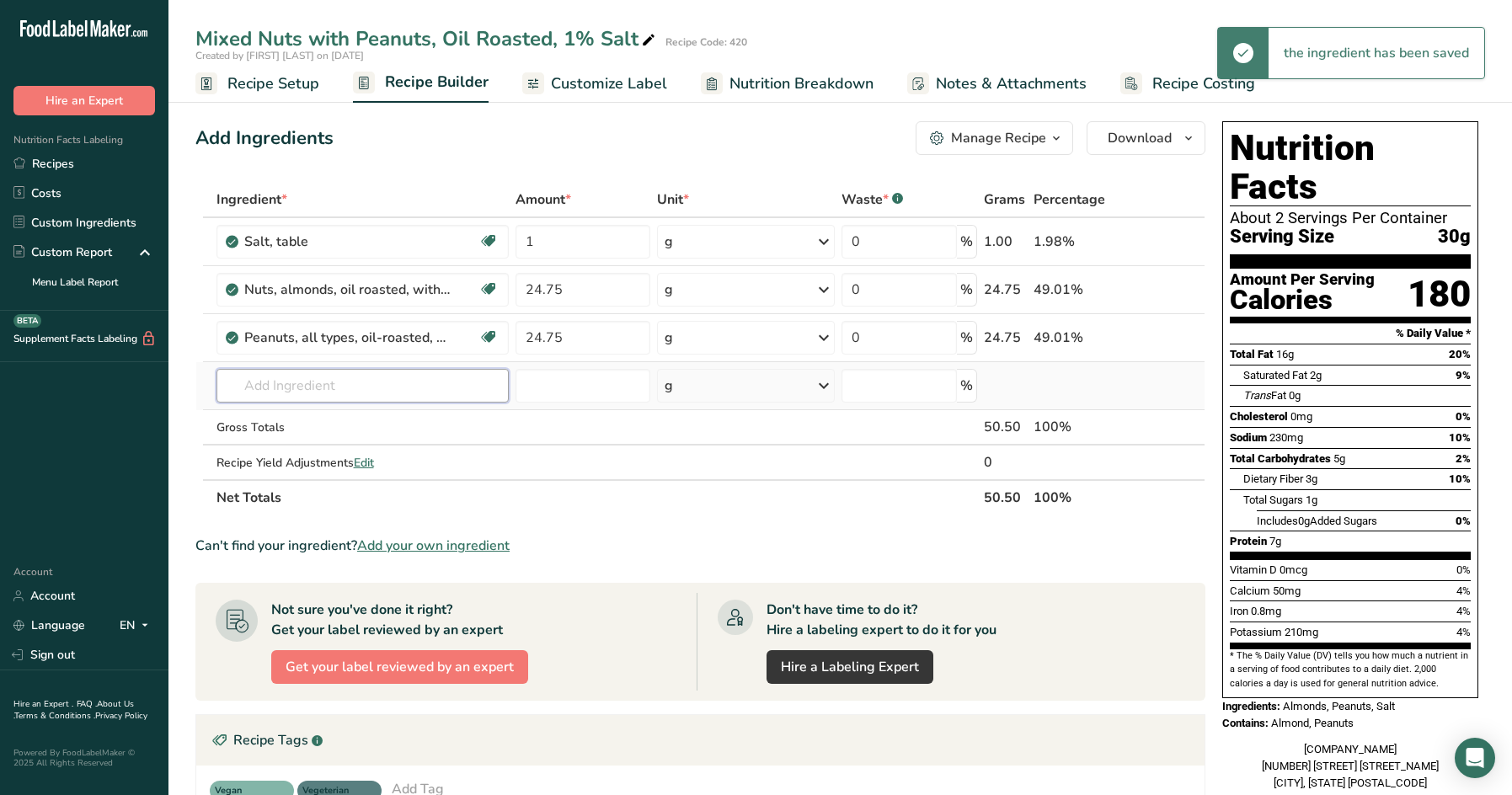 click at bounding box center [363, 386] 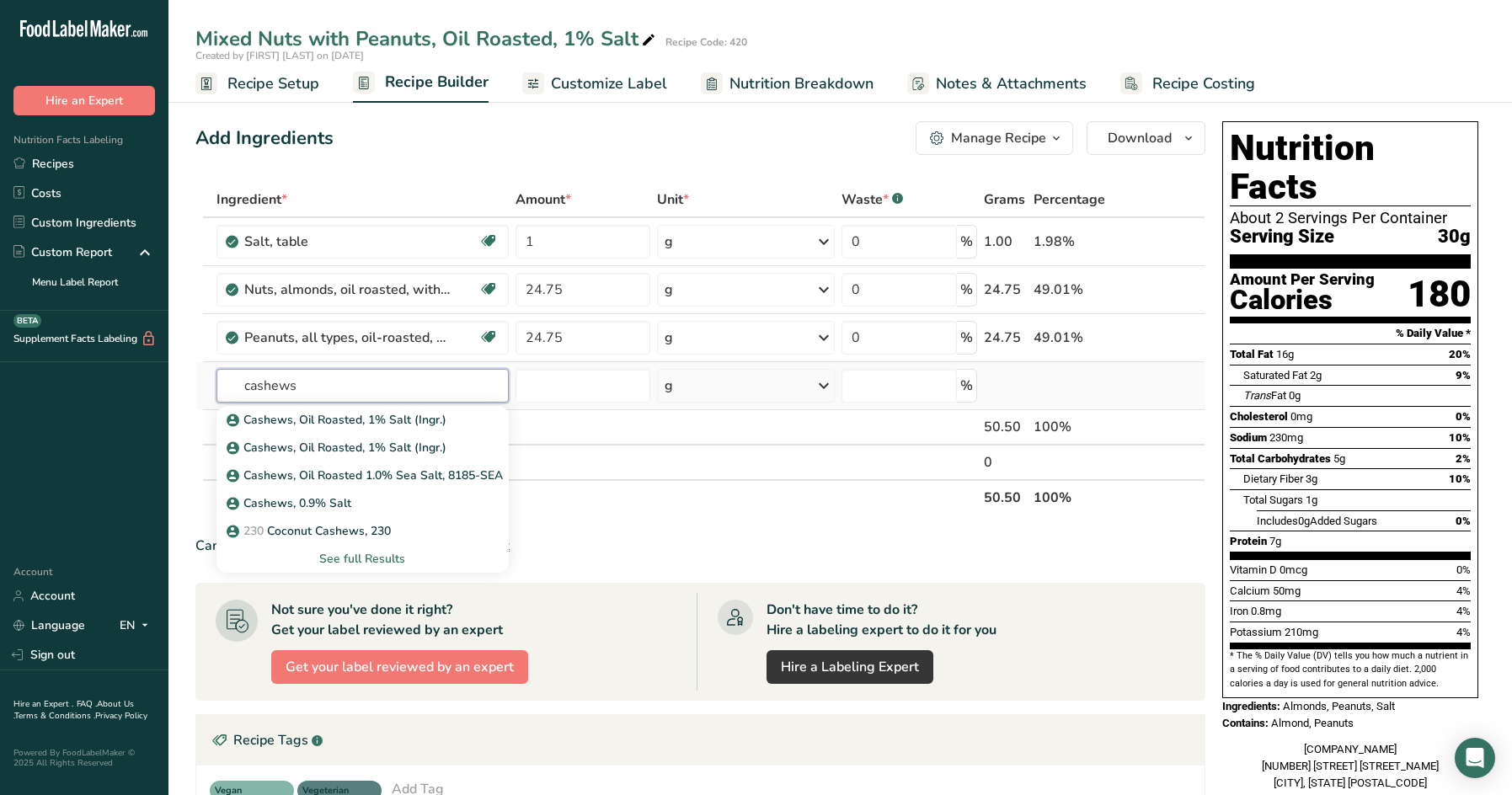 type on "cashews" 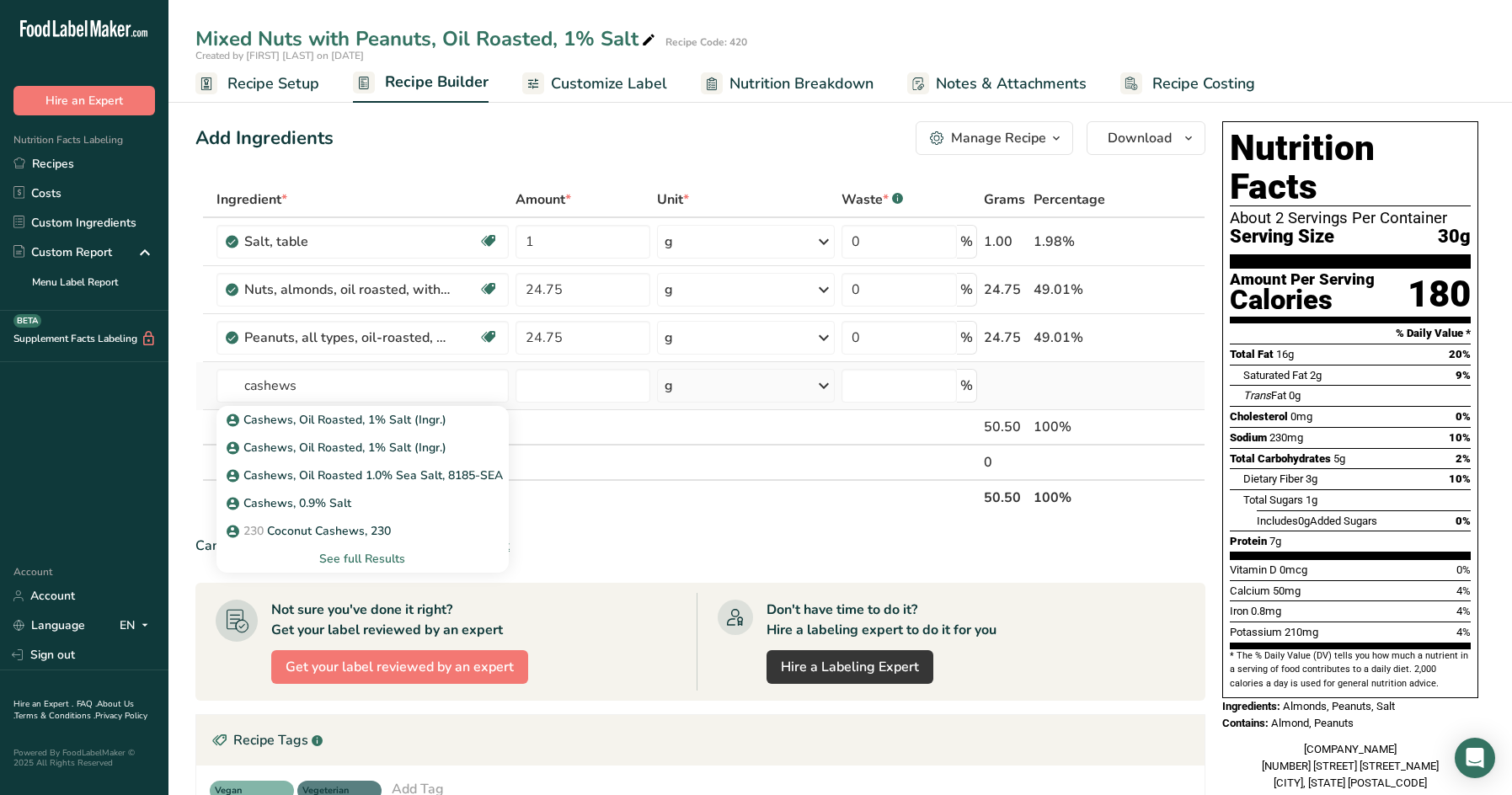type 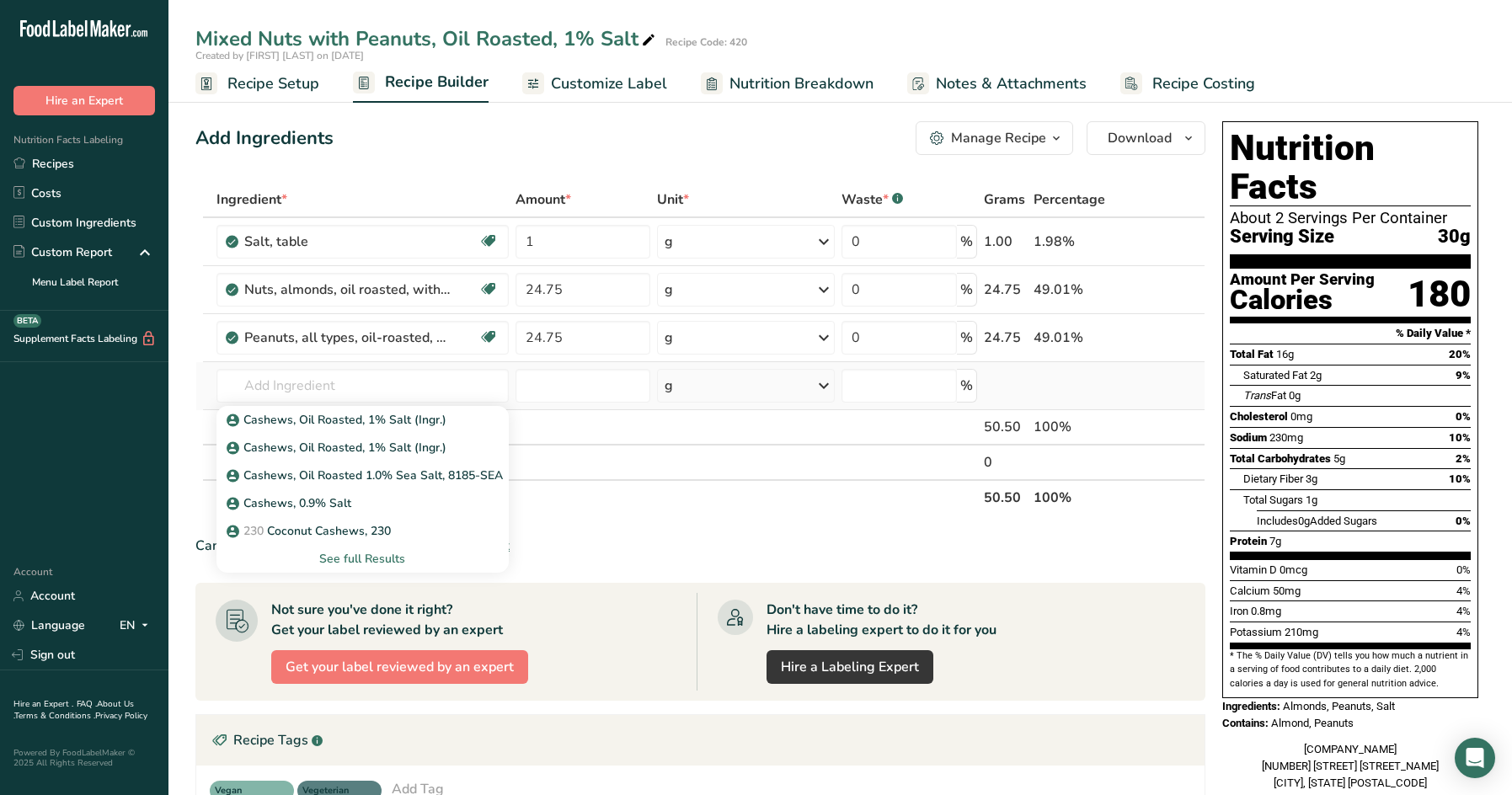 click on "See full Results" at bounding box center (363, 558) 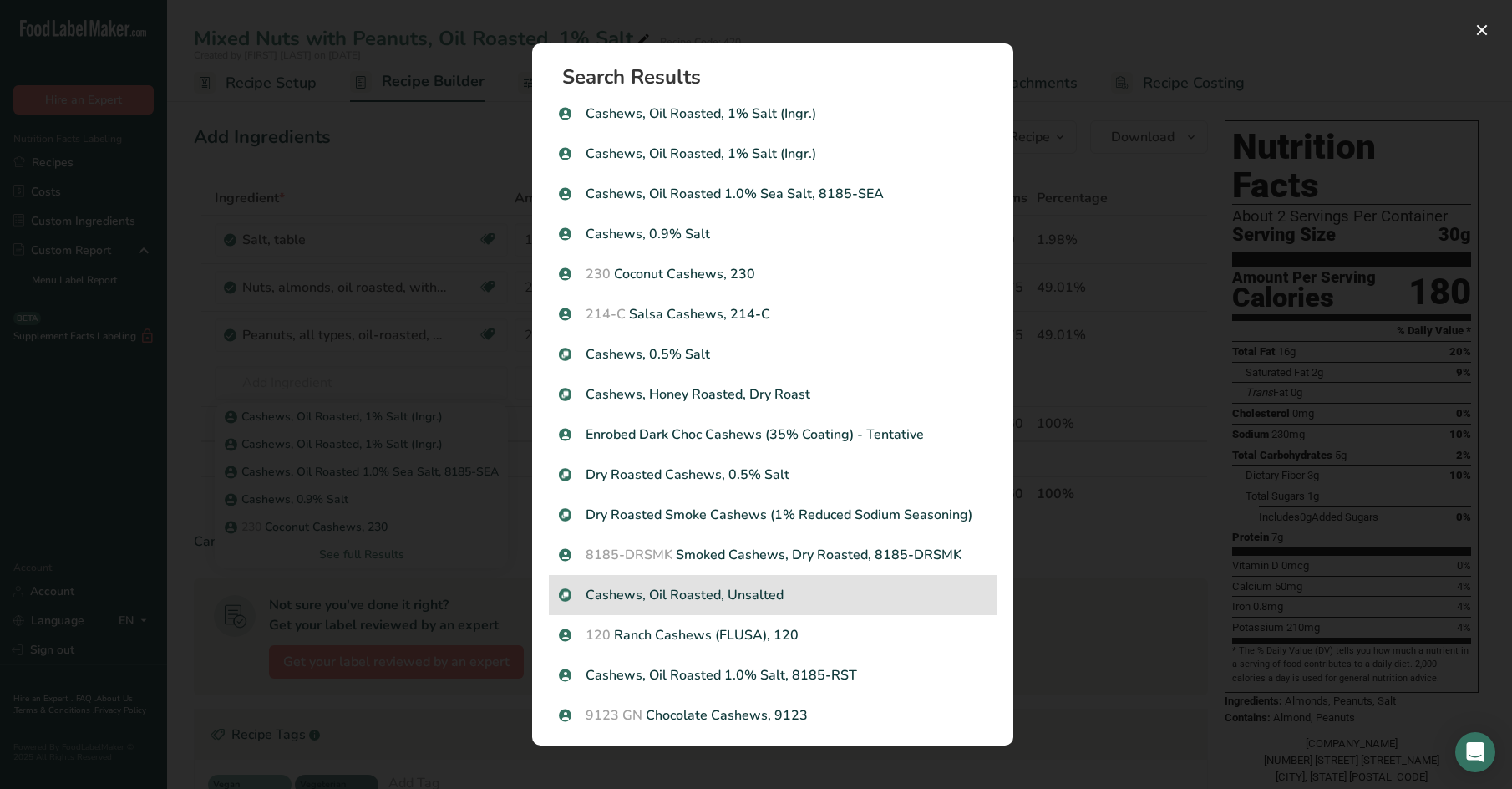 click on "Cashews, Oil Roasted, Unsalted" at bounding box center (773, 595) 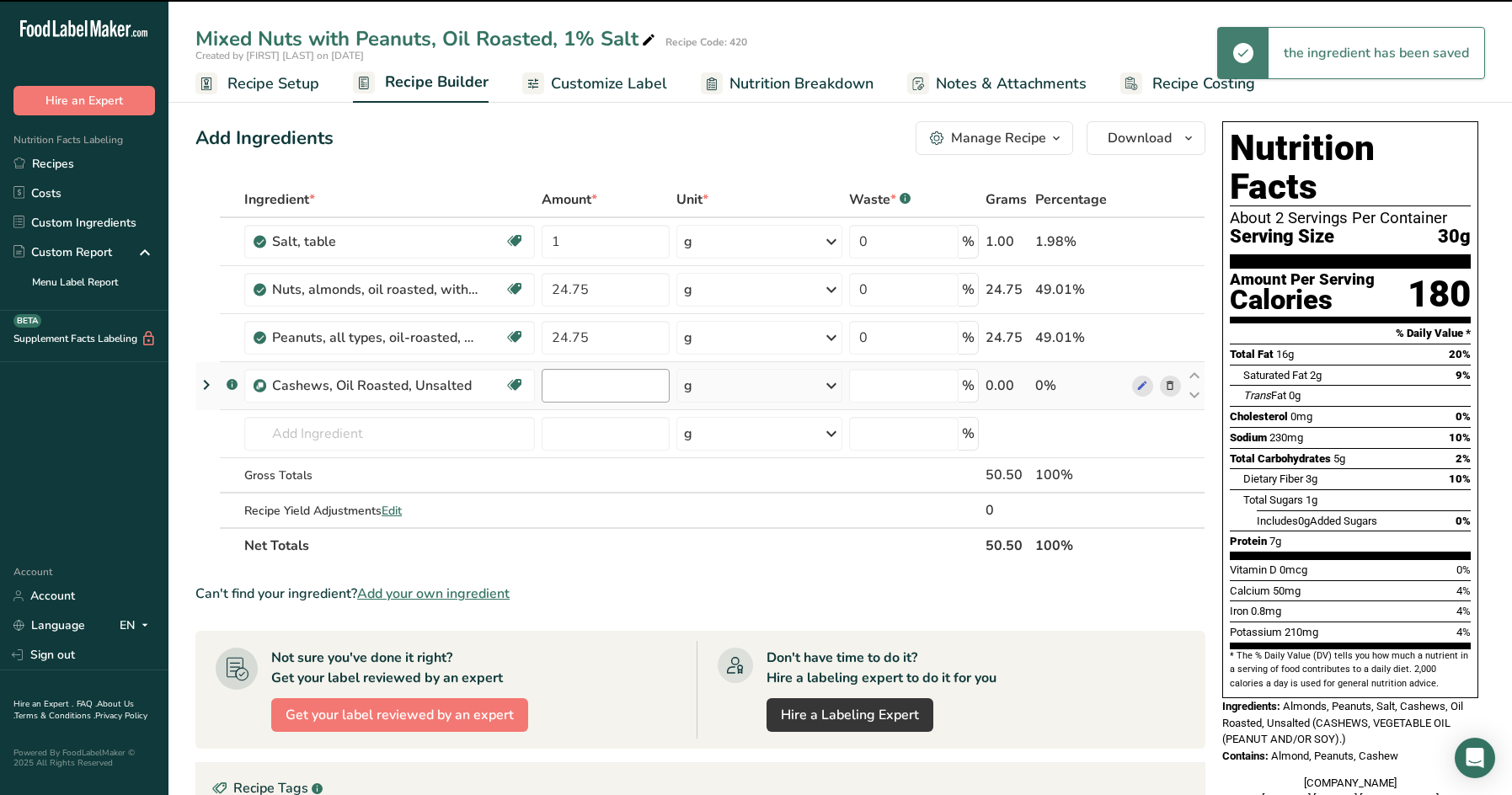 type on "0" 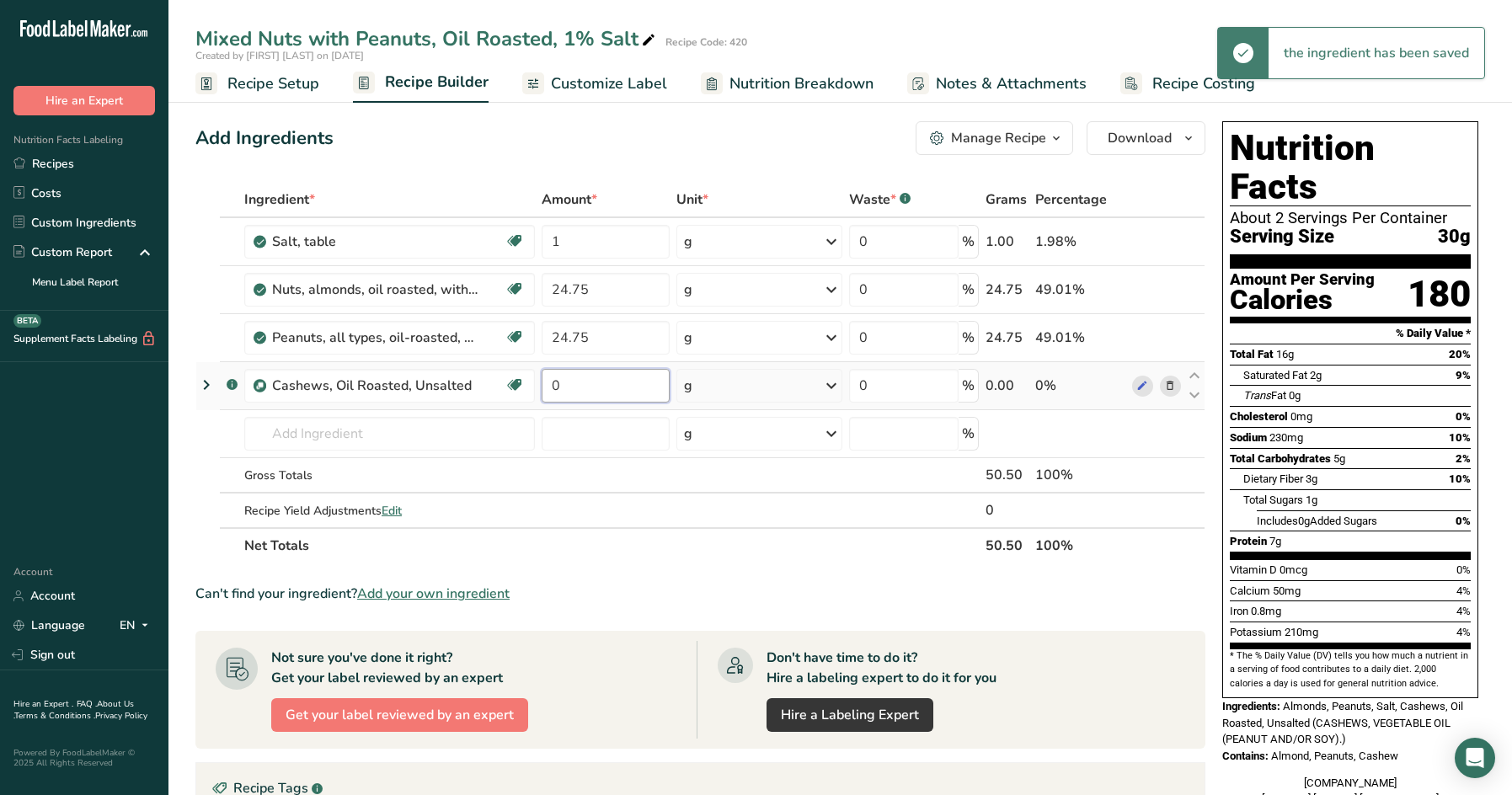 drag, startPoint x: 585, startPoint y: 384, endPoint x: 550, endPoint y: 385, distance: 35.0143 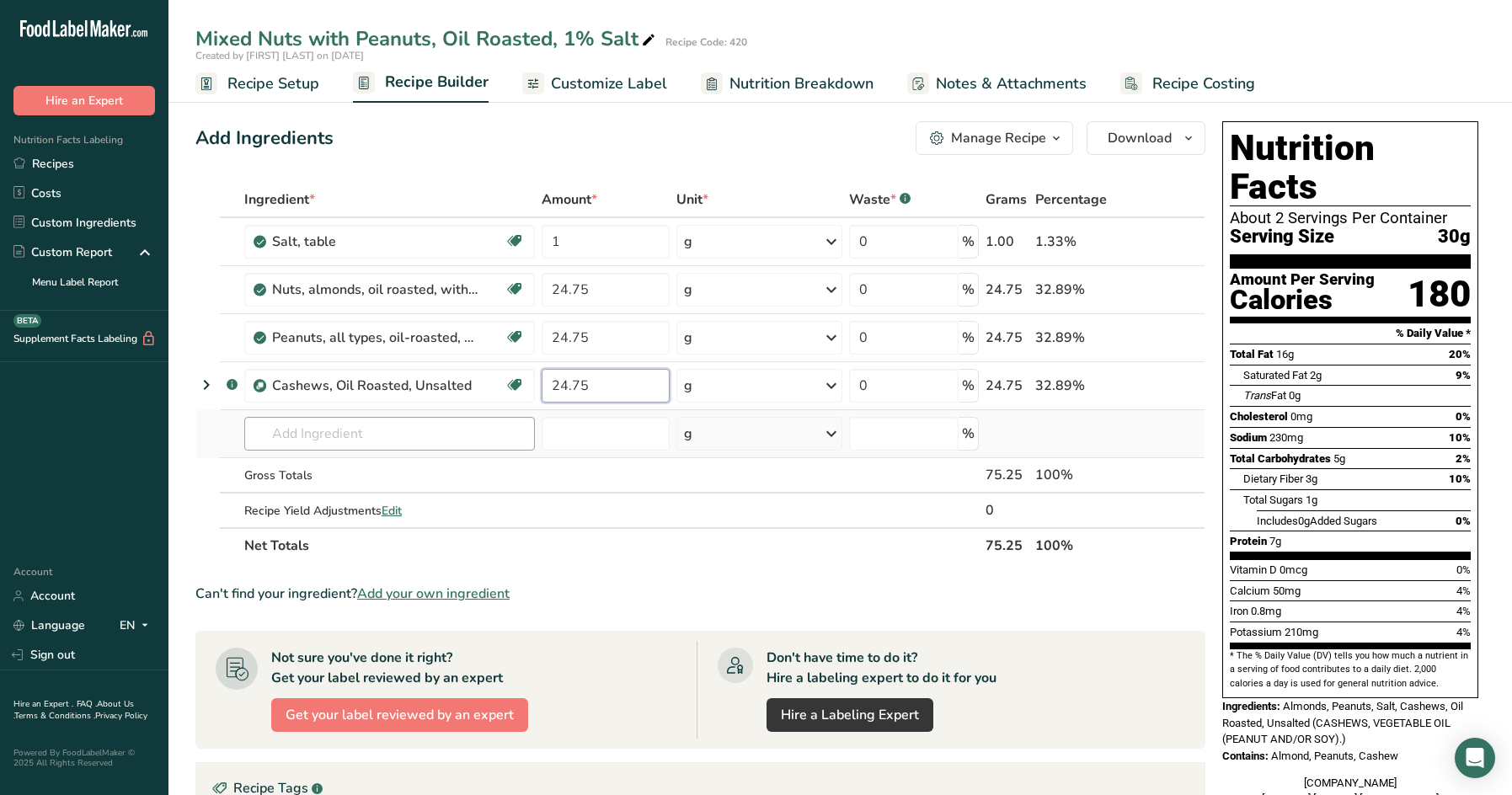 type on "24.75" 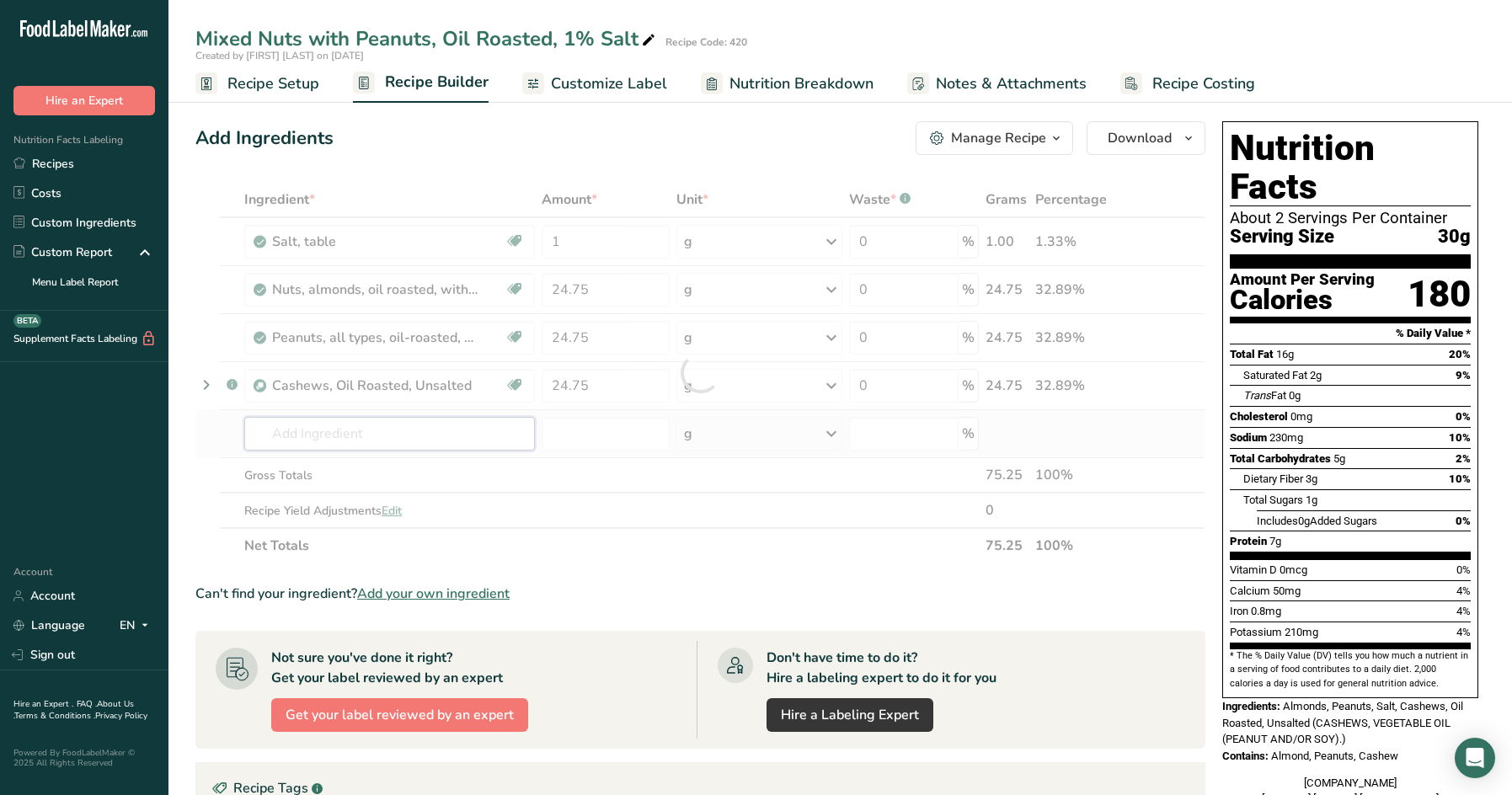 click on "Ingredient *
Amount *
Unit *
Waste *   .a-a{fill:#347362;}.b-a{fill:#fff;}          Grams
Percentage
Salt, table
Dairy free
Gluten free
Vegan
Vegetarian
Soy free
1
g
Portions
1 tsp
1 tbsp
1 cup
See more
Weight Units
g
kg
mg
See more
Volume Units
l
Volume units require a density conversion. If you know your ingredient's density enter it below. Otherwise, click on "RIA" our AI Regulatory bot - she will be able to help you
lb/ft3
g/cm3
Confirm
mL
fl oz" at bounding box center [700, 372] 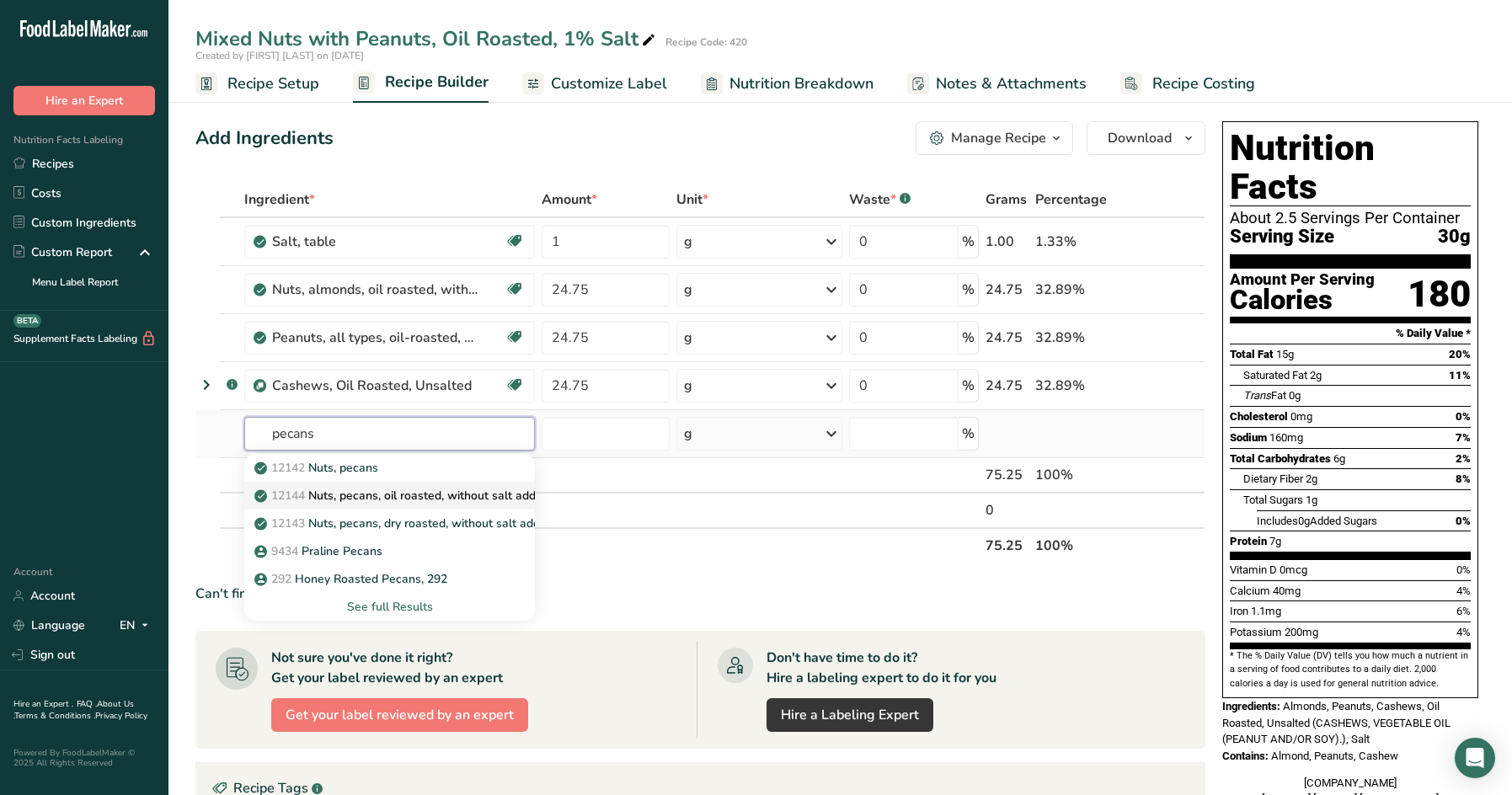 type on "pecans" 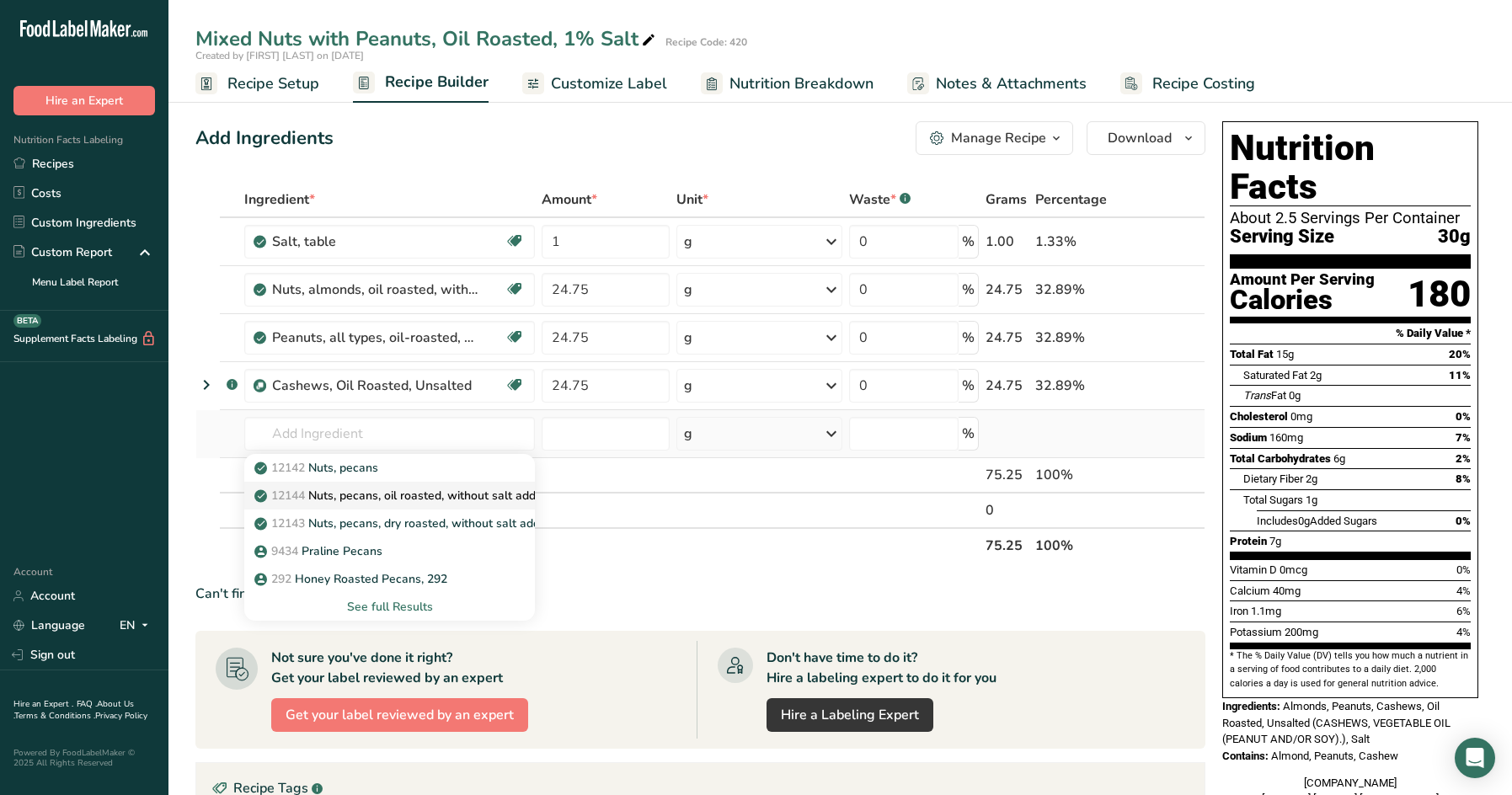 click on "12144
Nuts, pecans, oil roasted, without salt added" at bounding box center [403, 495] 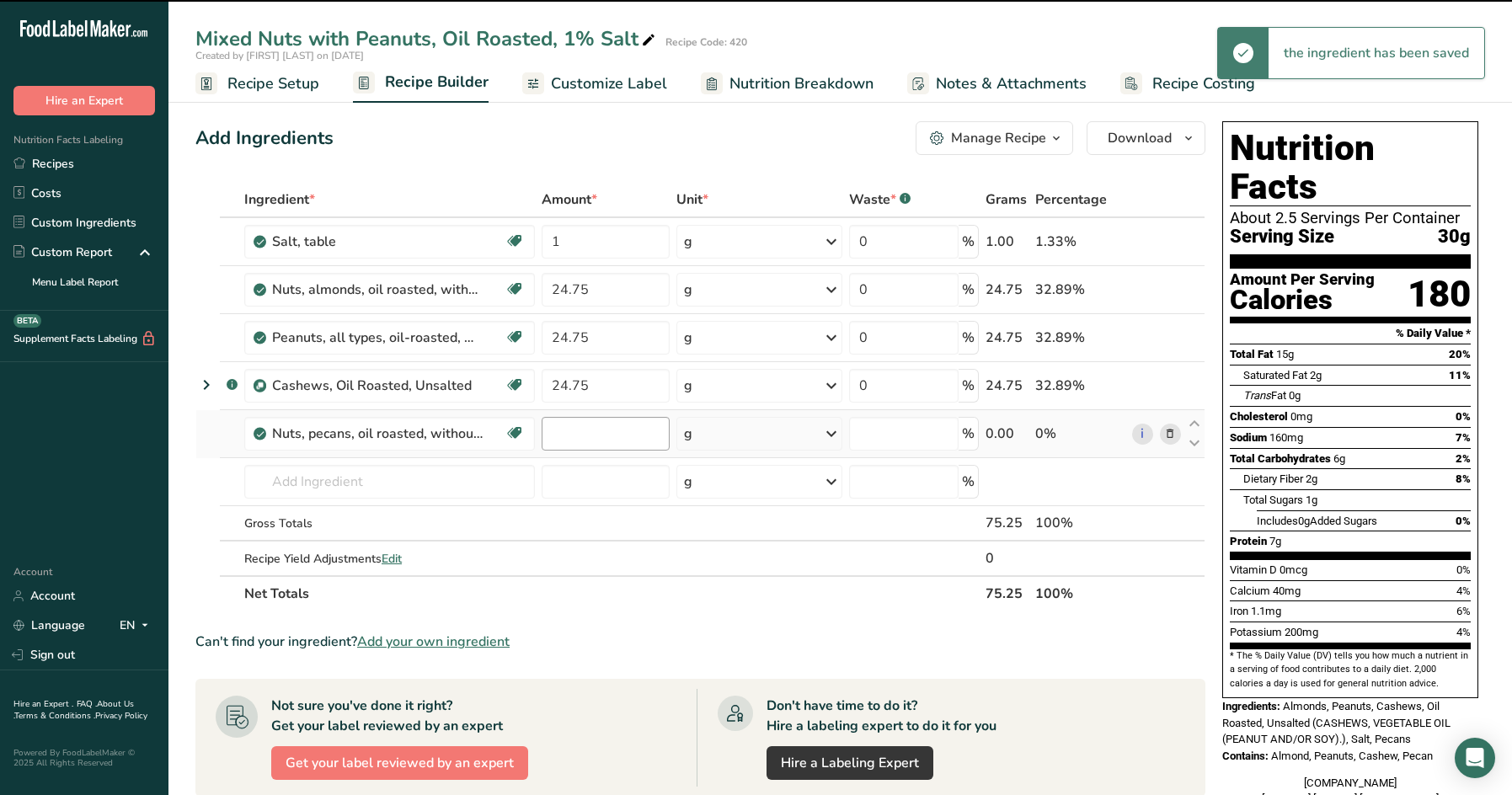 type on "0" 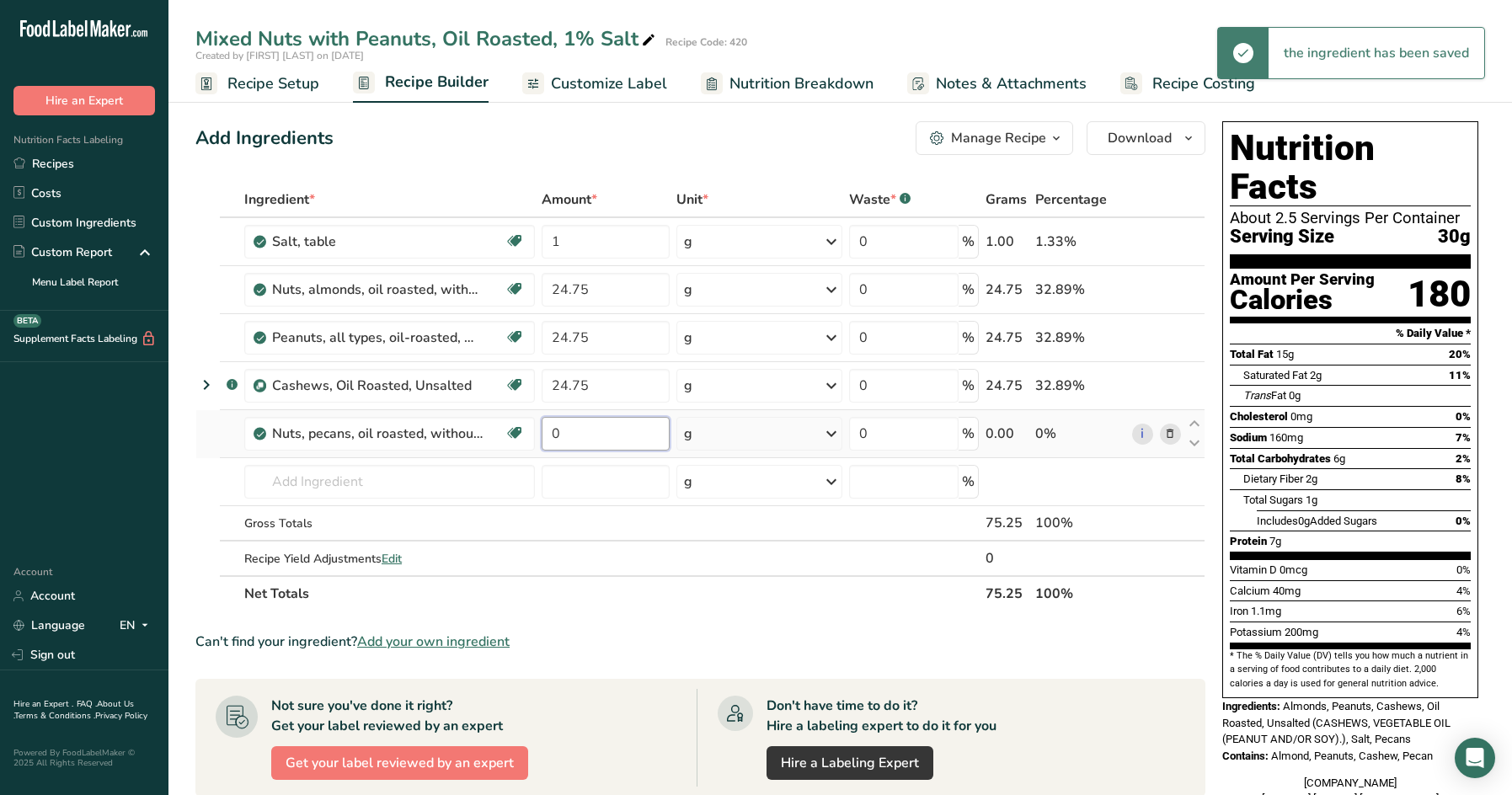 click on "0" at bounding box center (606, 434) 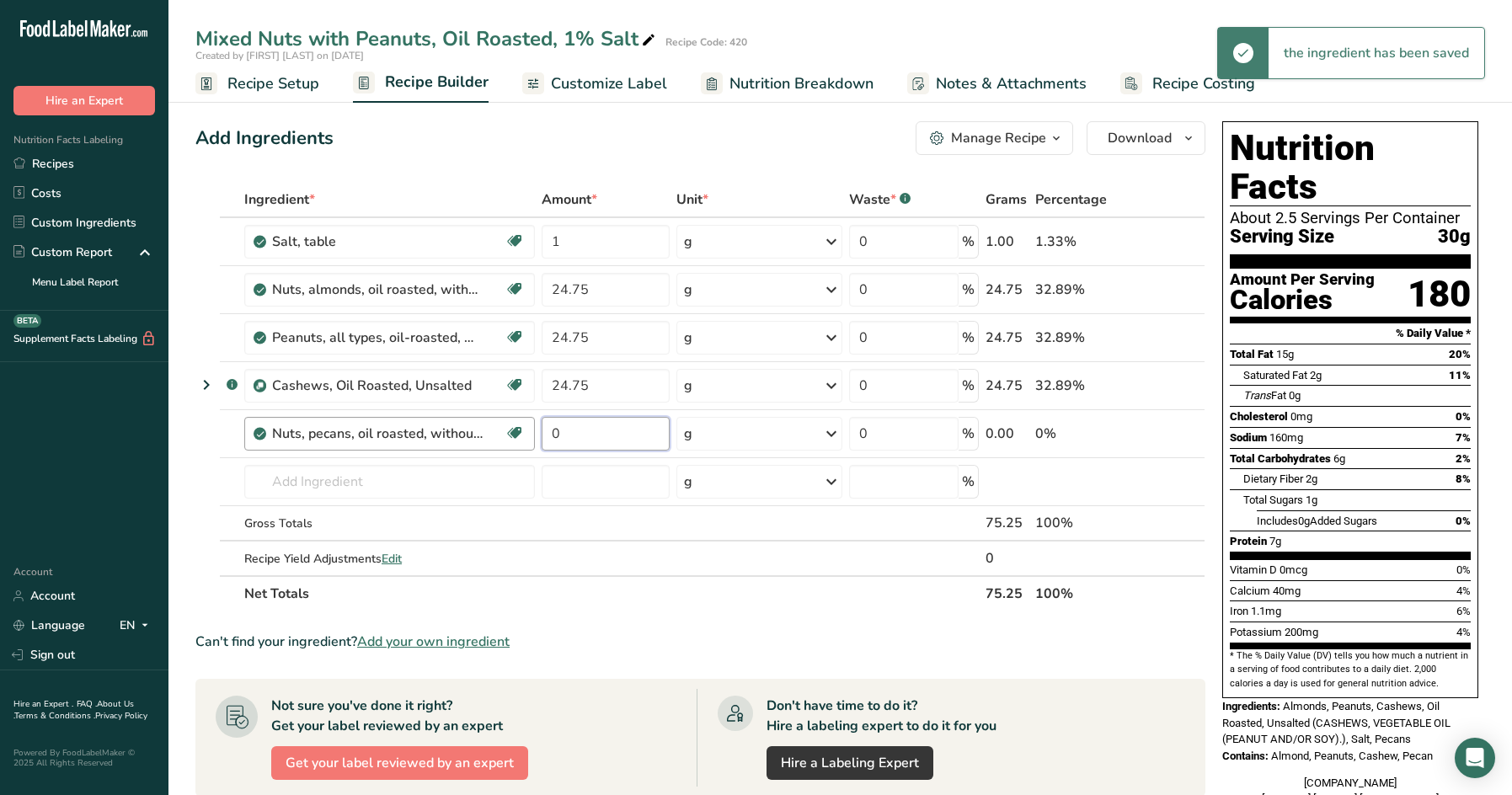 drag, startPoint x: 572, startPoint y: 435, endPoint x: 534, endPoint y: 437, distance: 38.052595 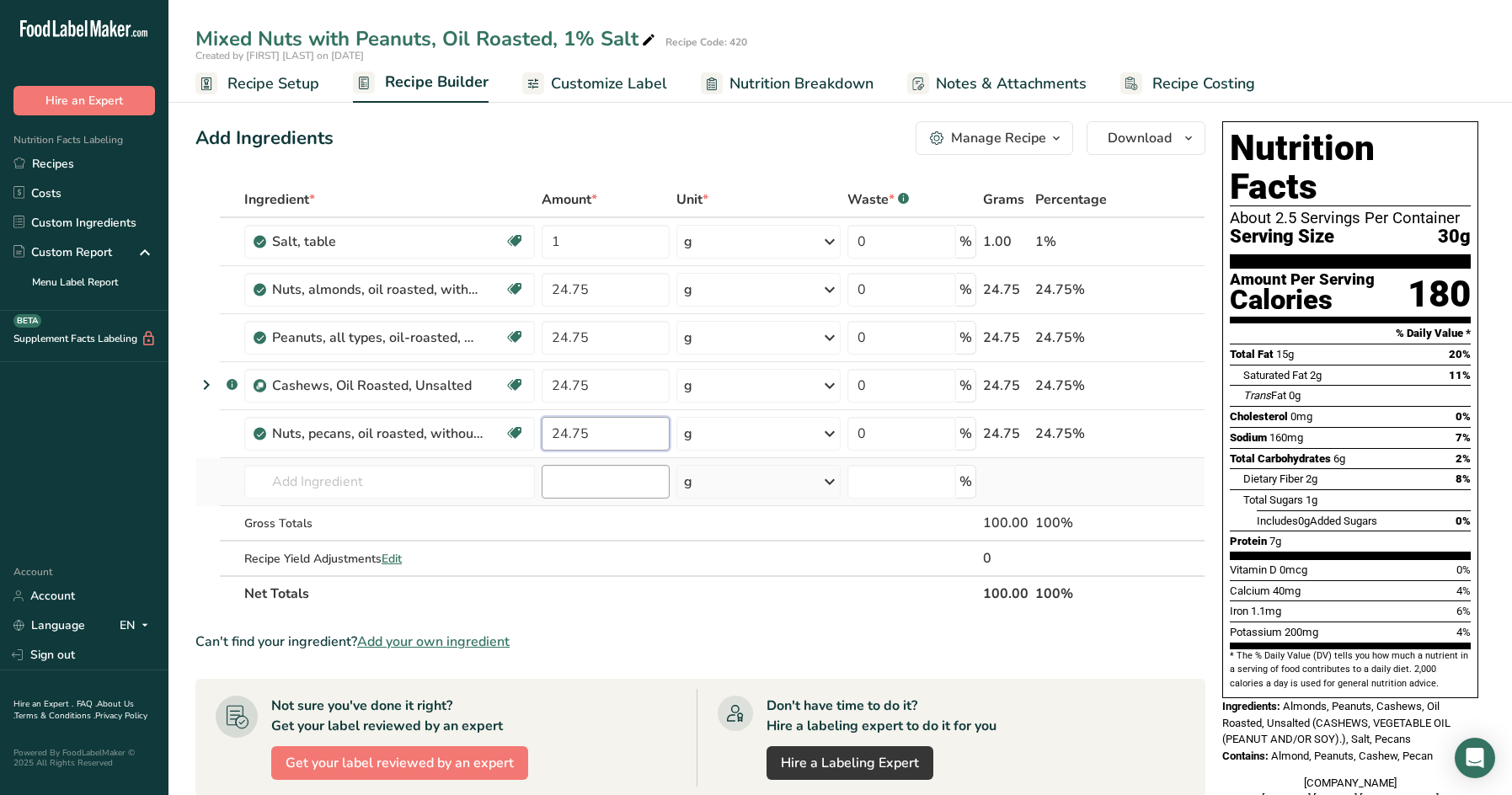 type on "24.75" 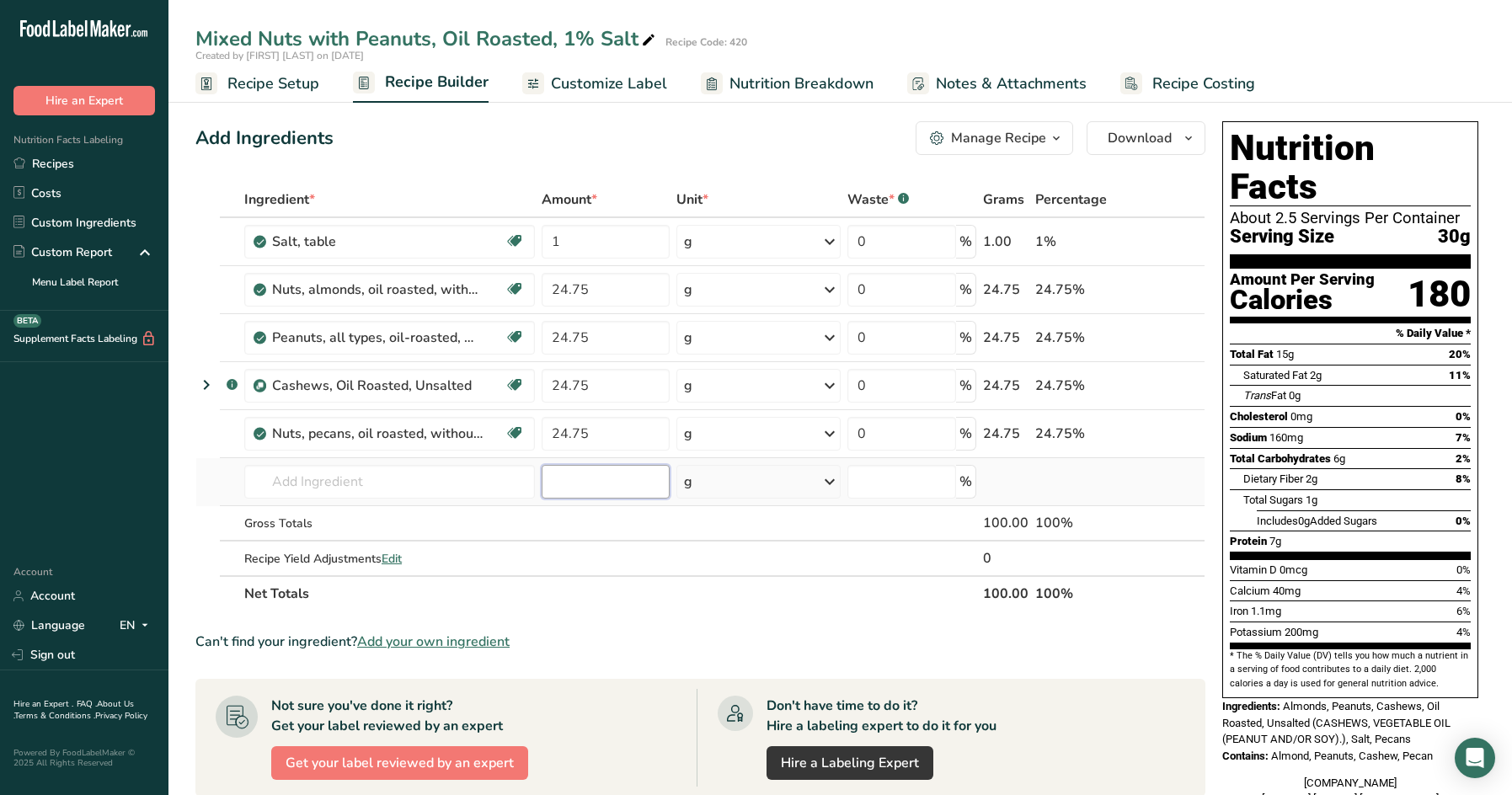 click on "Ingredient *
Amount *
Unit *
Waste *   .a-a{fill:#347362;}.b-a{fill:#fff;}          Grams
Percentage
Salt, table
Dairy free
Gluten free
Vegan
Vegetarian
Soy free
1
g
Portions
1 tsp
1 tbsp
1 cup
See more
Weight Units
g
kg
mg
See more
Volume Units
l
Volume units require a density conversion. If you know your ingredient's density enter it below. Otherwise, click on "RIA" our AI Regulatory bot - she will be able to help you
lb/ft3
g/cm3
Confirm
mL
fl oz" at bounding box center (700, 397) 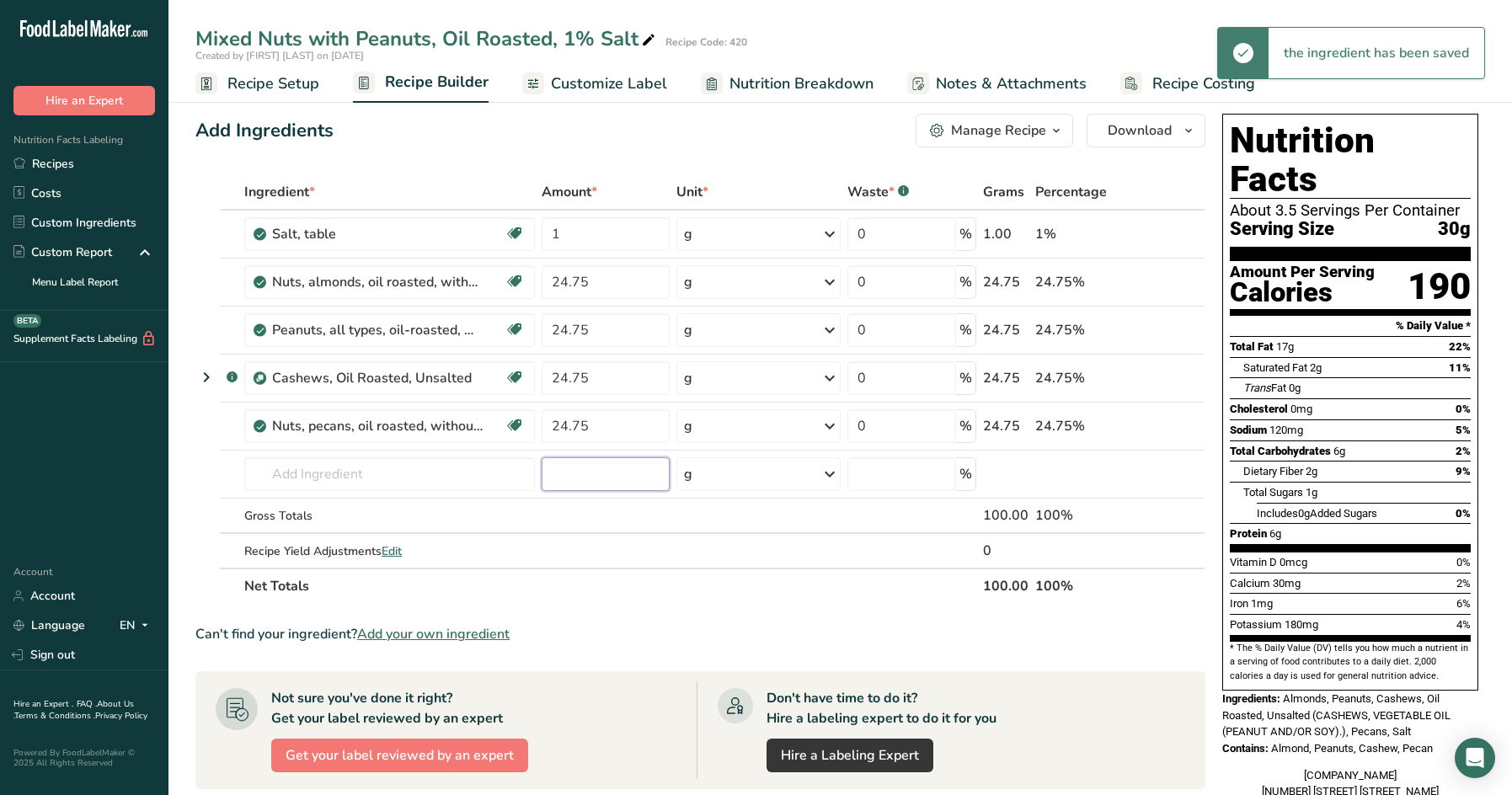 scroll, scrollTop: 0, scrollLeft: 0, axis: both 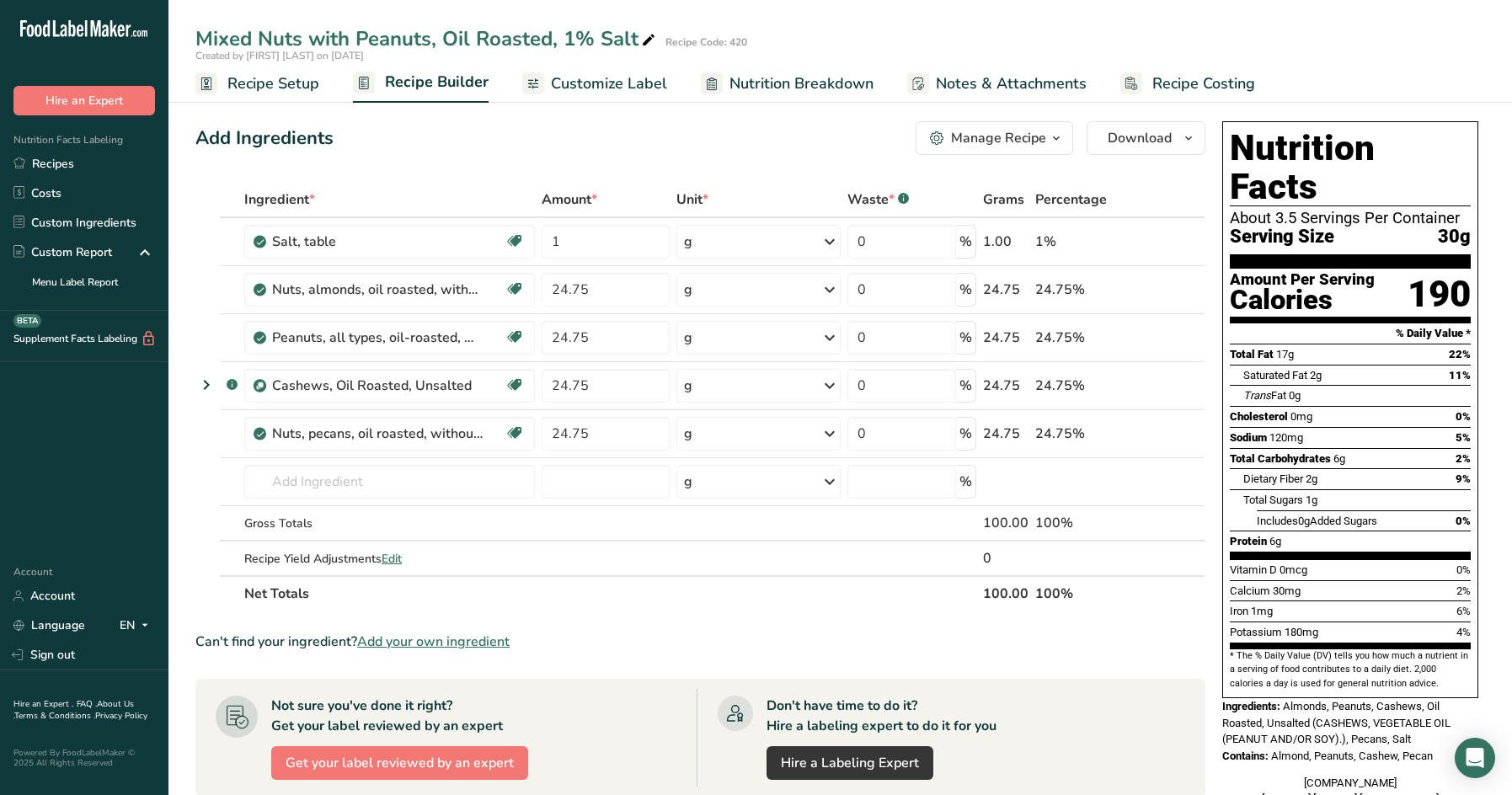 click on "Customize Label" at bounding box center (609, 83) 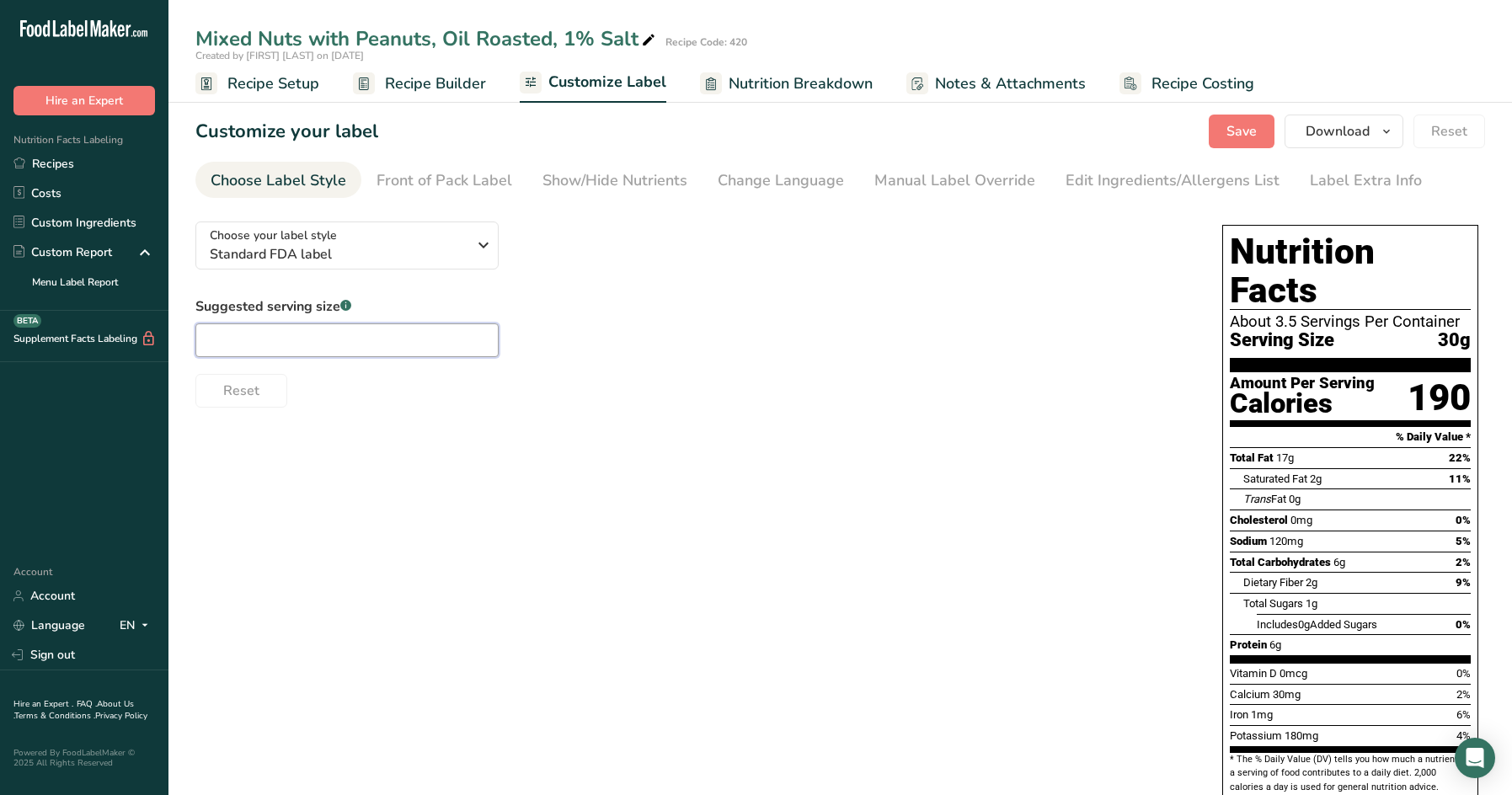 click at bounding box center (347, 340) 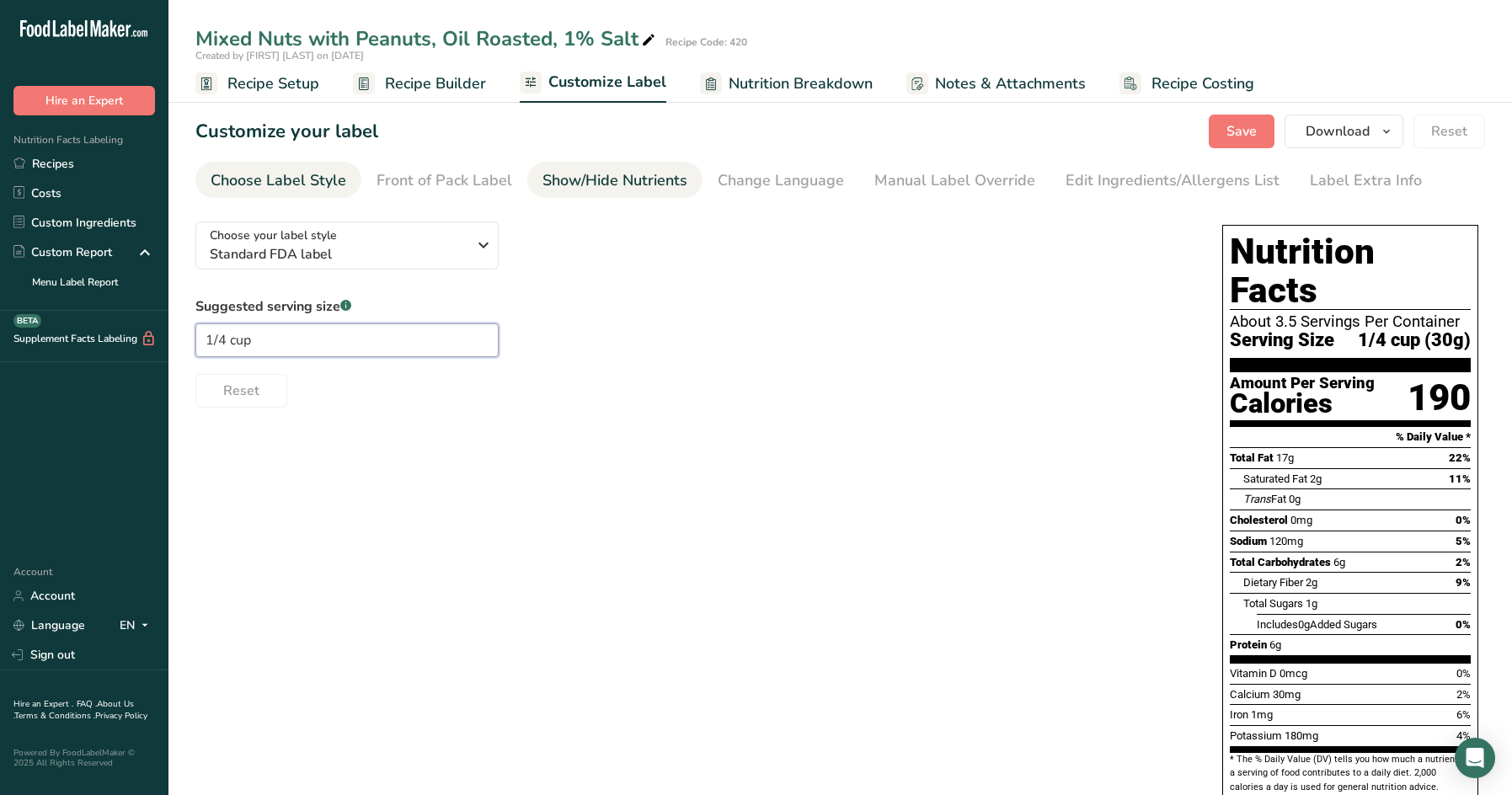 type on "1/4 cup" 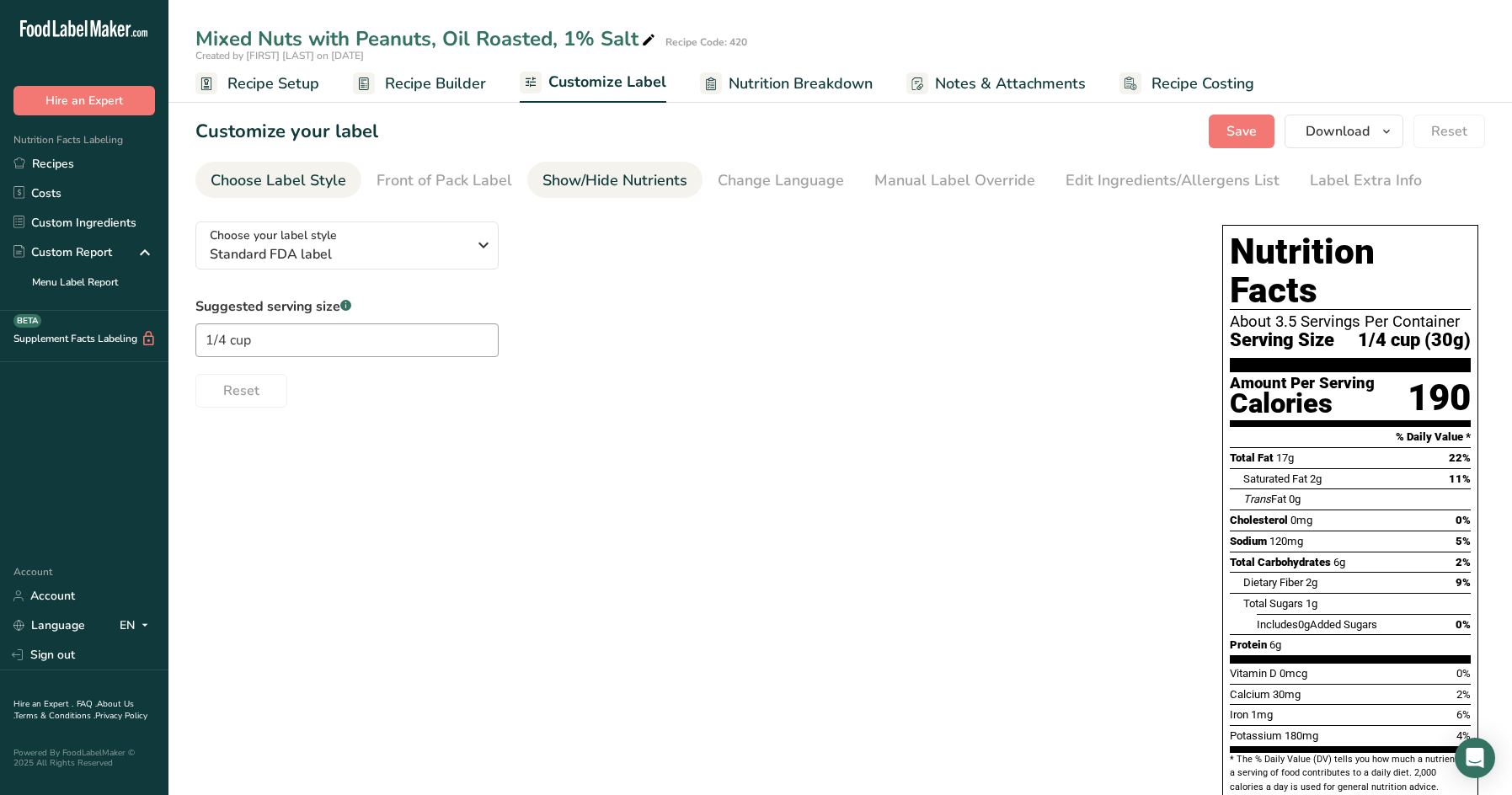 click on "Show/Hide Nutrients" at bounding box center (615, 180) 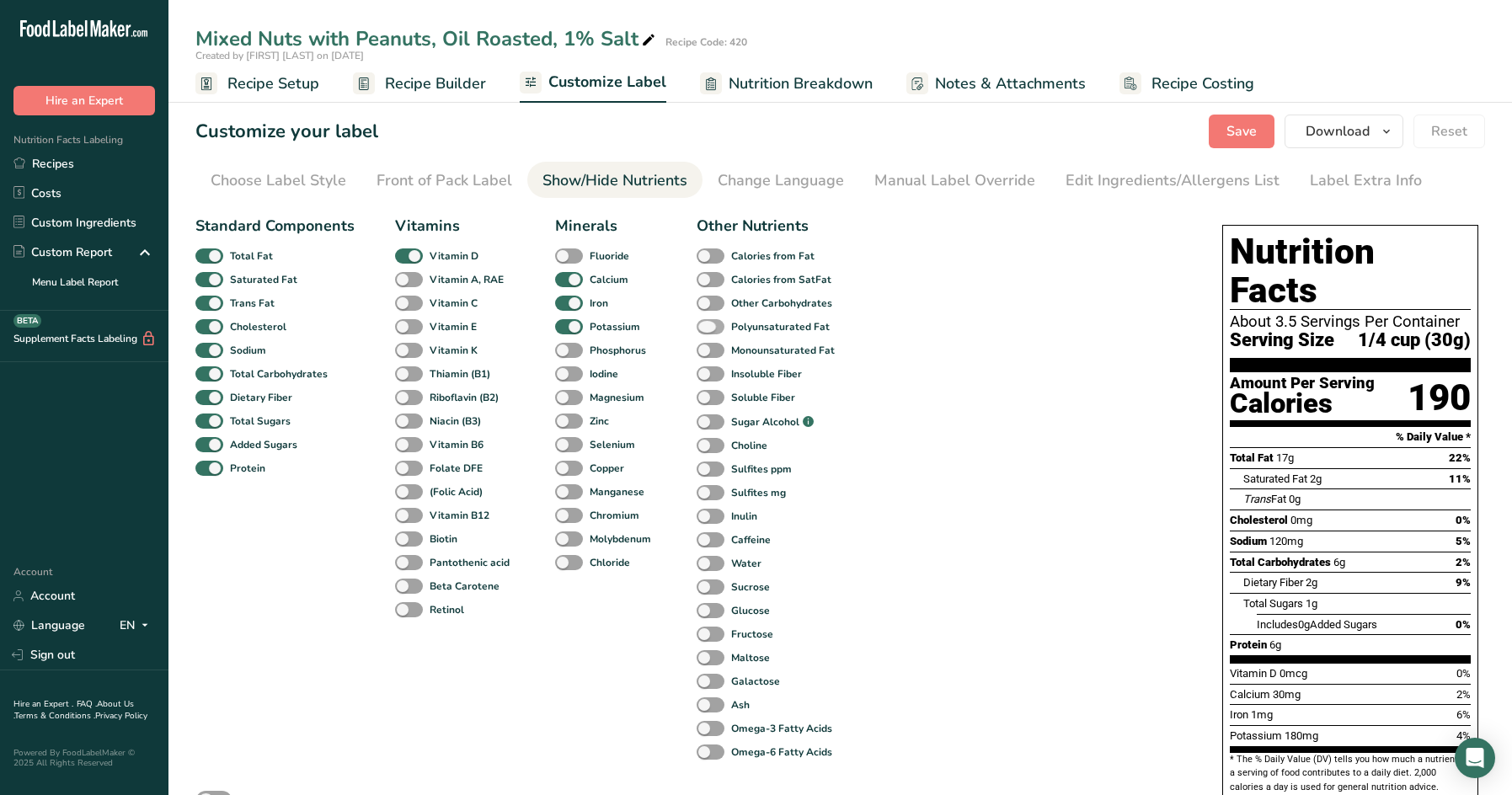 click at bounding box center [710, 327] 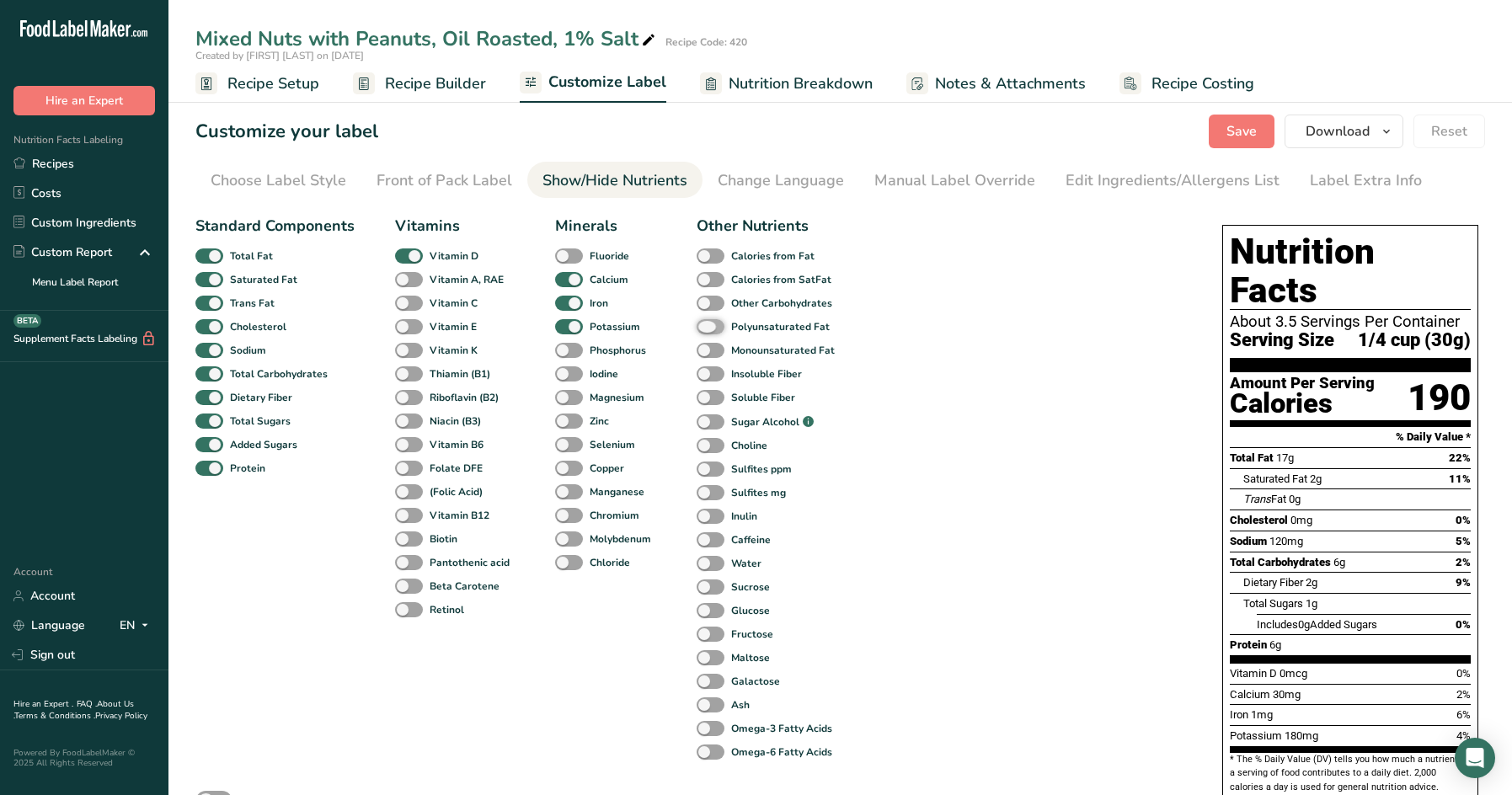 click on "Polyunsaturated Fat" at bounding box center [702, 326] 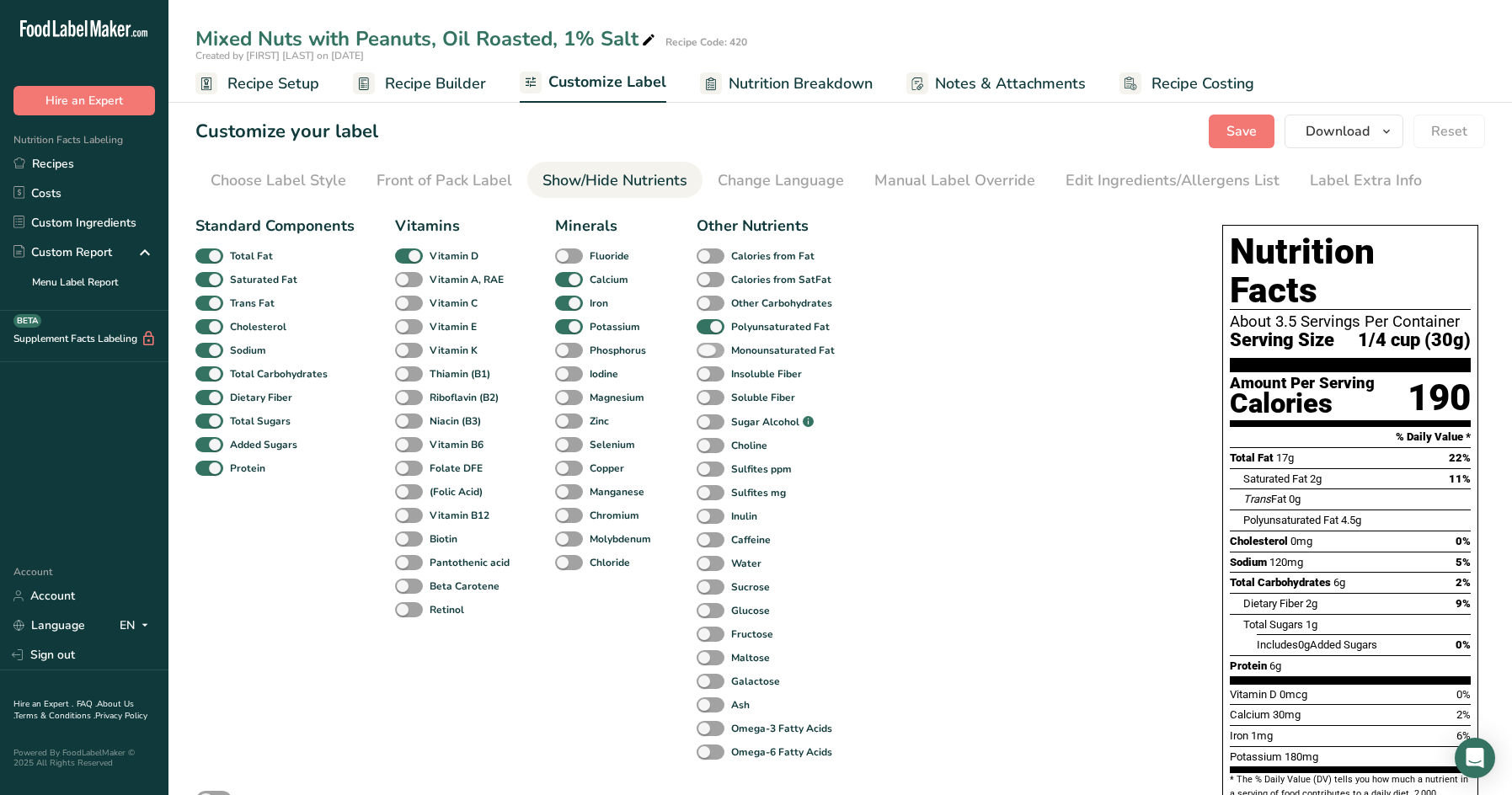 click at bounding box center [710, 350] 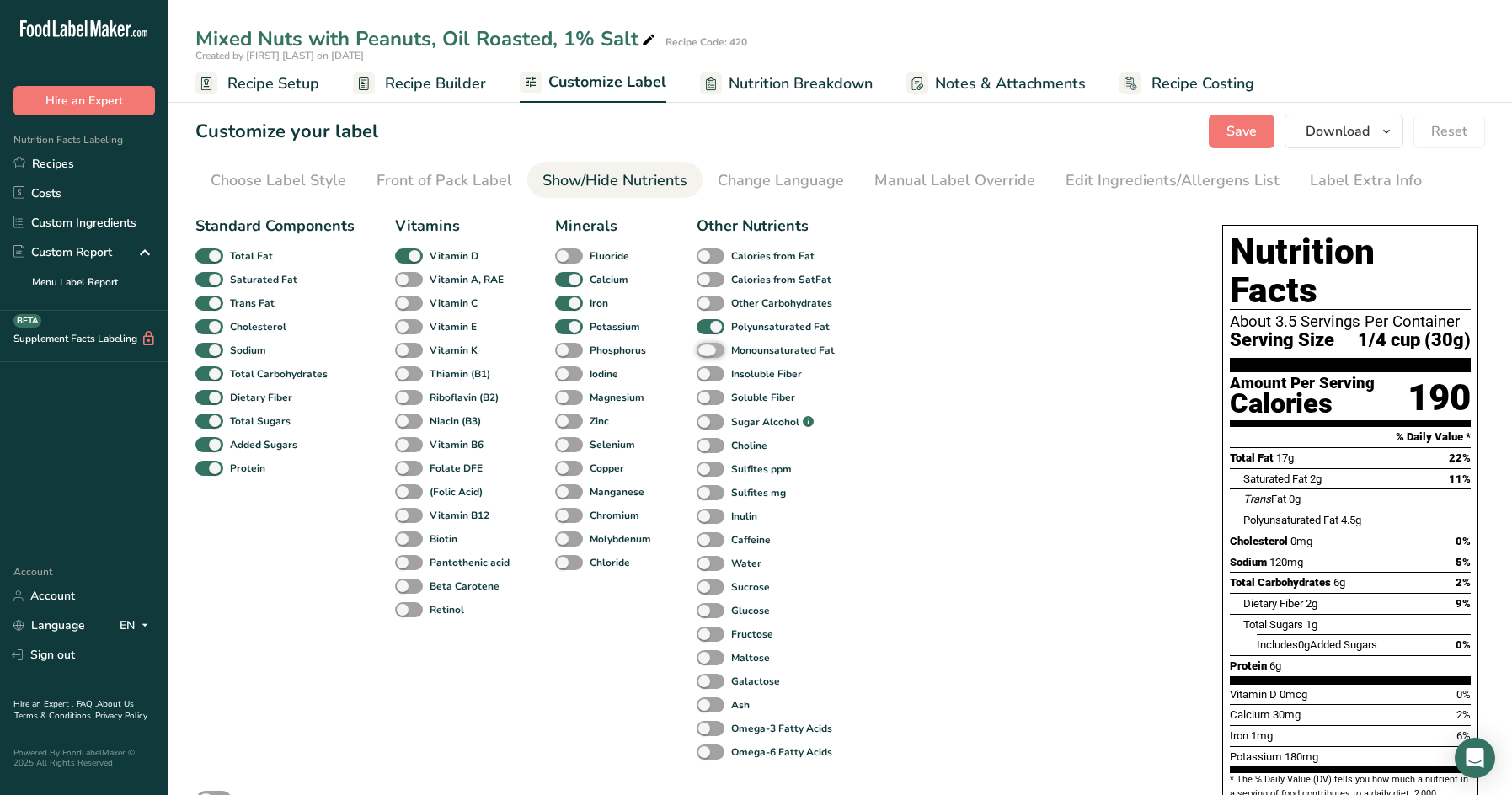 click on "Monounsaturated Fat" at bounding box center [702, 349] 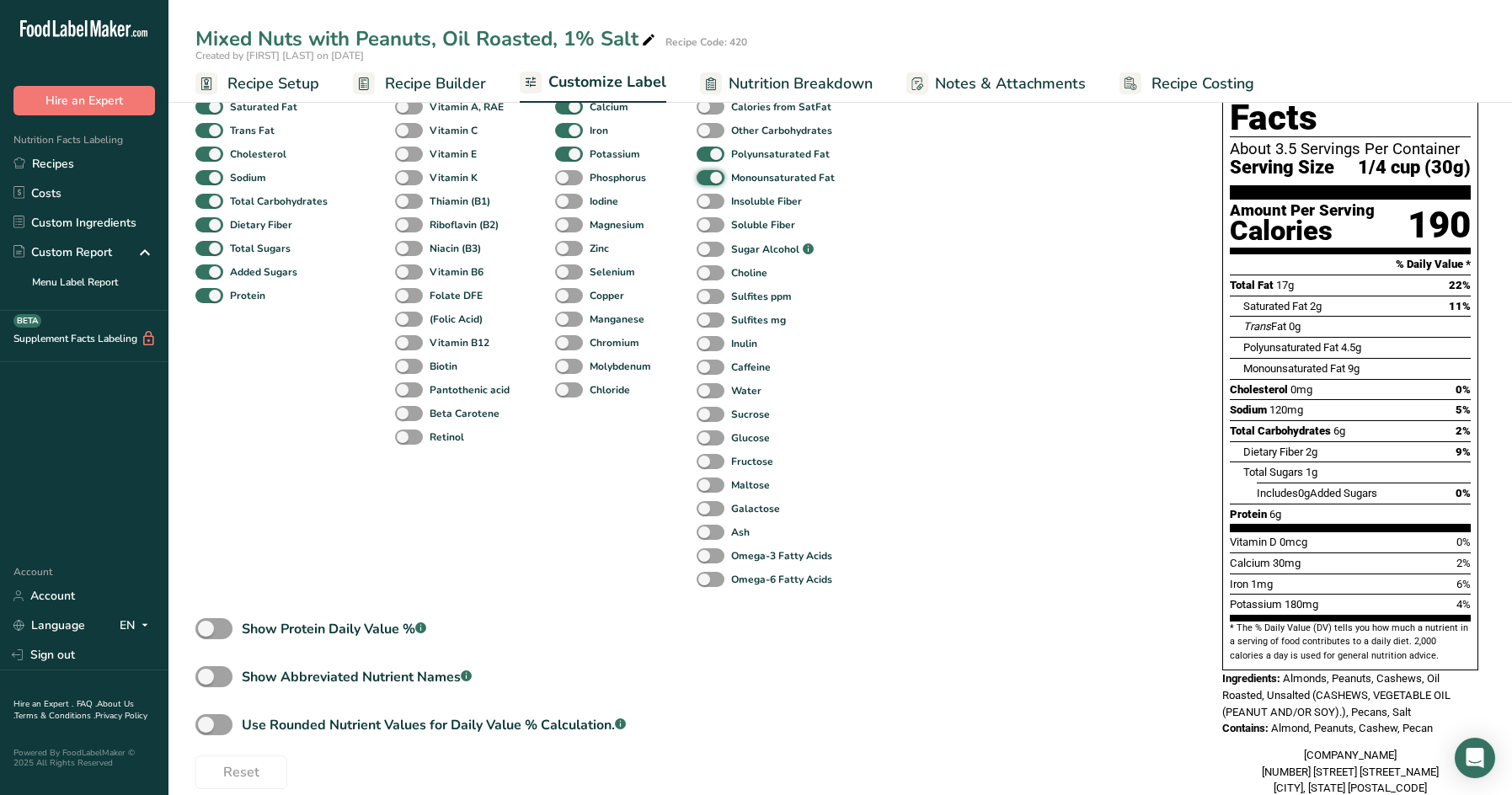 scroll, scrollTop: 196, scrollLeft: 0, axis: vertical 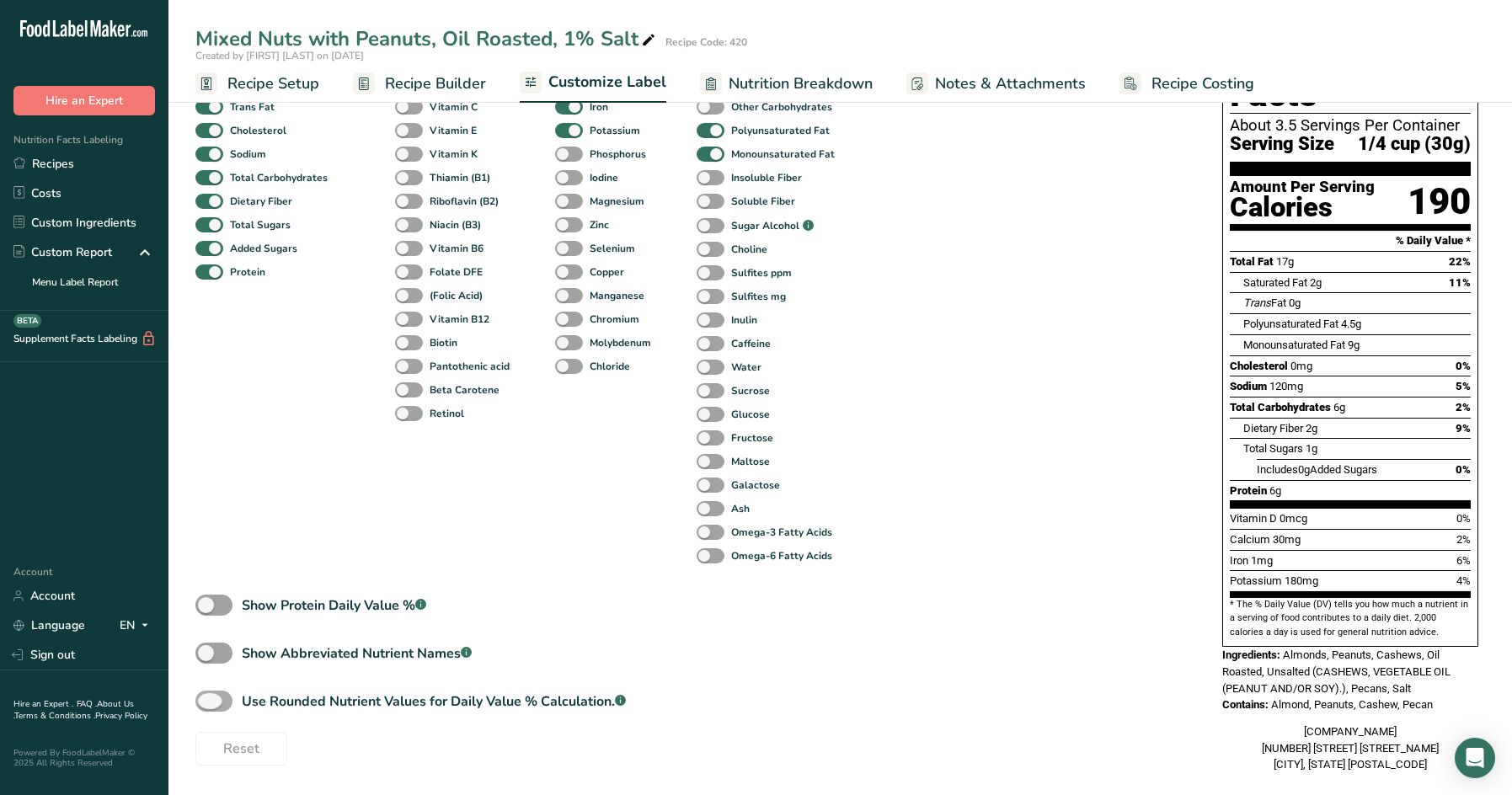 click at bounding box center [214, 701] 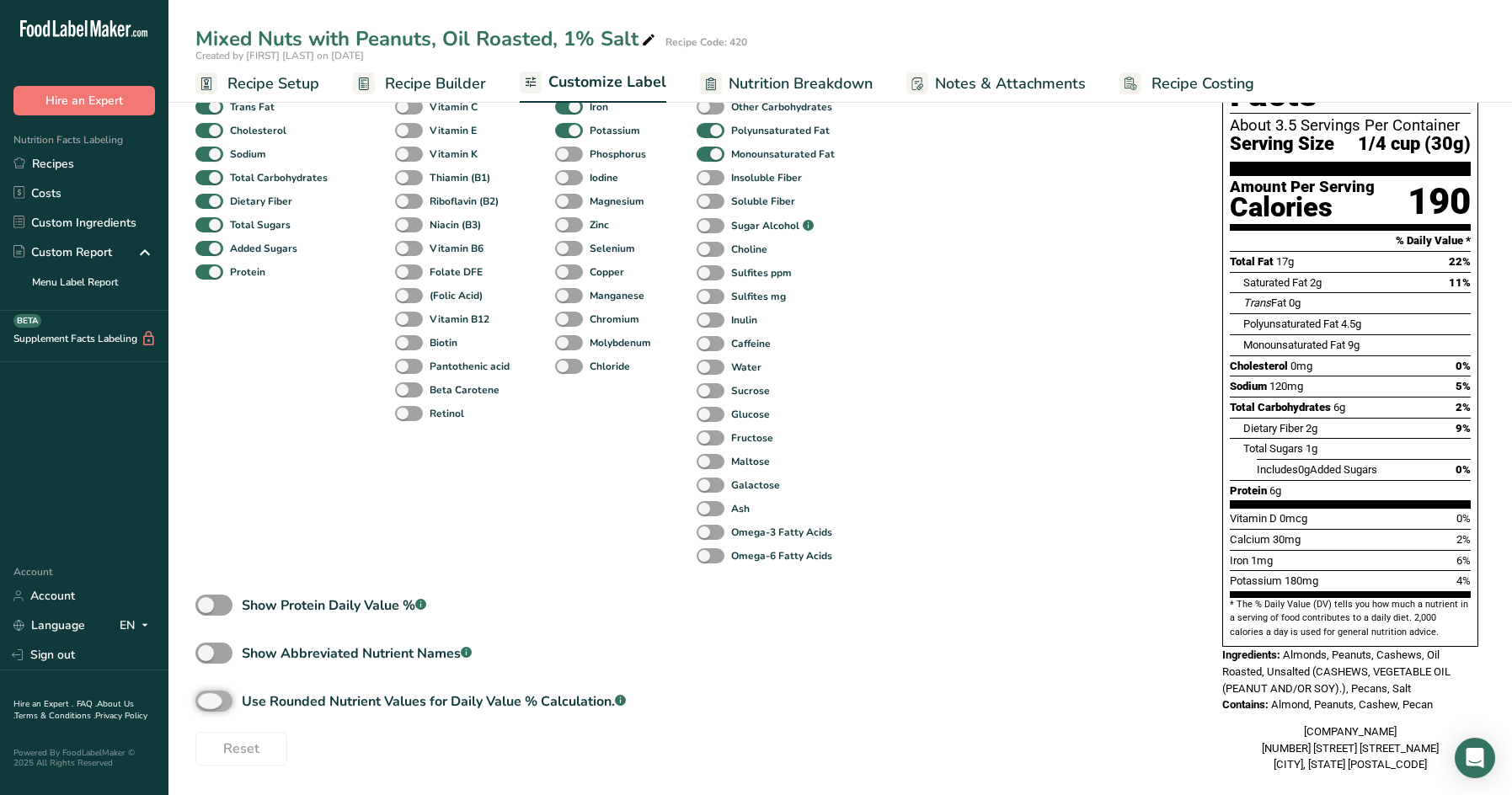 click on "Use Rounded Nutrient Values for Daily Value % Calculation.
.a-a{fill:#347362;}.b-a{fill:#fff;}" at bounding box center [200, 701] 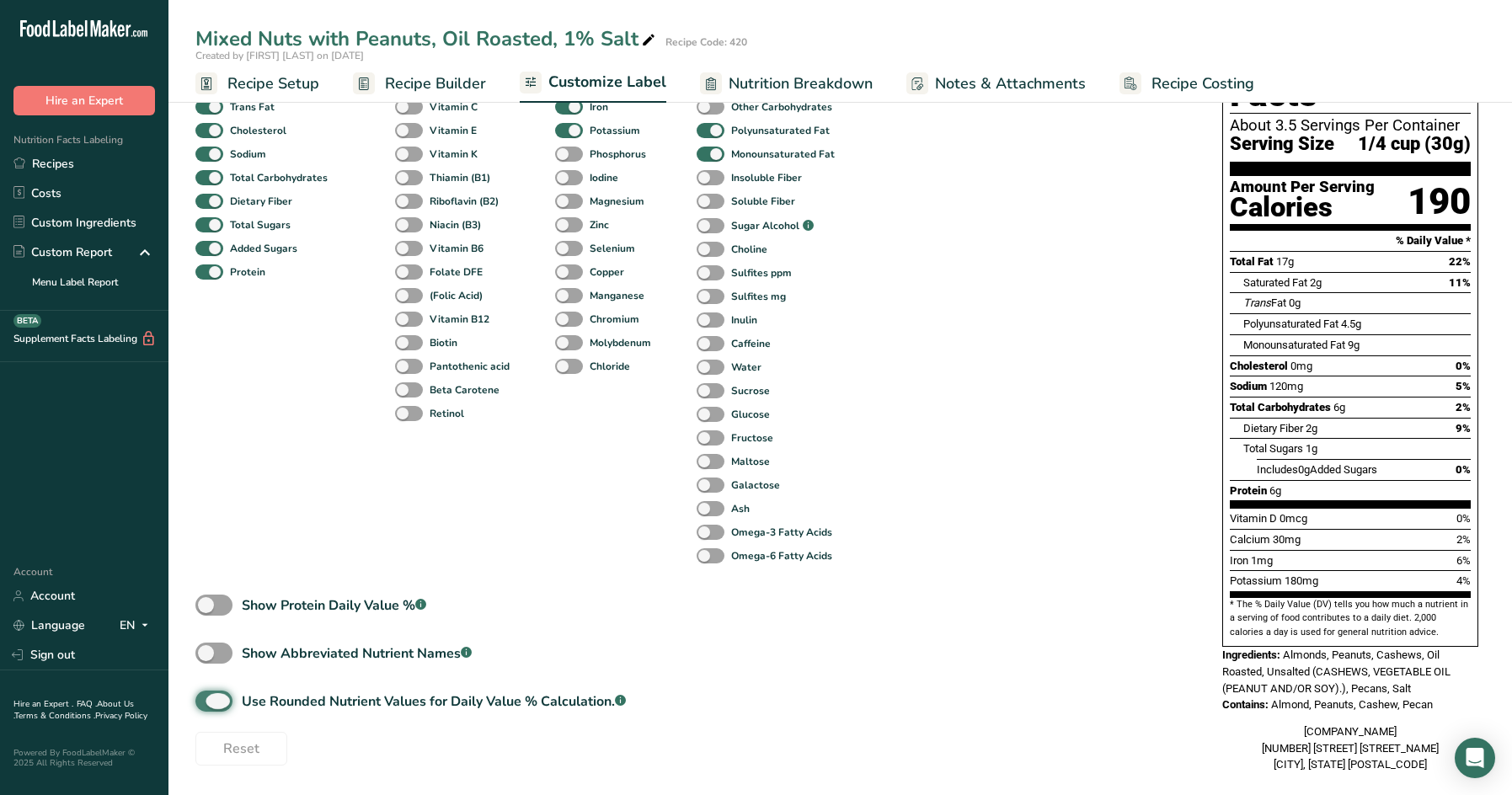 type on "1/4 cup (30g)" 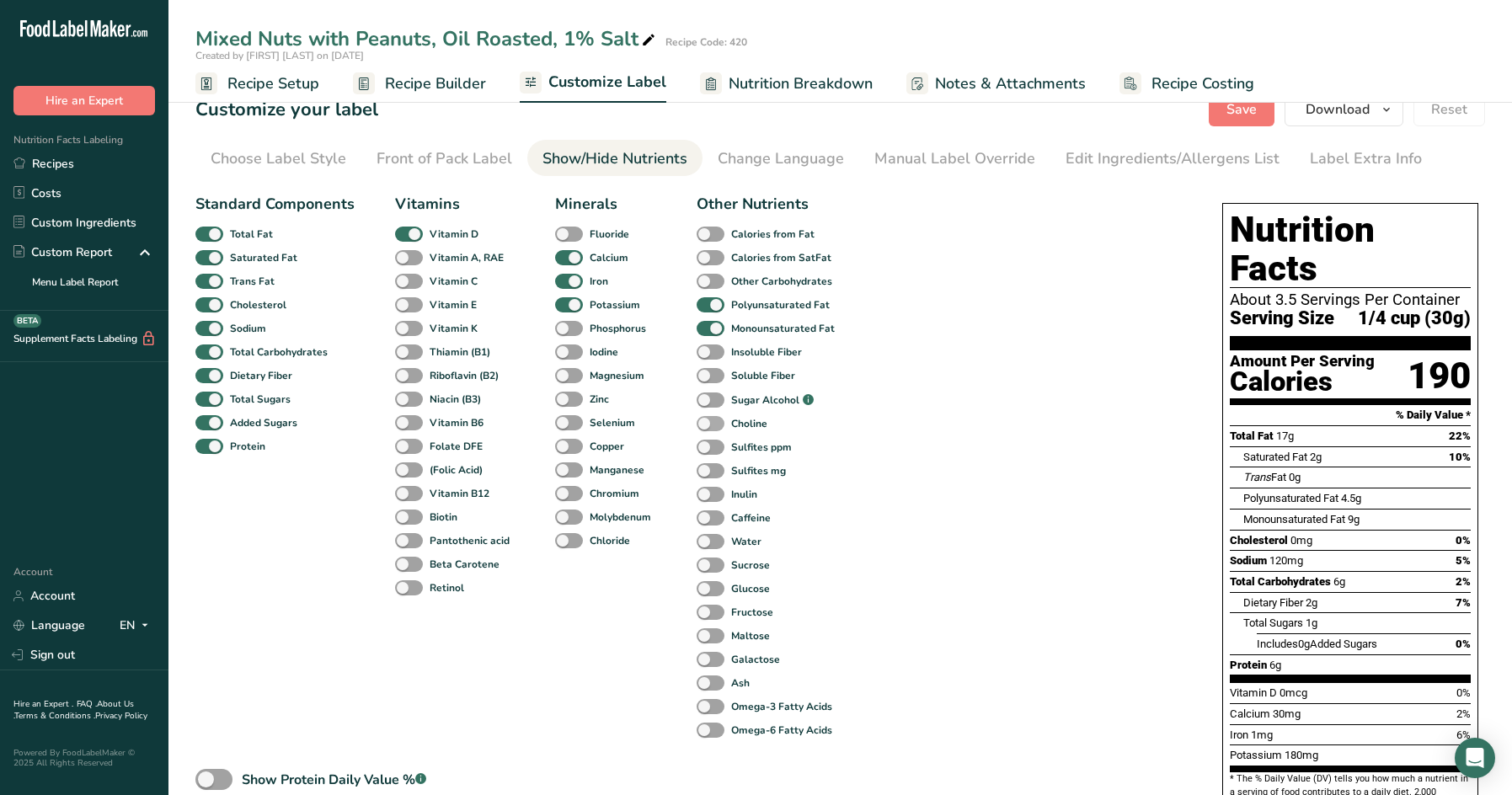 scroll, scrollTop: 0, scrollLeft: 0, axis: both 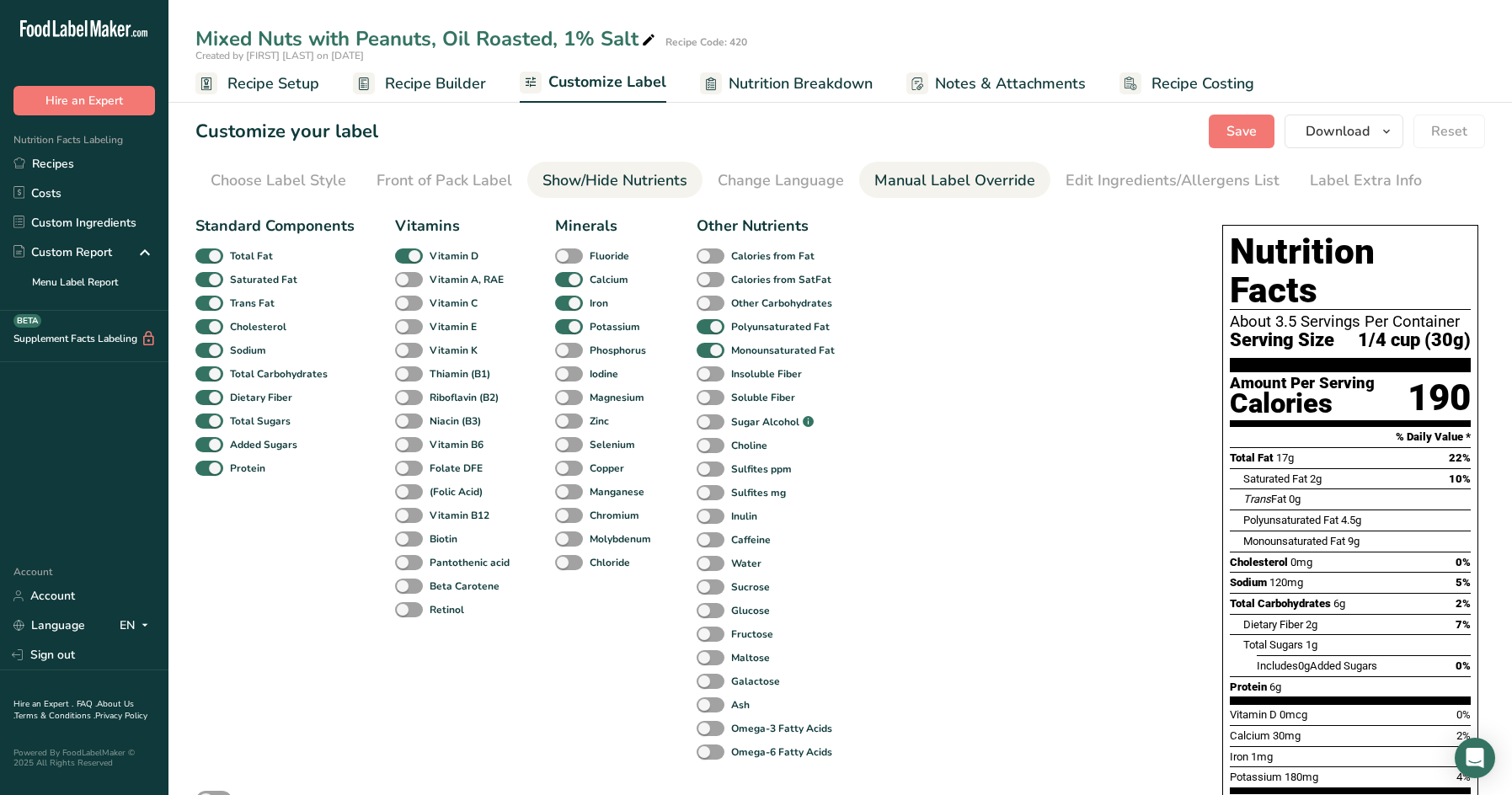 click on "Manual Label Override" at bounding box center (954, 180) 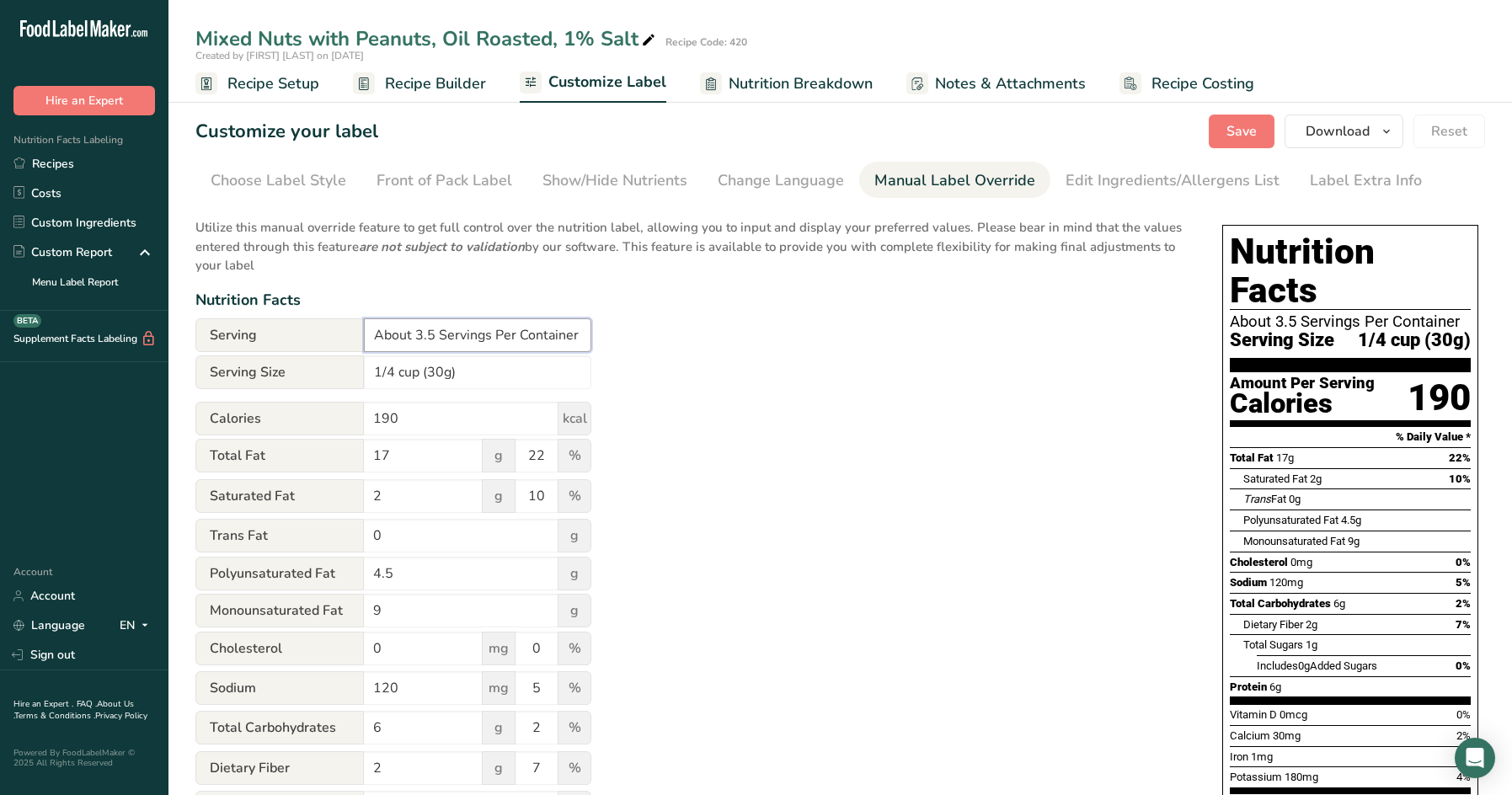 drag, startPoint x: 441, startPoint y: 333, endPoint x: 378, endPoint y: 335, distance: 63.03174 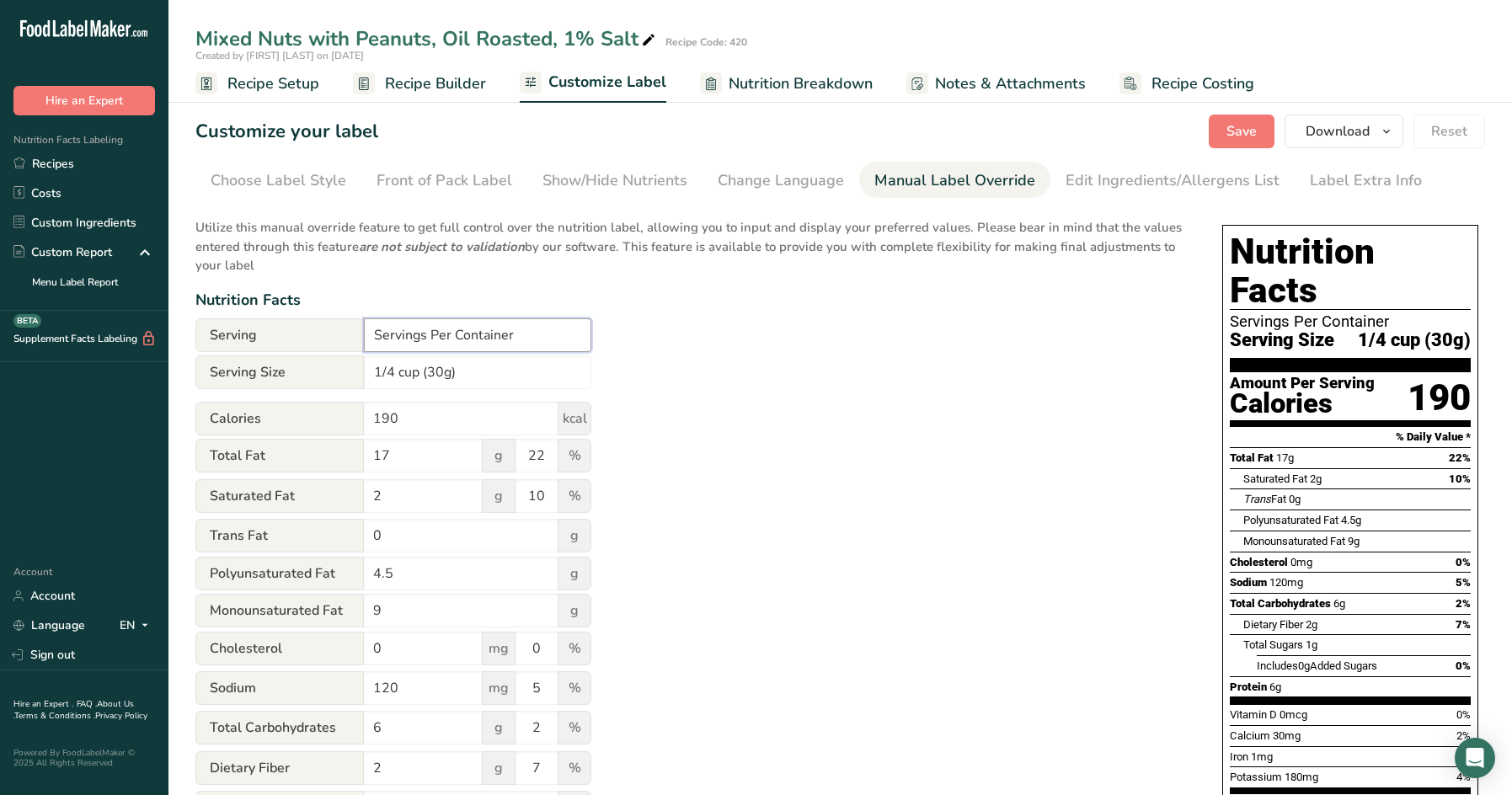 type on "Servings Per Container" 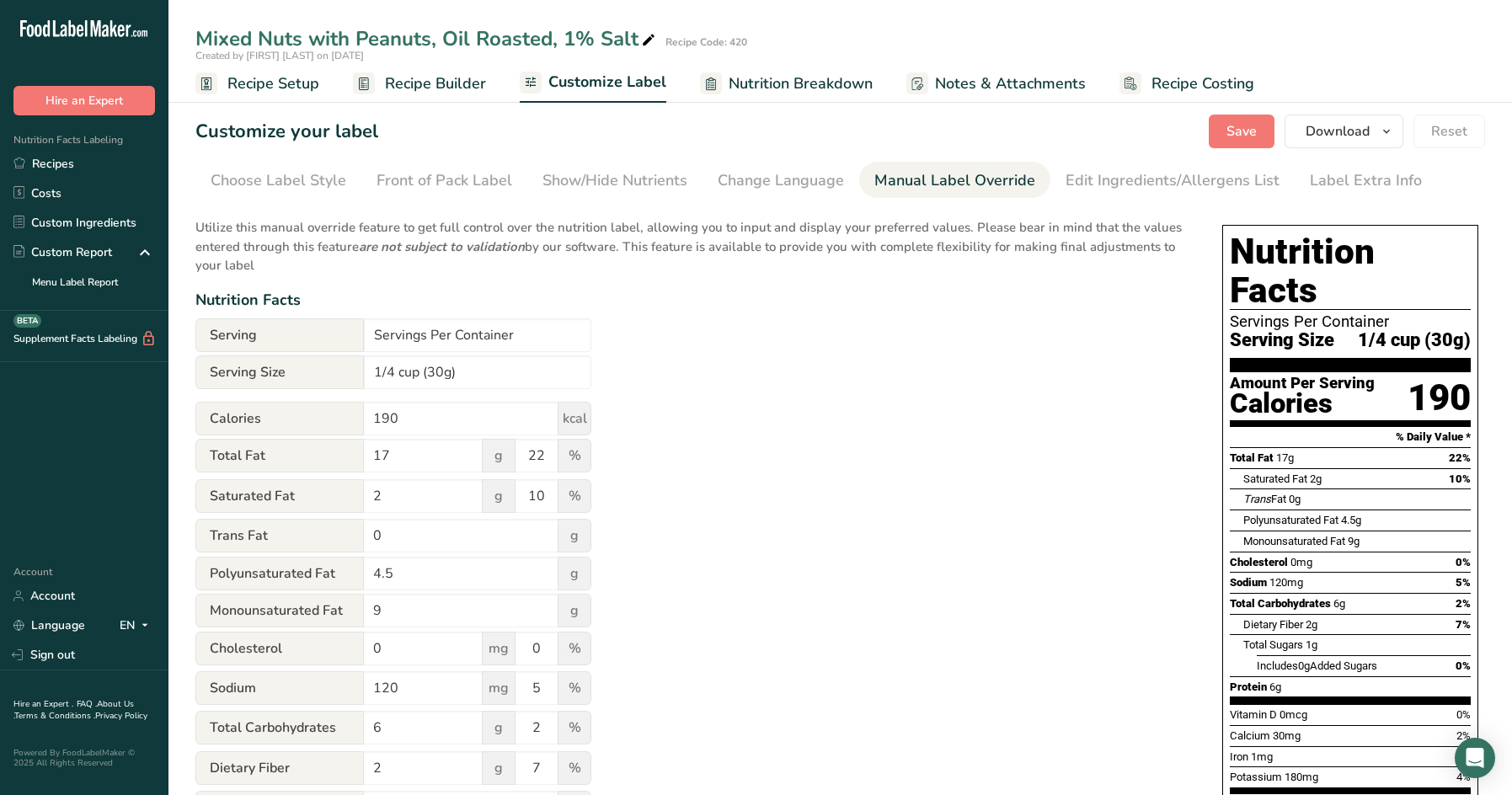 click on "Utilize this manual override feature to get full control over the nutrition label, allowing you to input and display your preferred values. Please bear in mind that the values entered through this feature
are not subject to validation
by our software. This feature is available to provide you with complete flexibility for making final adjustments to your label
Nutrition Facts
Serving
Servings Per Container
Serving Size
1/4 cup (30g)
Calories
190
kcal
Total Fat
17
g
22
%
Saturated Fat
2
g
10
%
Trans Fat
0
g
Polyunsaturated Fat
4.5
g
Monounsaturated Fat
9
g
0
mg" at bounding box center (692, 658) 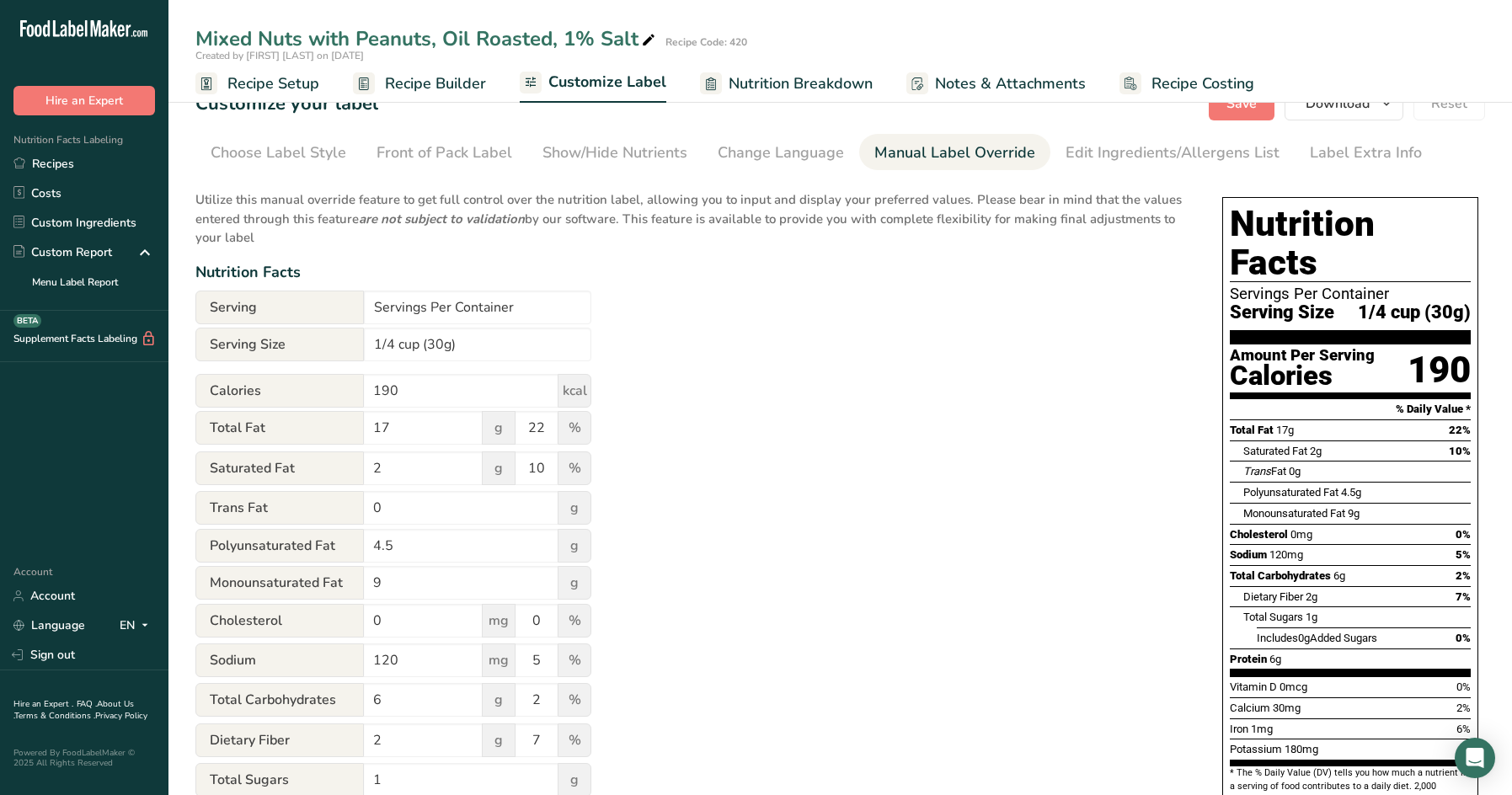 scroll, scrollTop: 0, scrollLeft: 0, axis: both 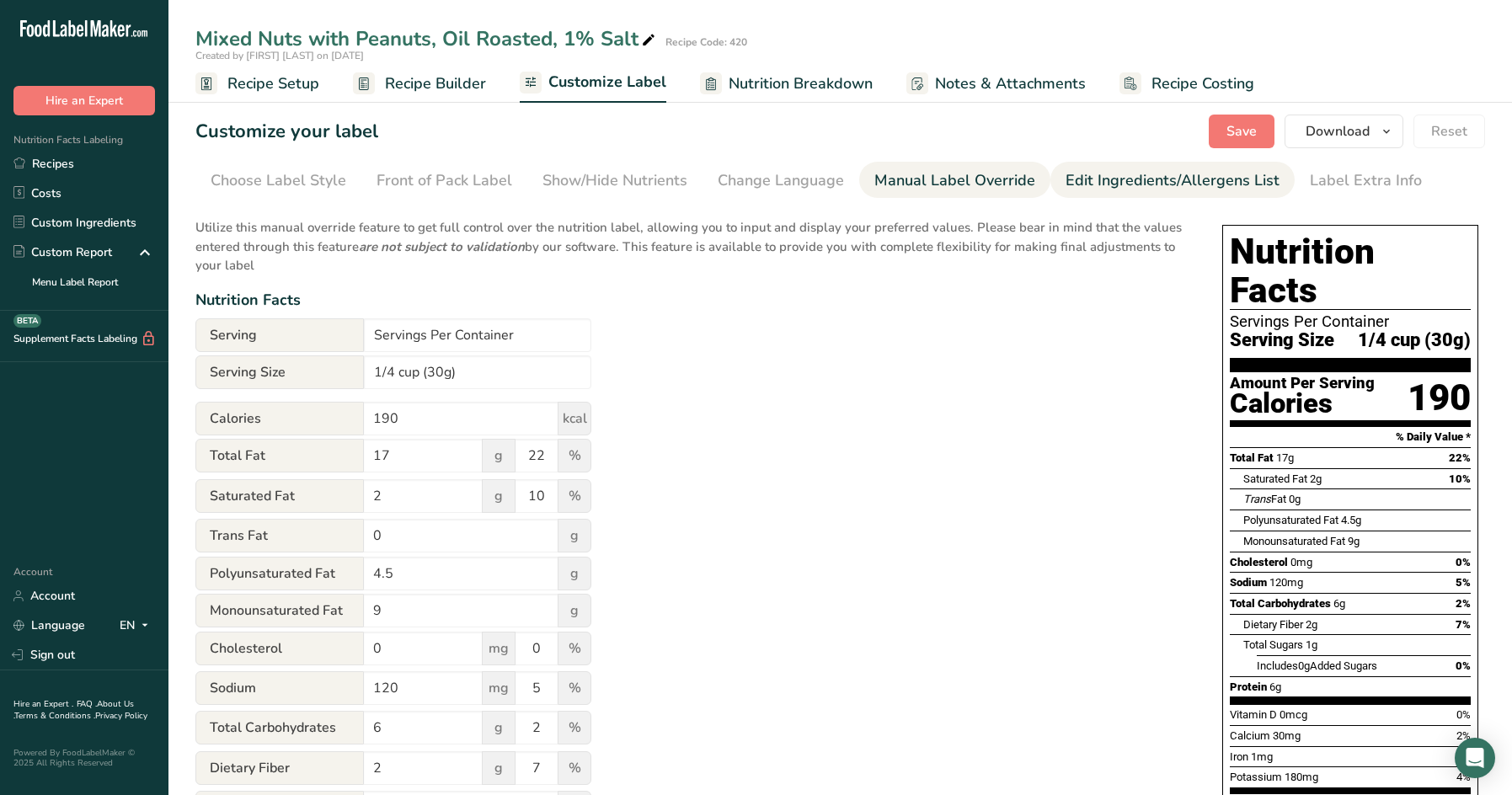 click on "Edit Ingredients/Allergens List" at bounding box center (1173, 180) 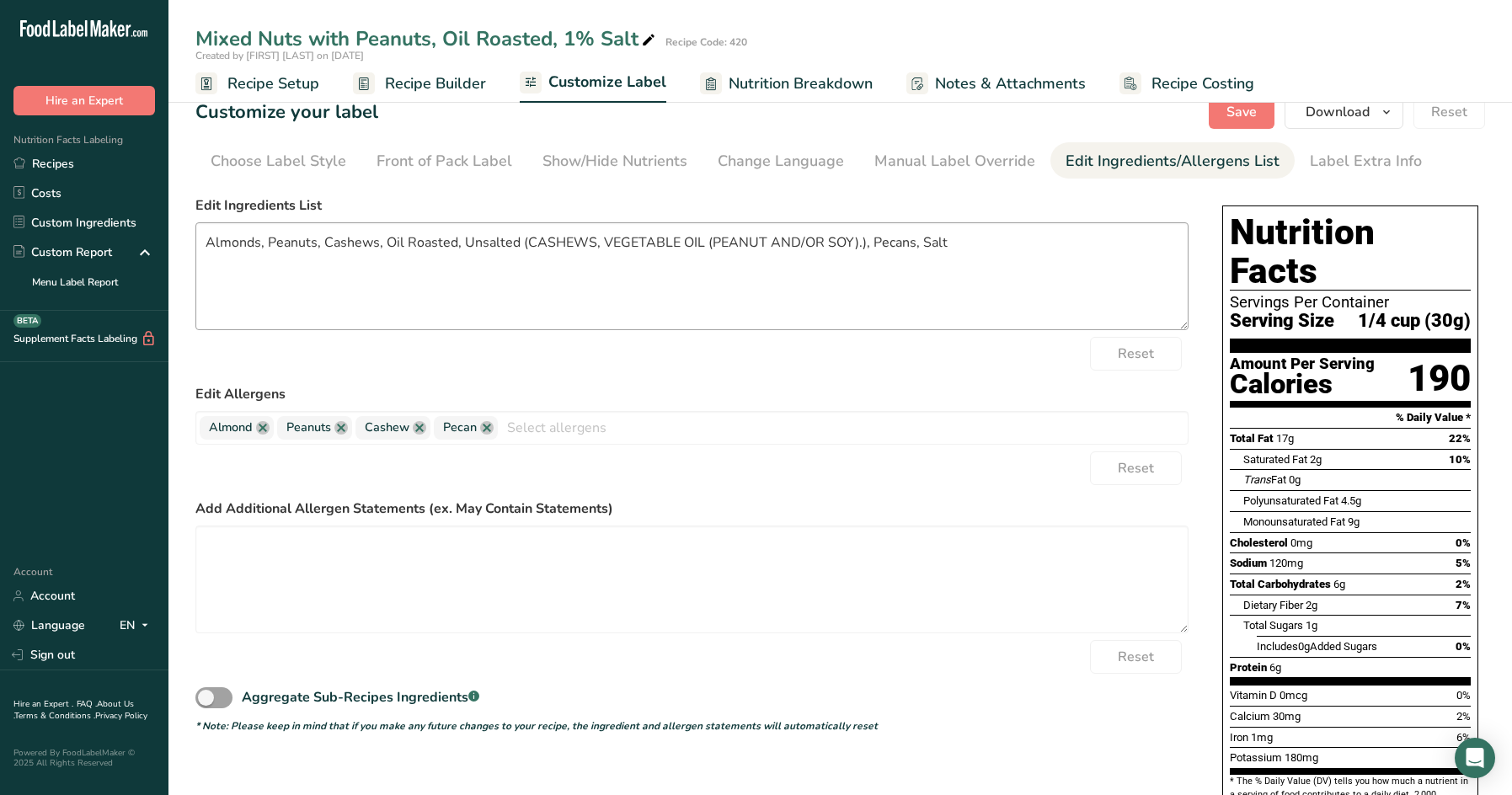 scroll, scrollTop: 0, scrollLeft: 0, axis: both 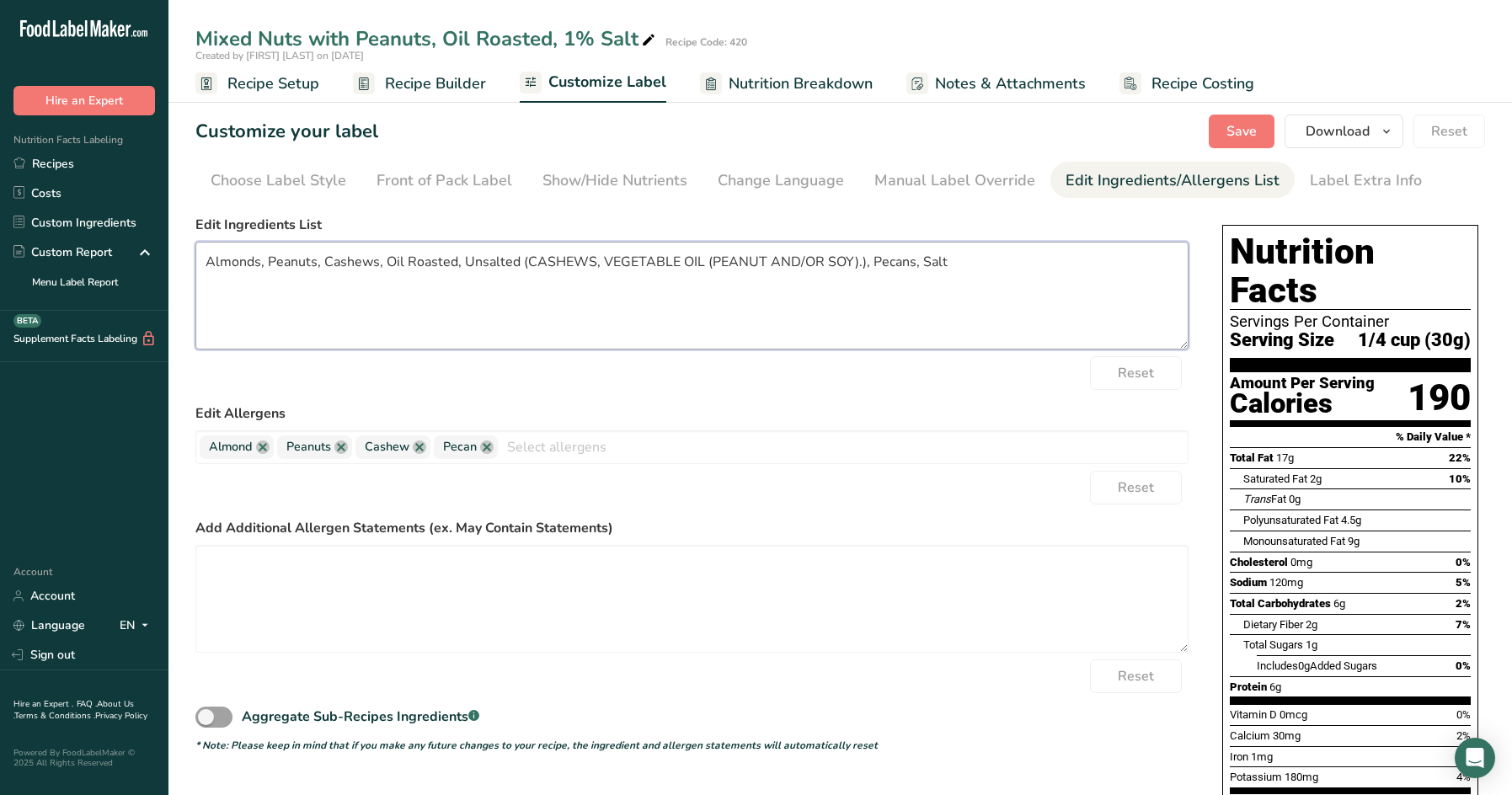 click on "Almonds, Peanuts, Cashews, Oil Roasted, Unsalted (CASHEWS, VEGETABLE OIL (PEANUT AND/OR SOY).), Pecans, Salt" at bounding box center (692, 296) 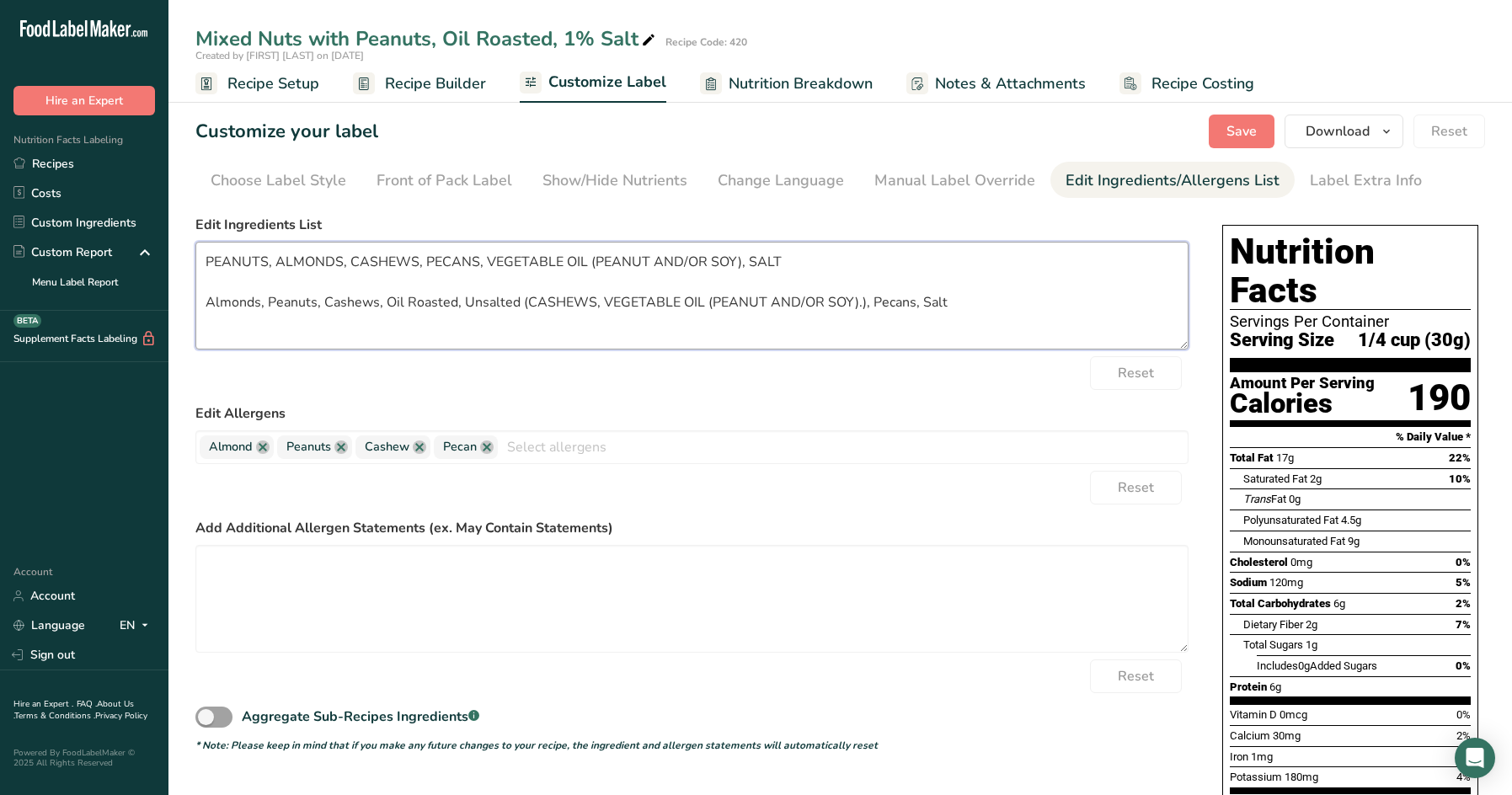 drag, startPoint x: 959, startPoint y: 306, endPoint x: 195, endPoint y: 300, distance: 764.02356 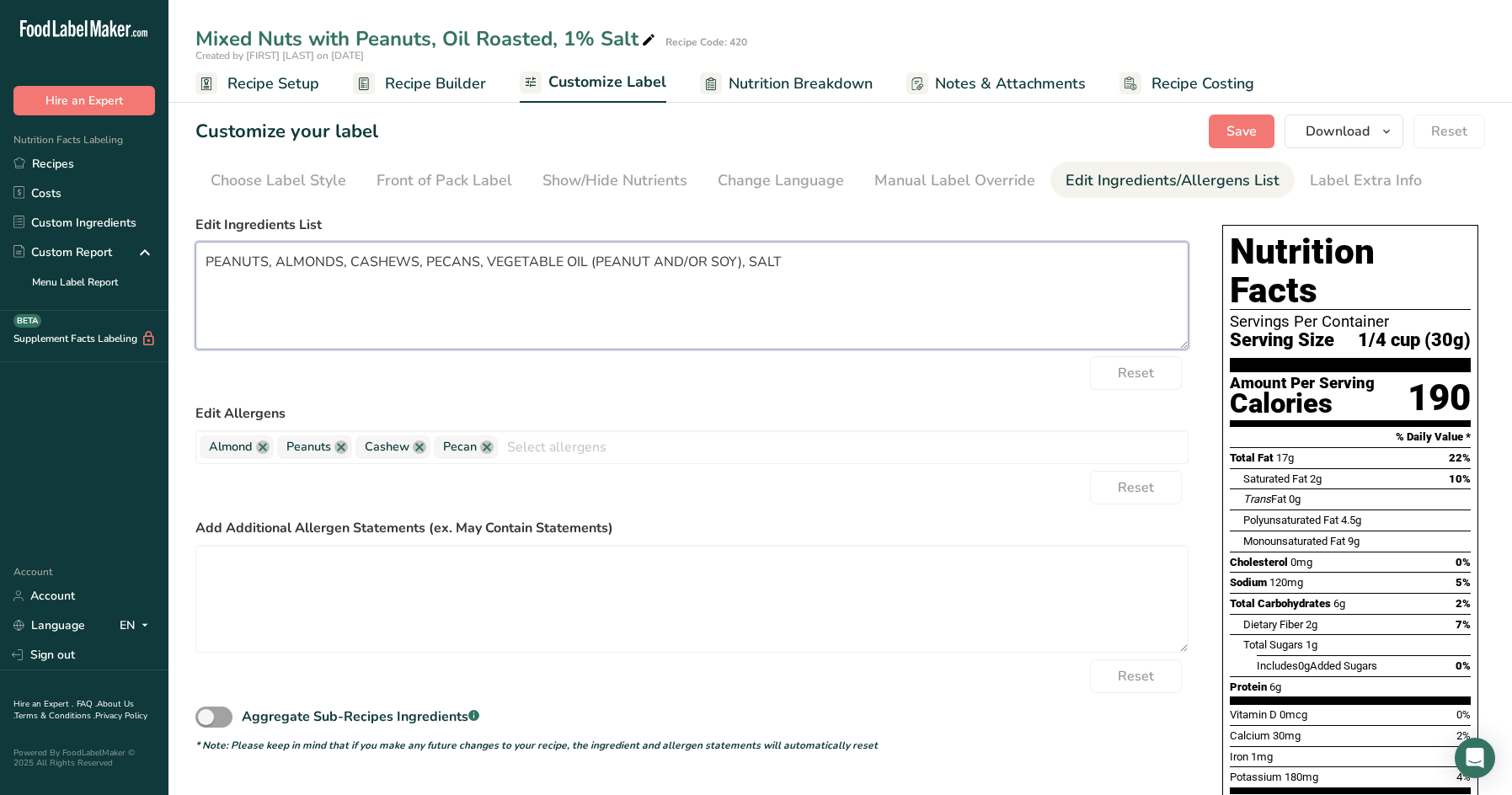 scroll, scrollTop: 84, scrollLeft: 0, axis: vertical 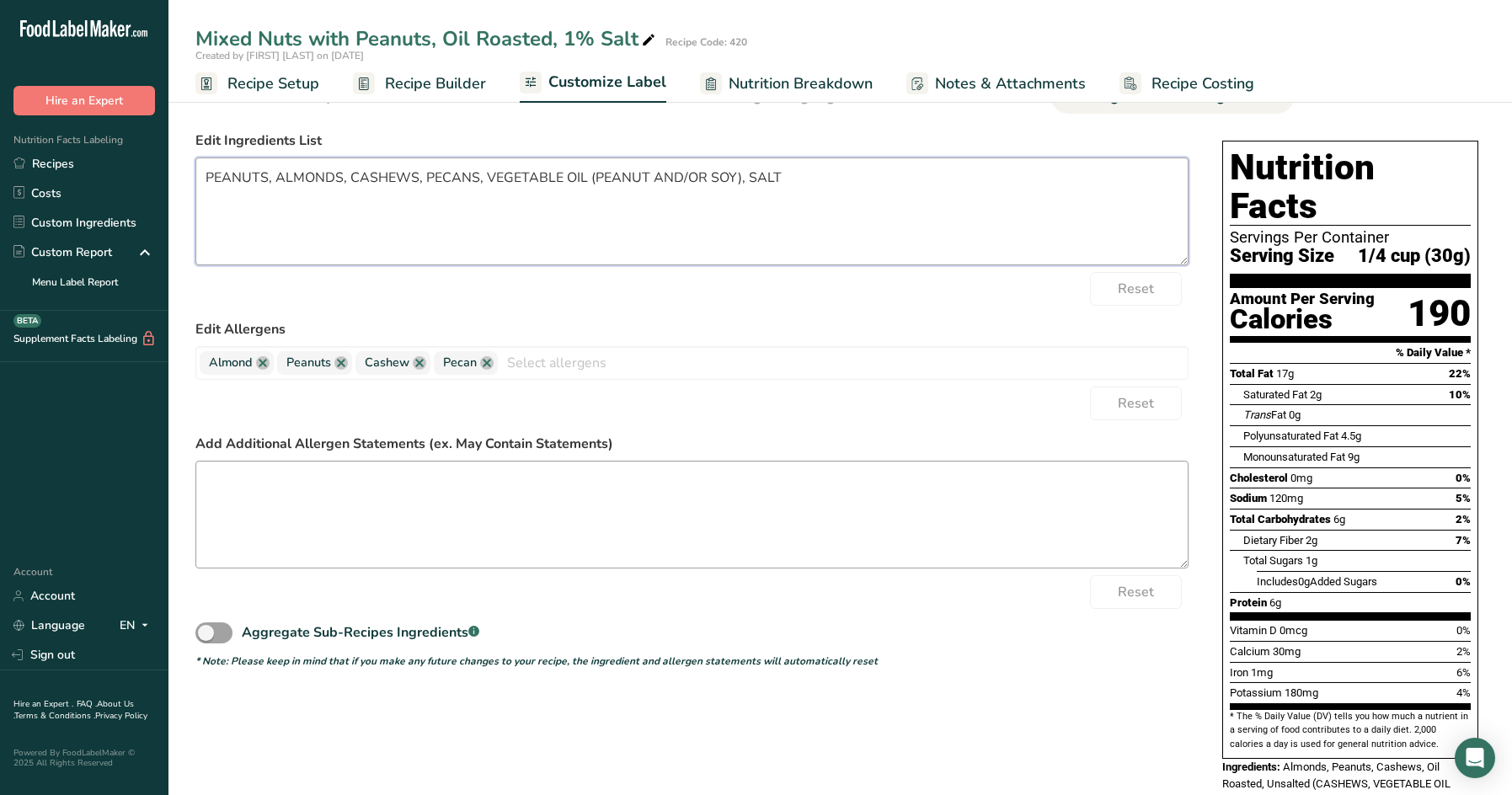 type on "PEANUTS, ALMONDS, CASHEWS, PECANS, VEGETABLE OIL (PEANUT AND/OR SOY), SALT" 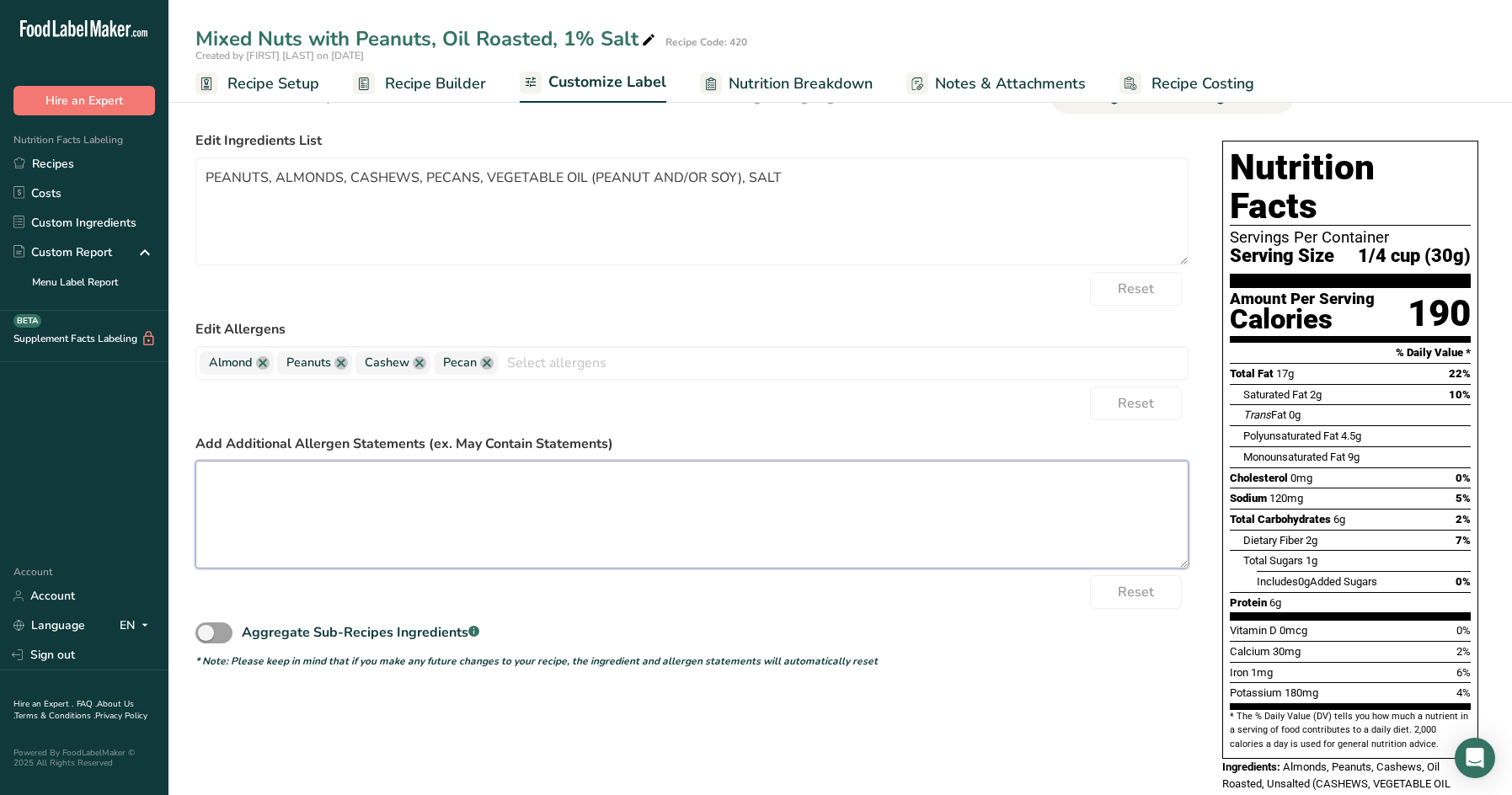 click at bounding box center (692, 515) 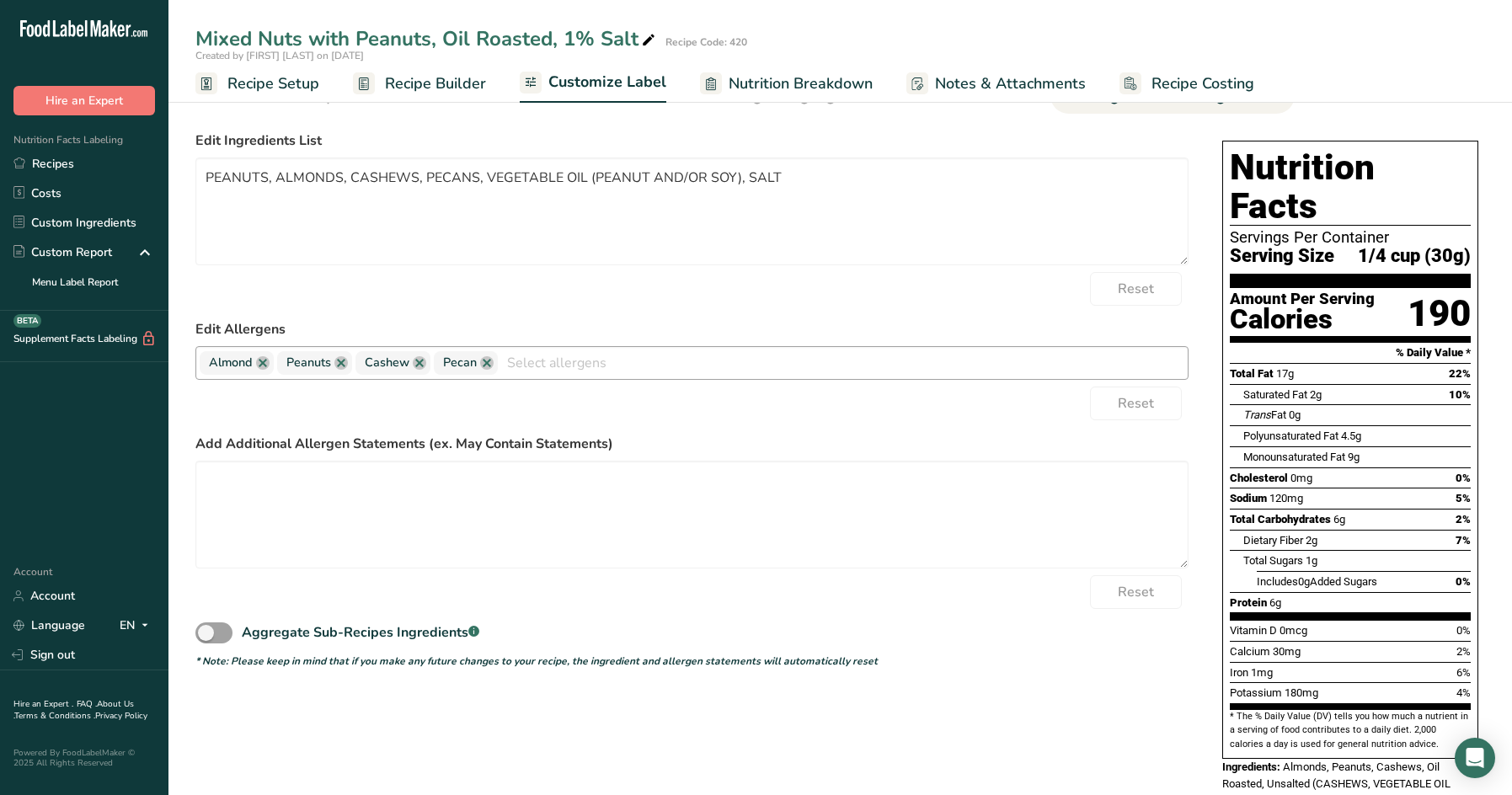 drag, startPoint x: 236, startPoint y: 365, endPoint x: 320, endPoint y: 367, distance: 84.02381 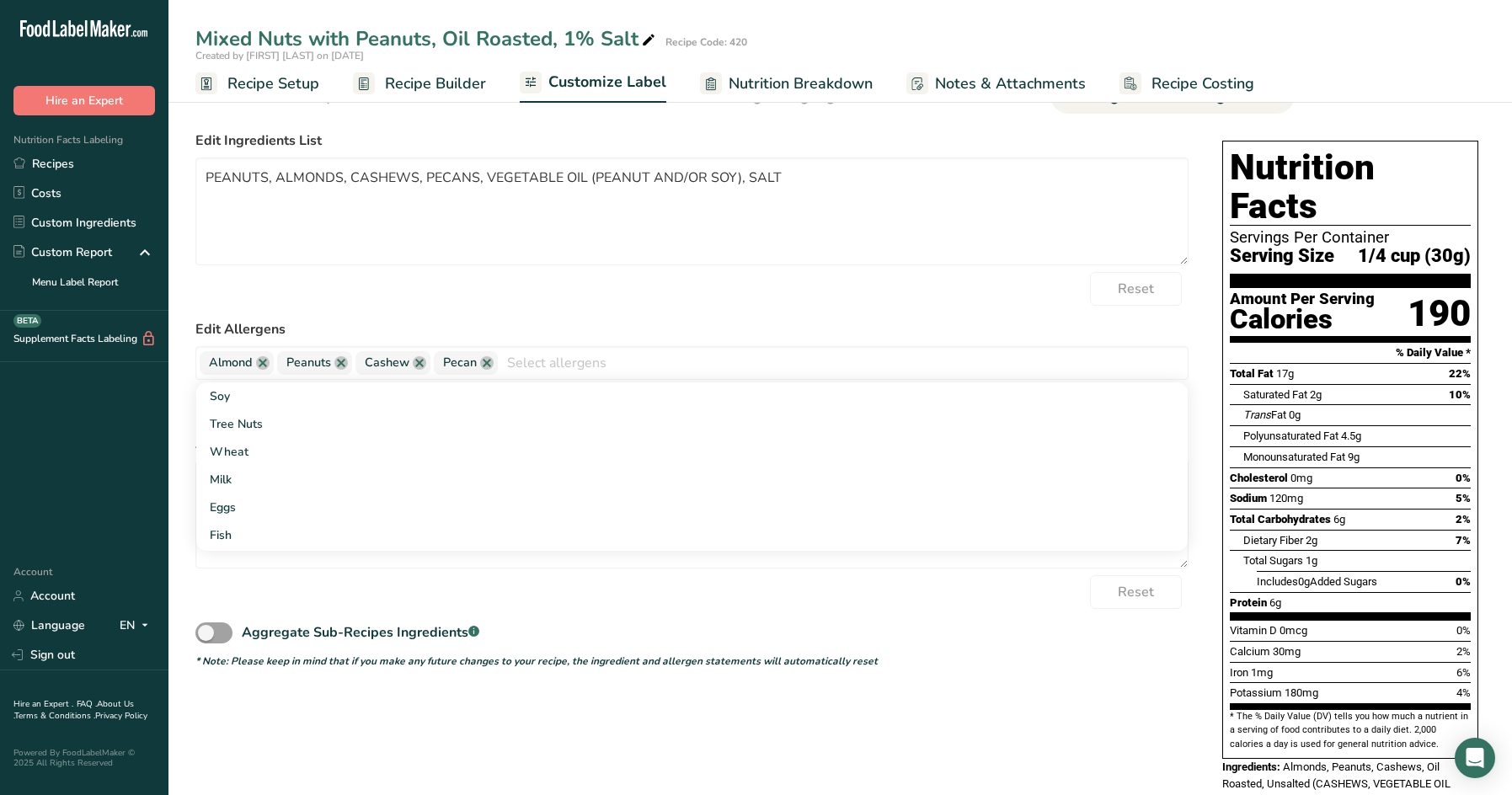 click on "Edit Ingredients List PEANUTS, ALMONDS, CASHEWS, PECANS, VEGETABLE OIL (PEANUT AND/OR SOY), SALT
Reset
Edit Allergens
Almond
Peanuts
Cashew
Pecan
Soy
Tree Nuts
Wheat
Milk
Eggs
Fish
Sesame
Crustaceans
Sulphites
Celery
Mustard
Lupins
Mollusks
Gluten
Beech nut
Brazil nut
Butternut
Chestnut
Chinquapin
Coconut
Hazelnut
Gingko nut
Hickory nut
Lichee nut
Macadamia nut
Pine nut
Squid" at bounding box center [692, 399] 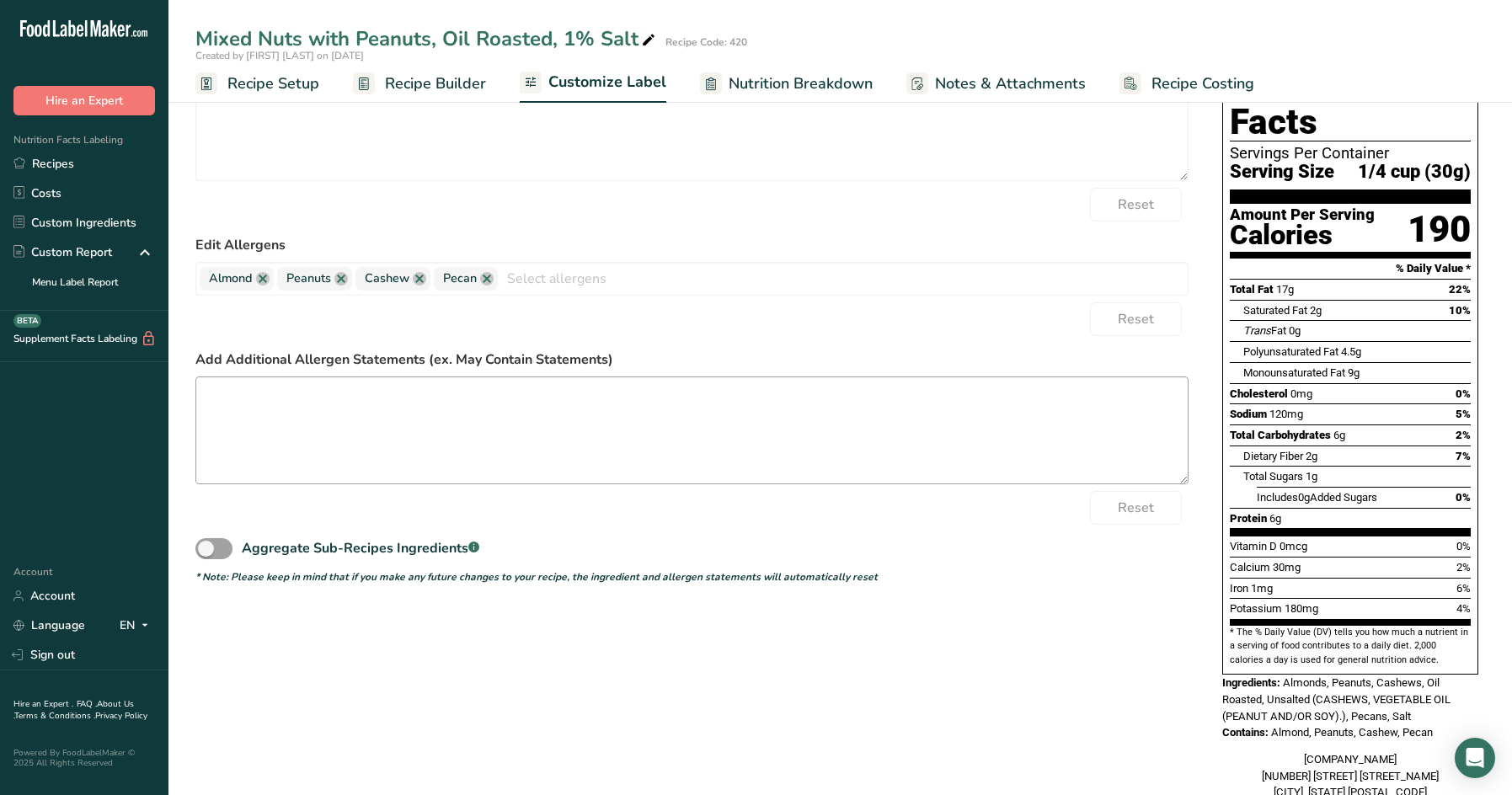 scroll, scrollTop: 84, scrollLeft: 0, axis: vertical 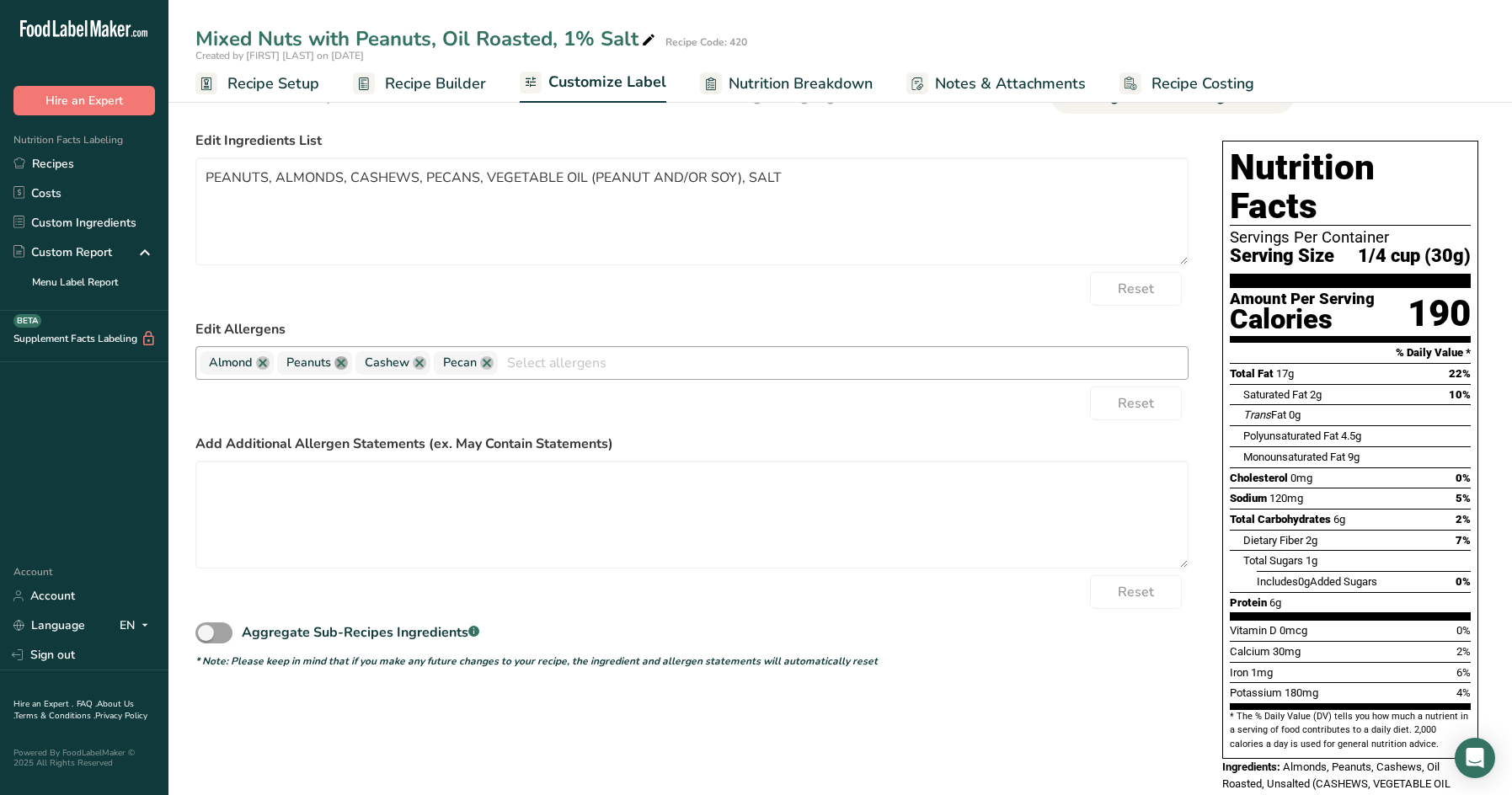 click at bounding box center [341, 363] 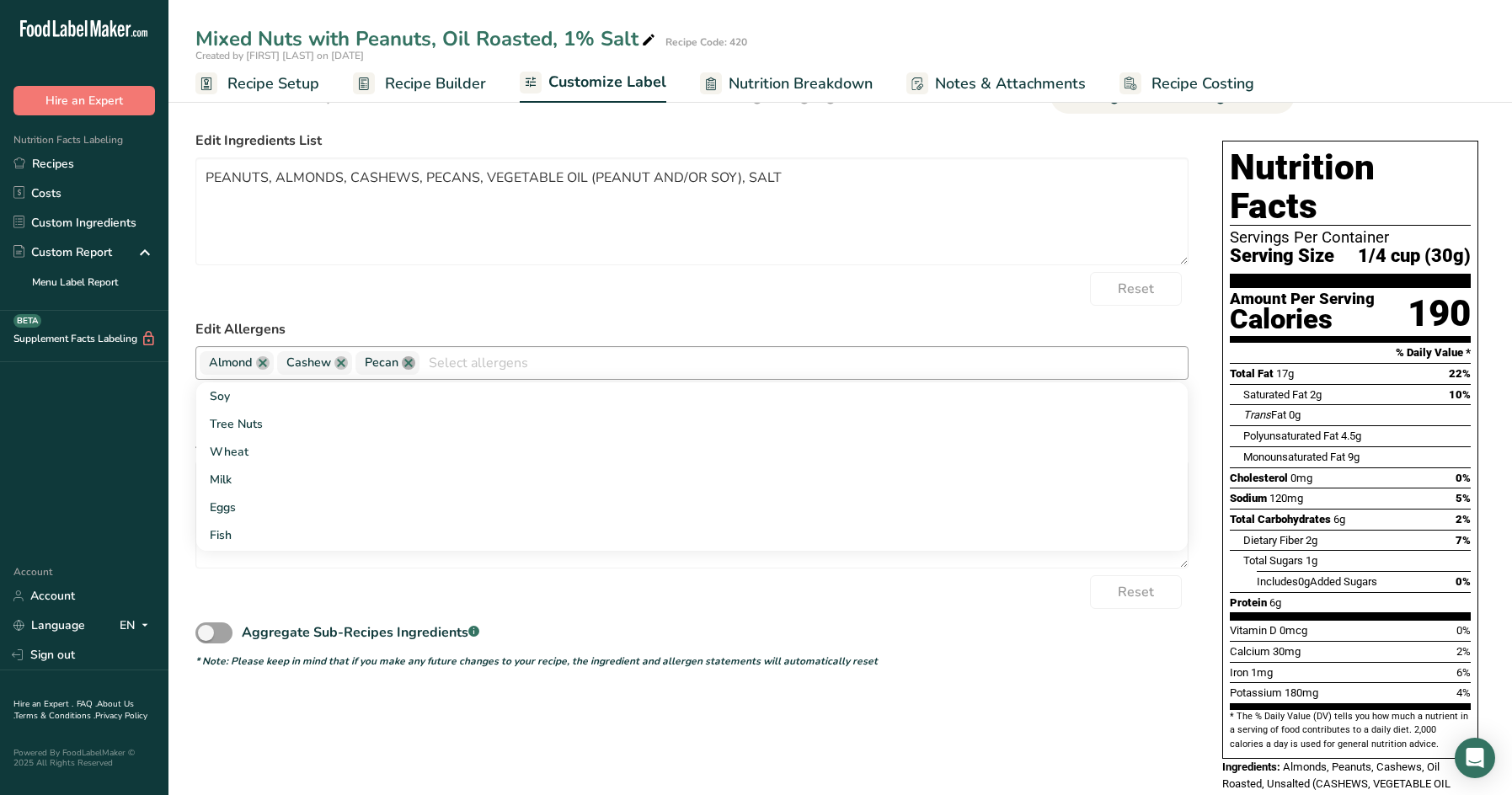 click at bounding box center (409, 363) 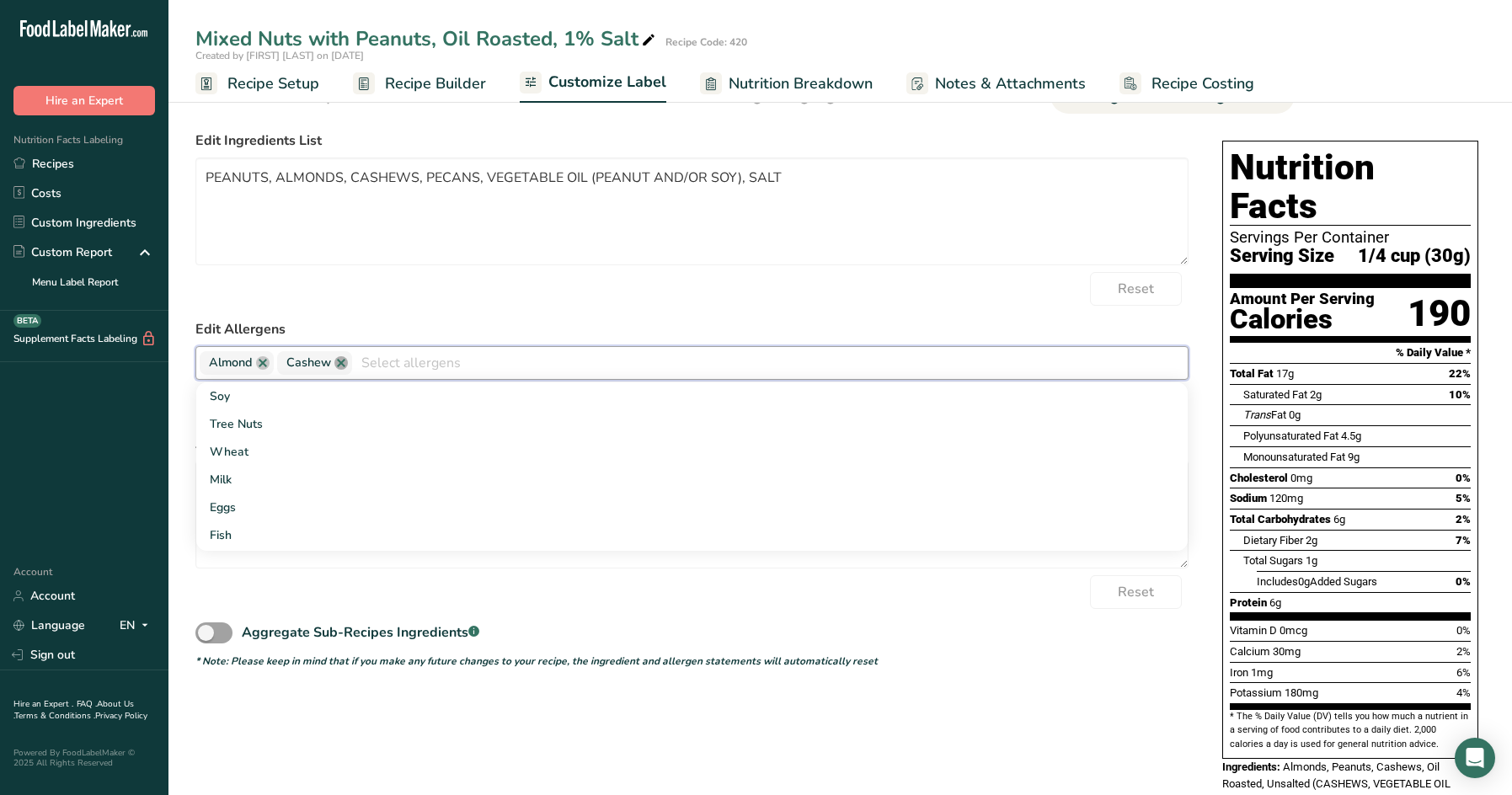 click at bounding box center (341, 363) 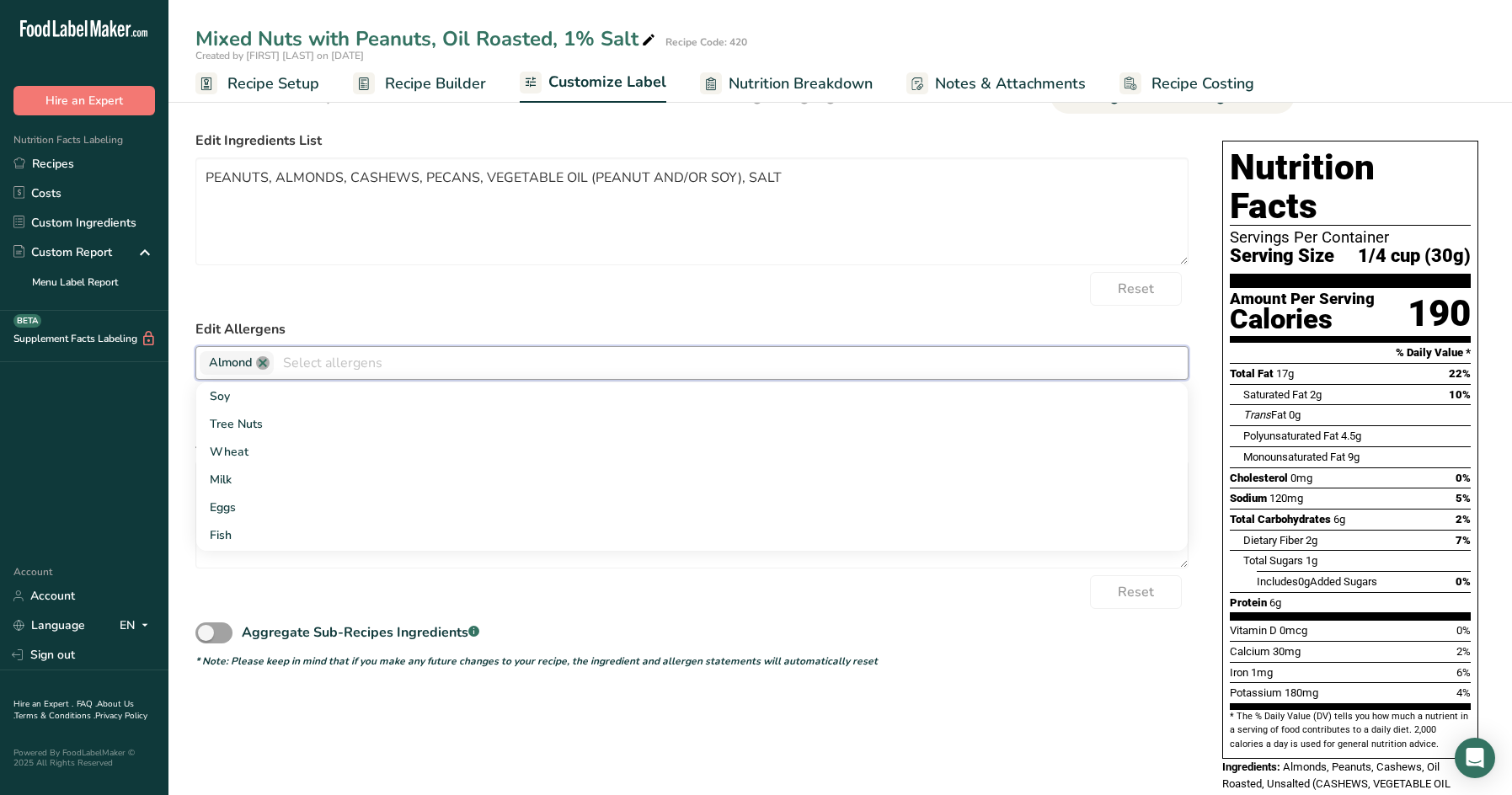 click at bounding box center [263, 363] 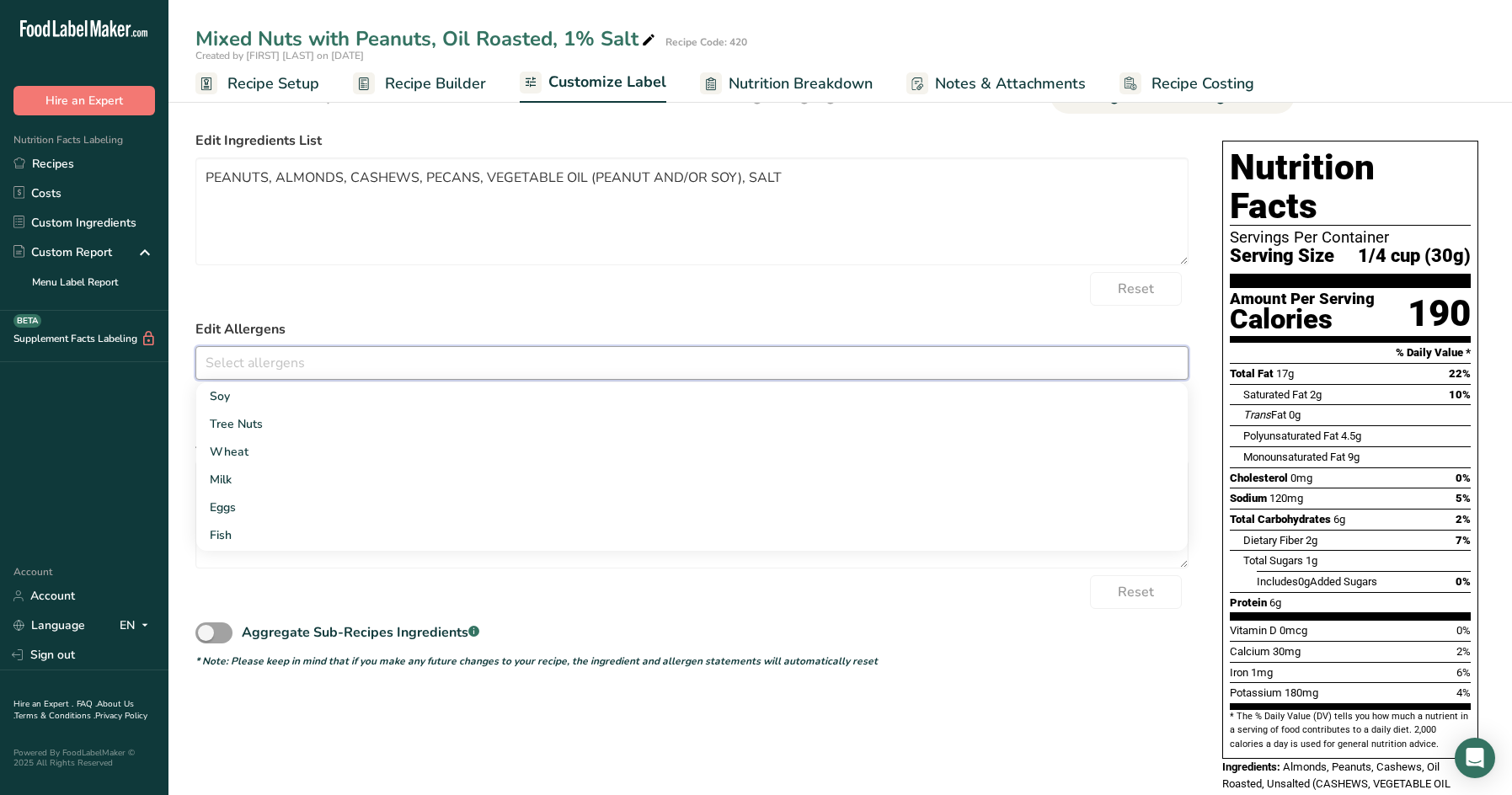 click at bounding box center (692, 362) 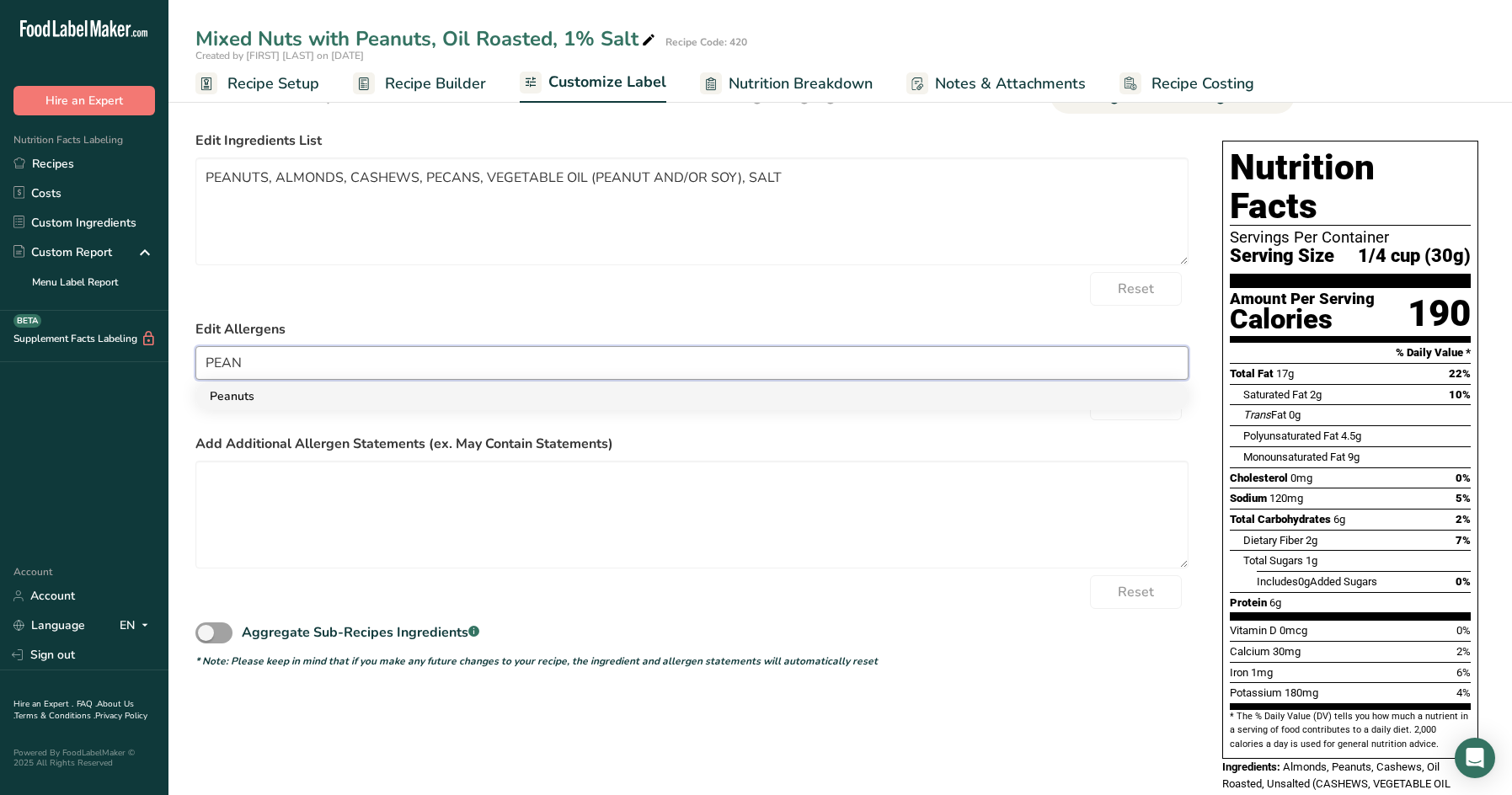type on "PEAN" 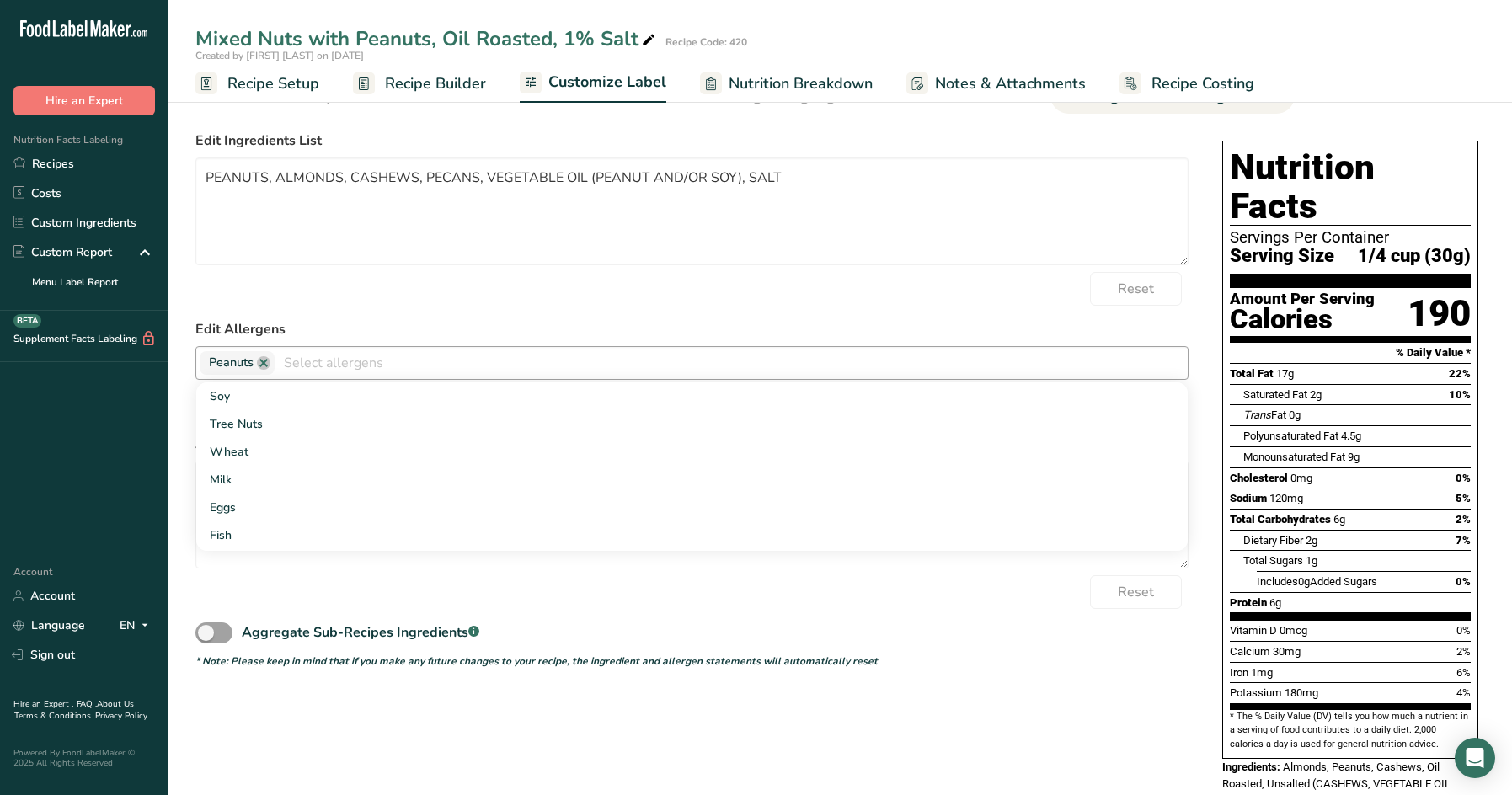 click at bounding box center (731, 362) 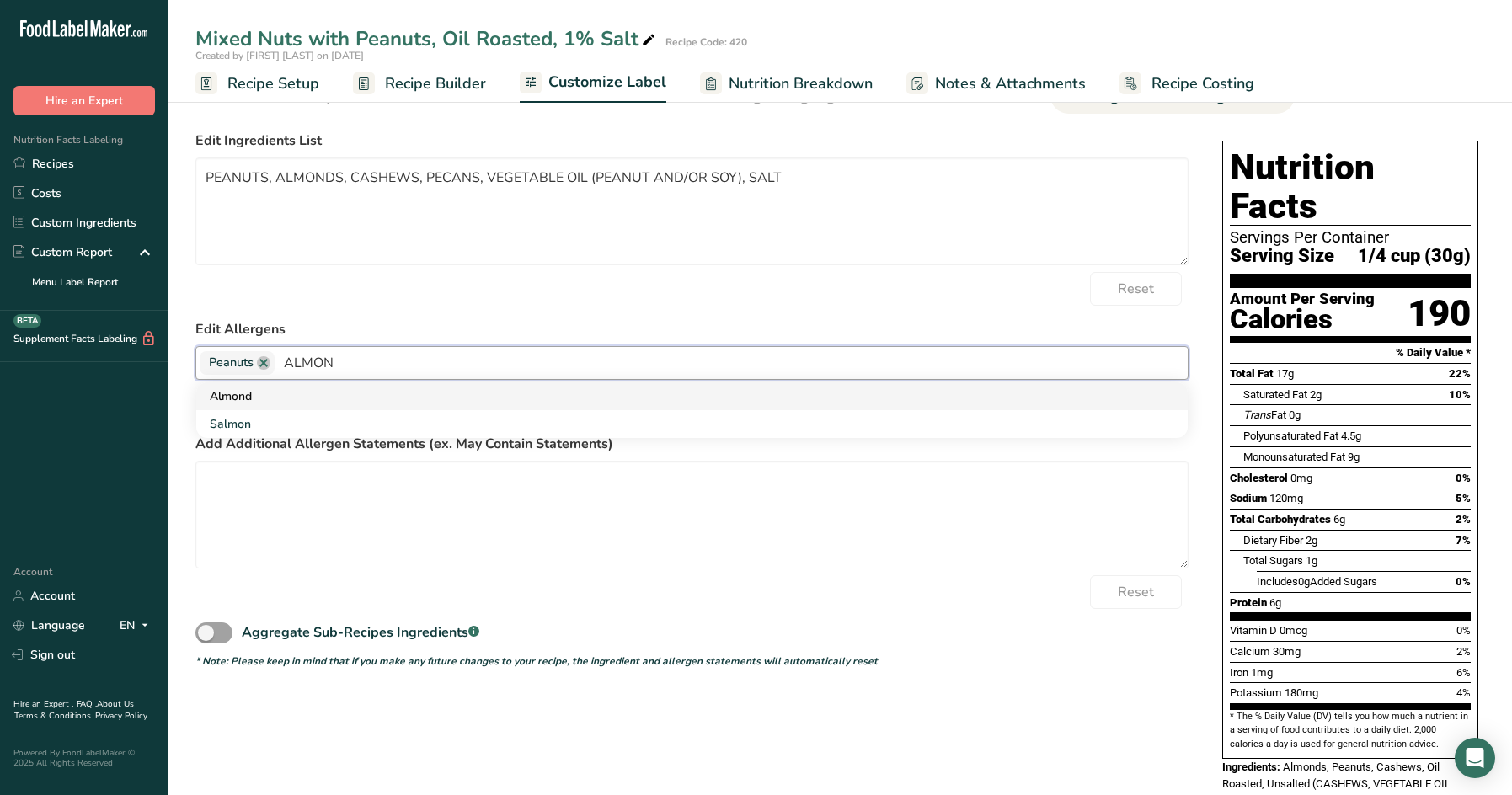 type on "ALMON" 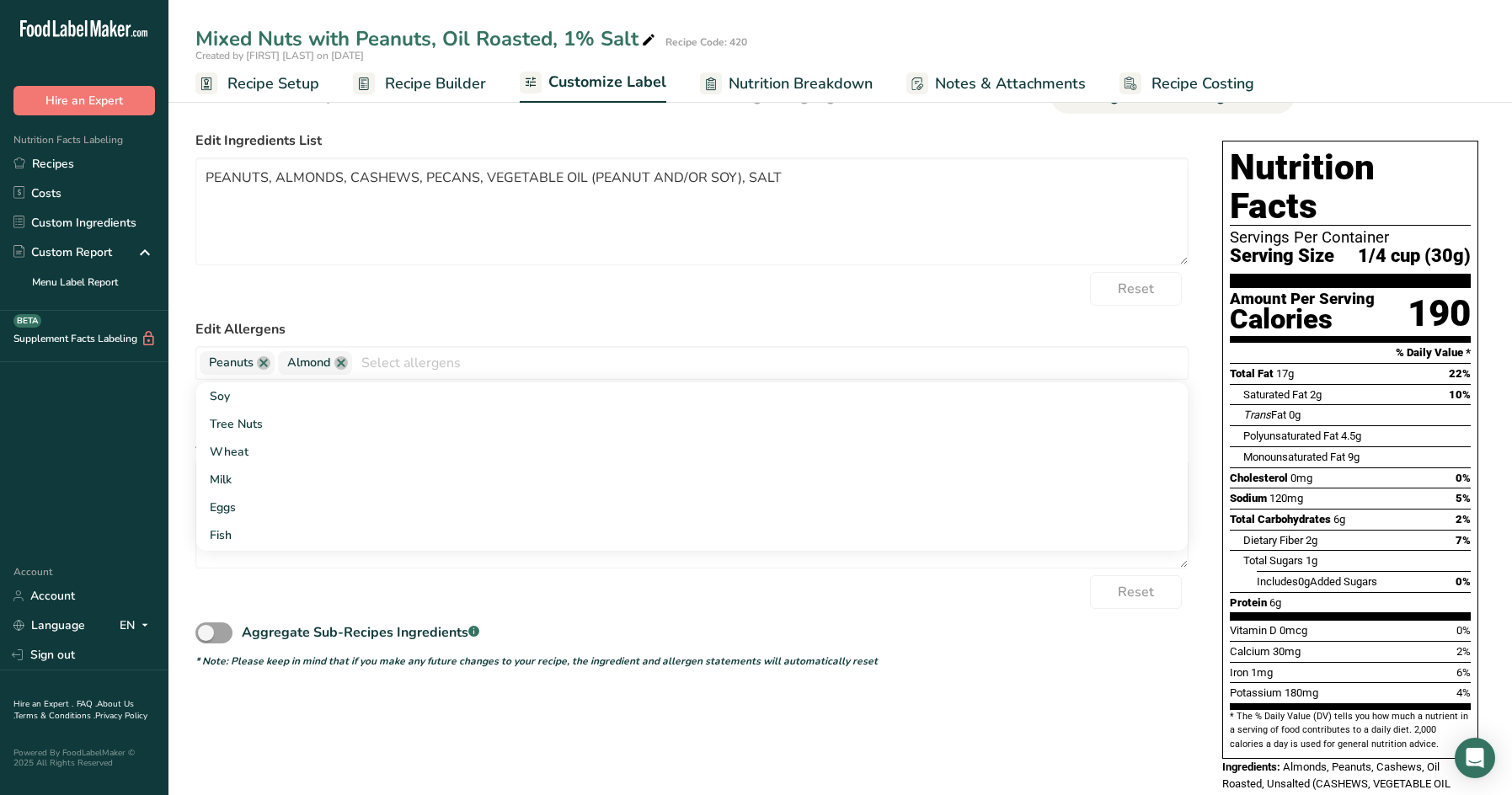 click at bounding box center (770, 362) 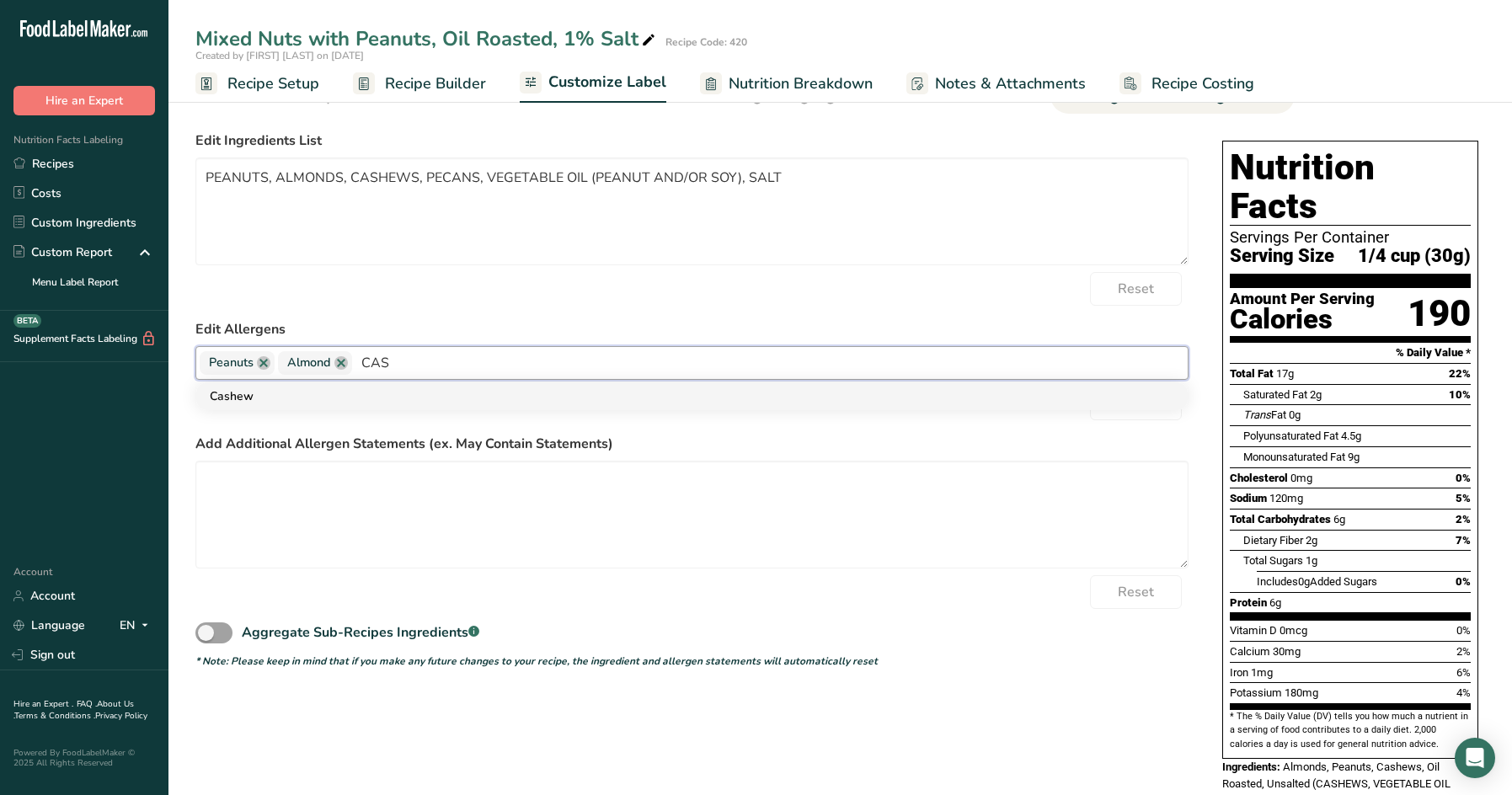 type on "CAS" 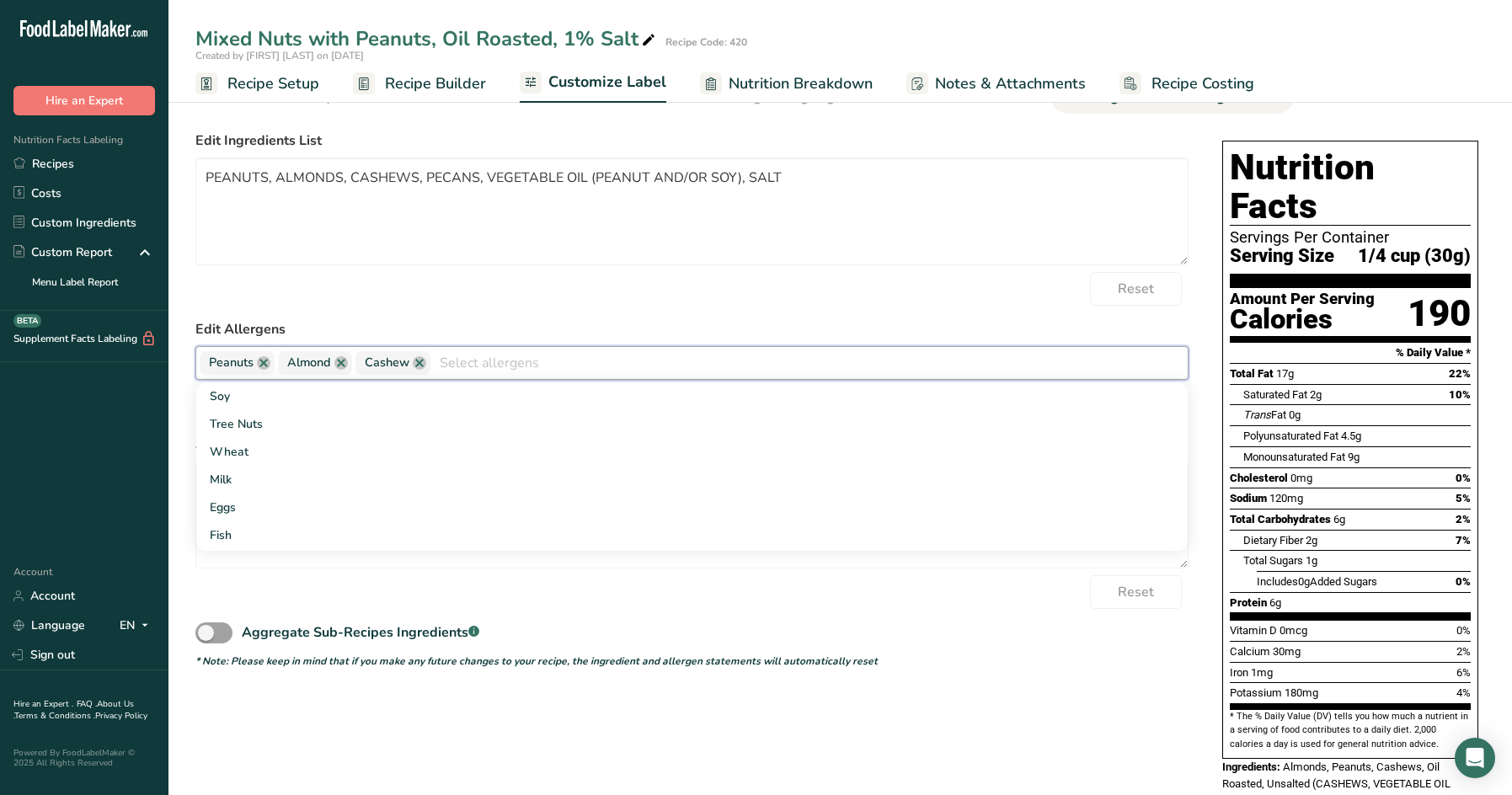 click at bounding box center (809, 362) 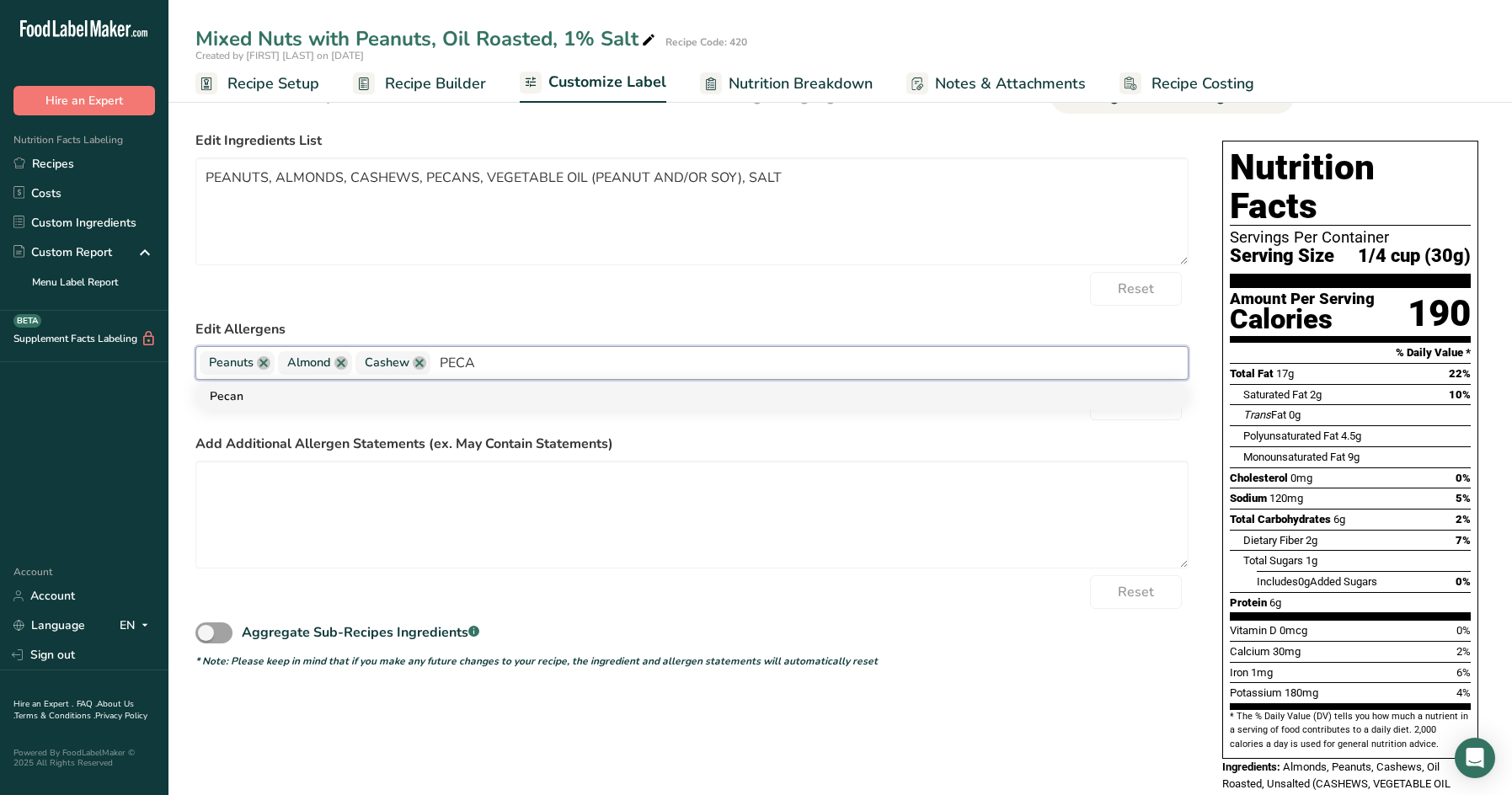 type on "PECA" 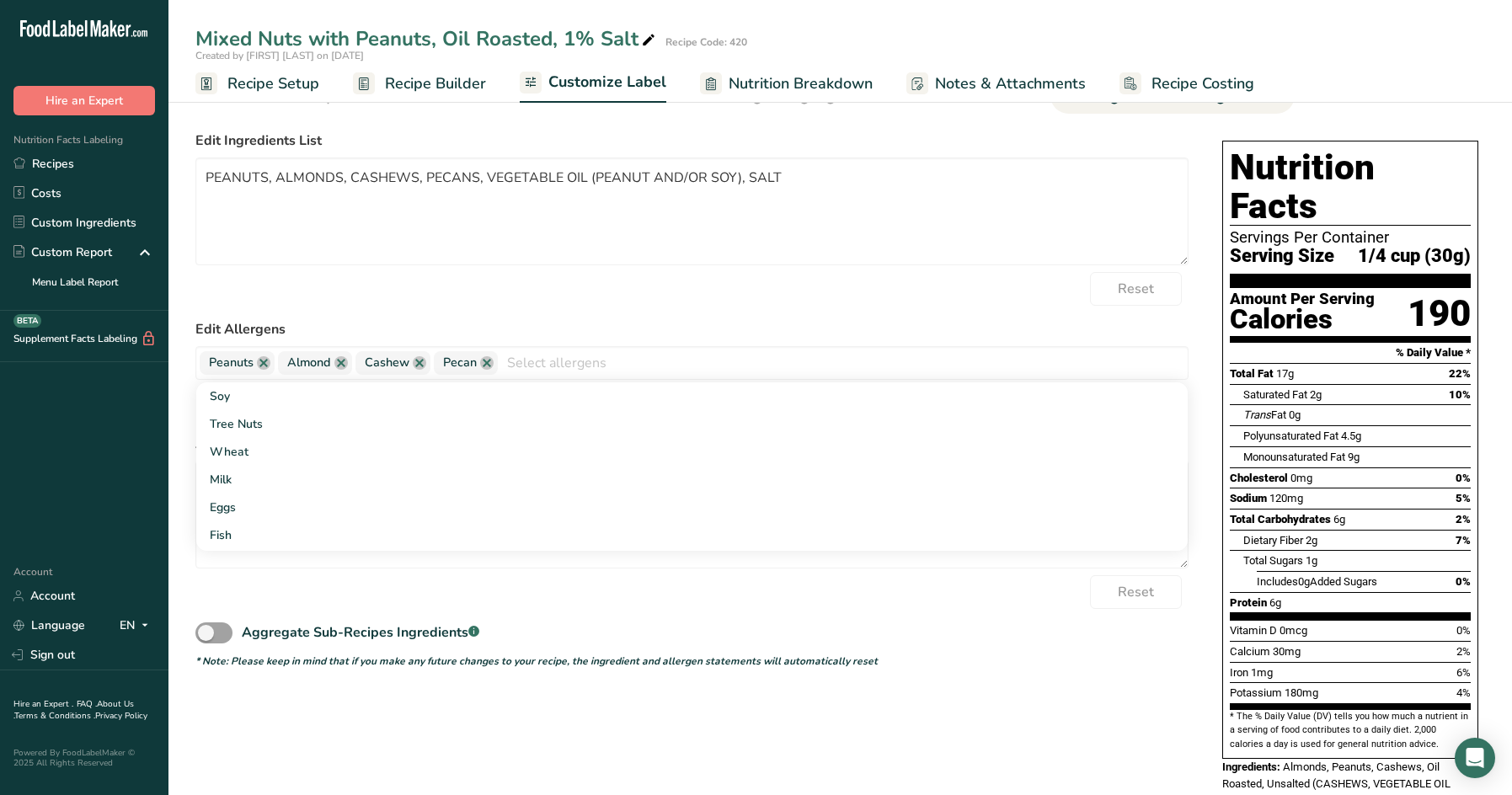 click on "Reset" at bounding box center (692, 592) 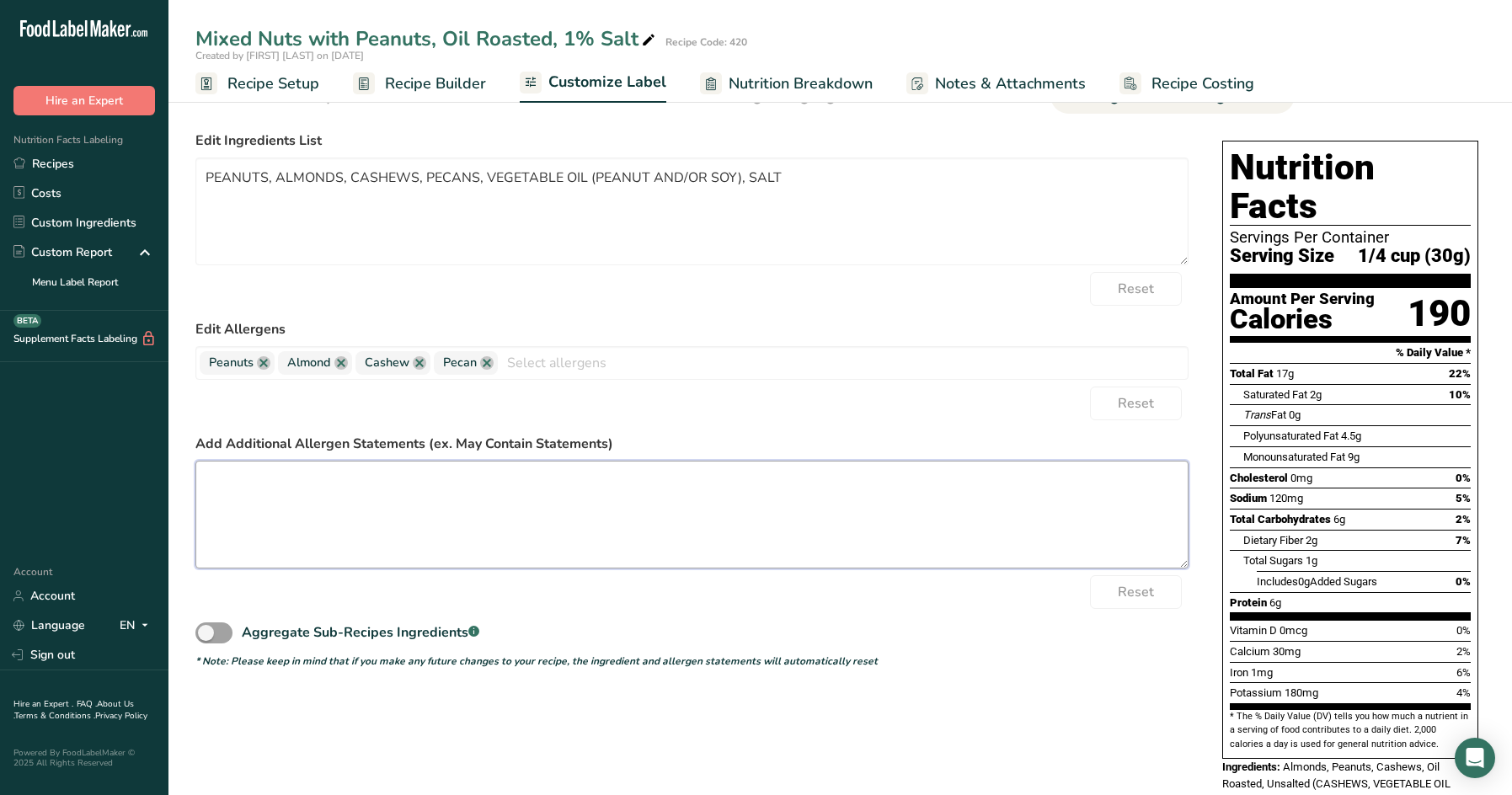 click at bounding box center [692, 515] 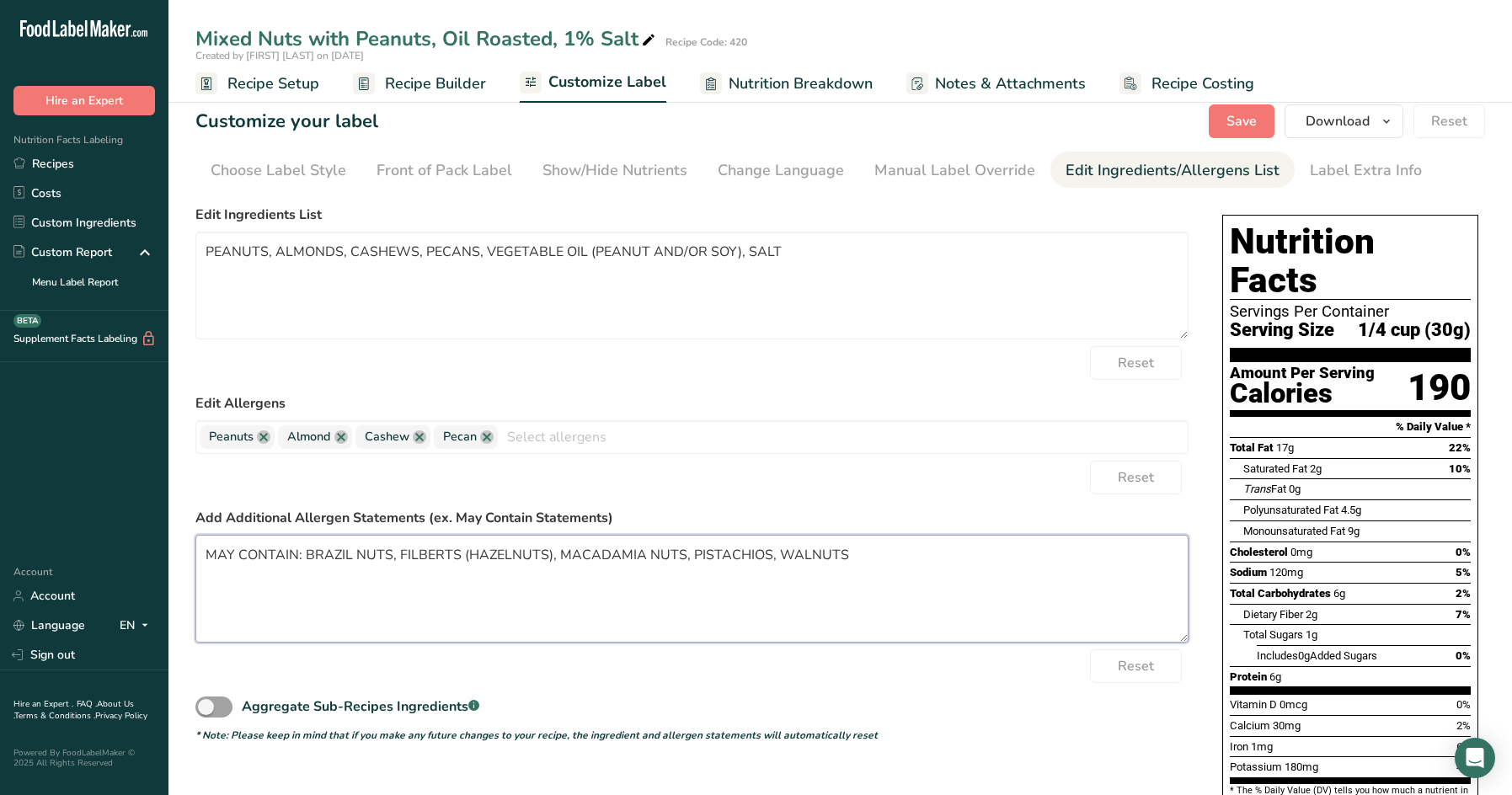 scroll, scrollTop: 0, scrollLeft: 0, axis: both 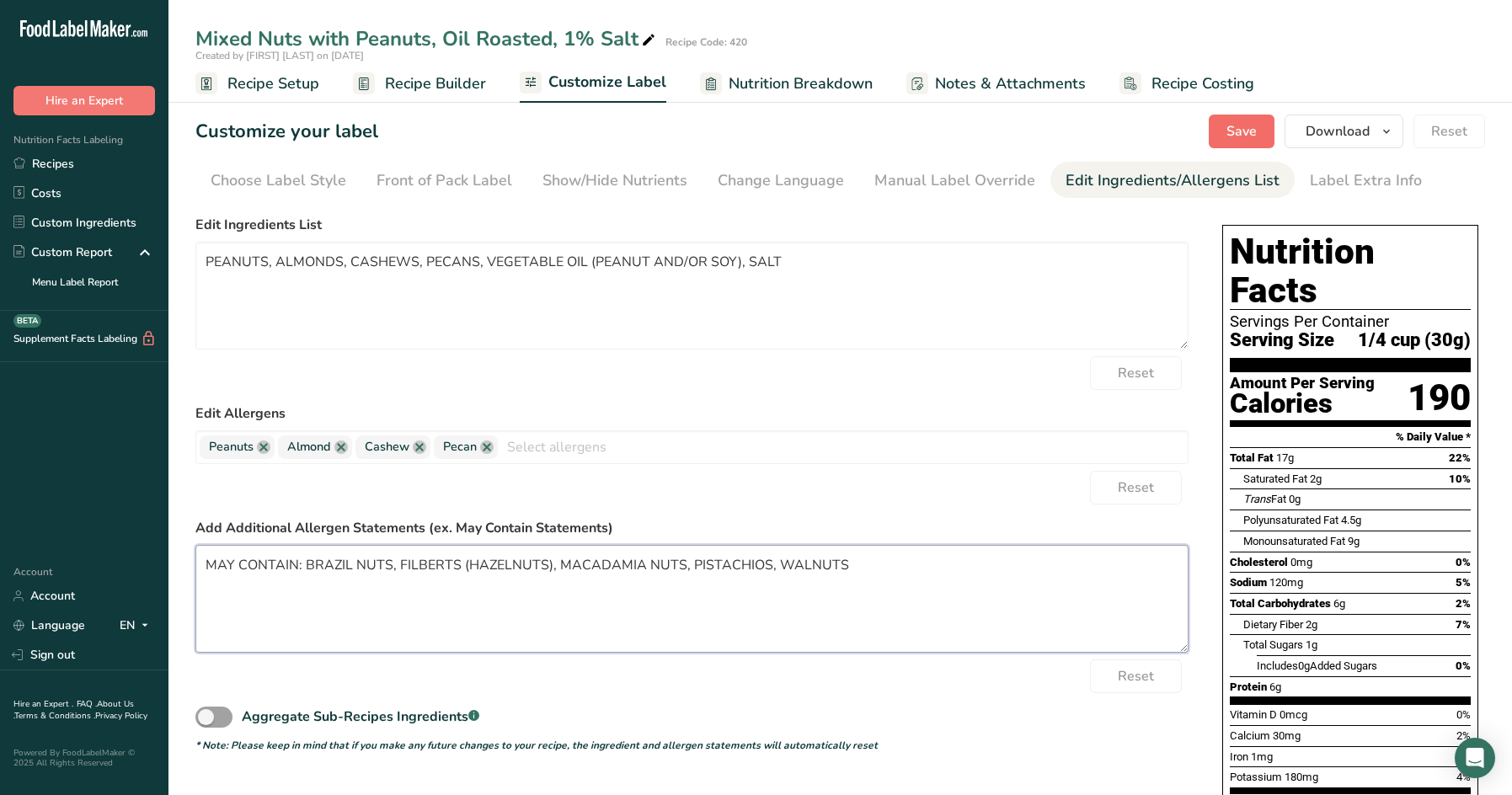 type on "MAY CONTAIN: BRAZIL NUTS, FILBERTS (HAZELNUTS), MACADAMIA NUTS, PISTACHIOS, WALNUTS" 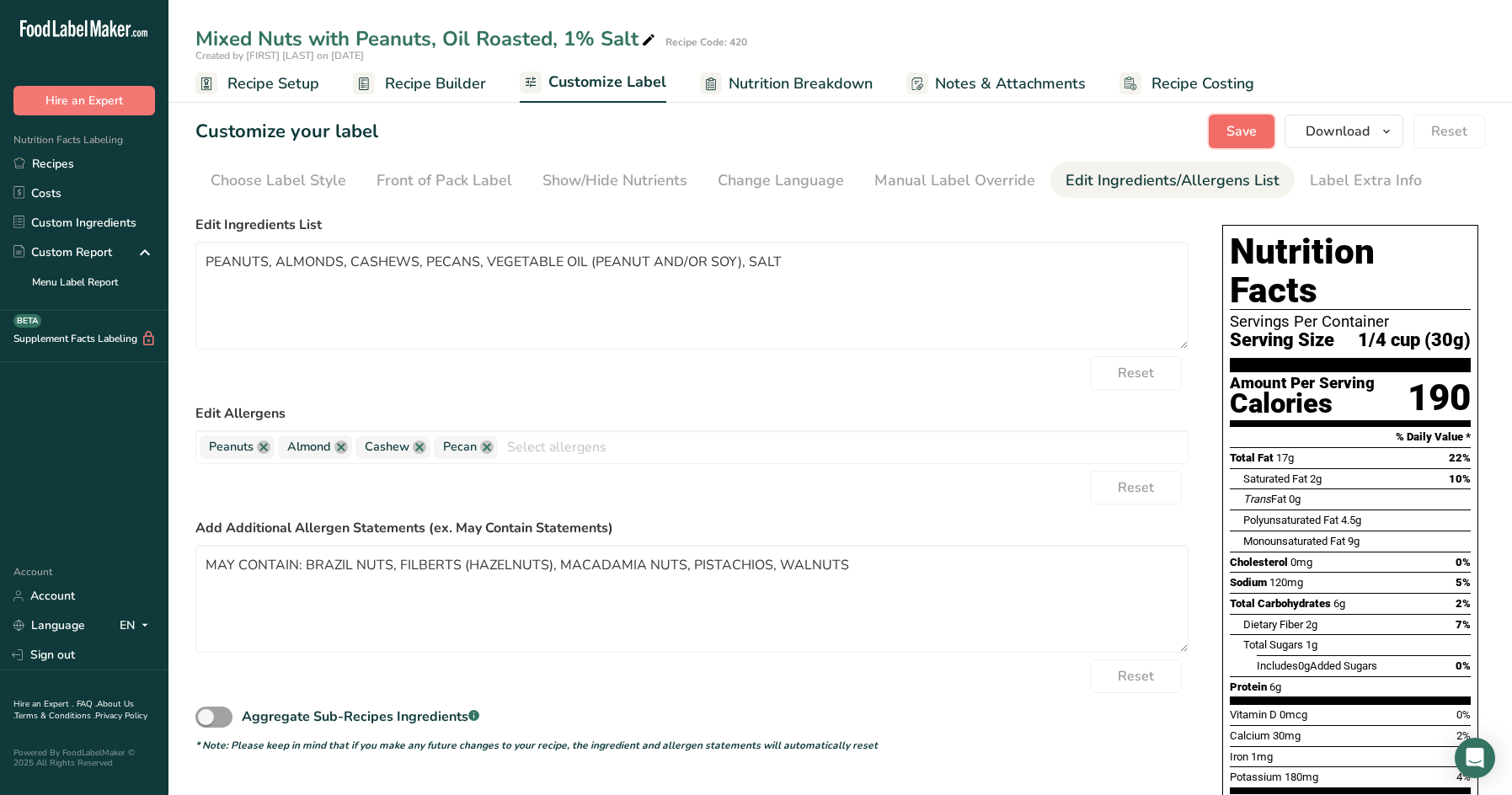 click on "Save" at bounding box center [1242, 131] 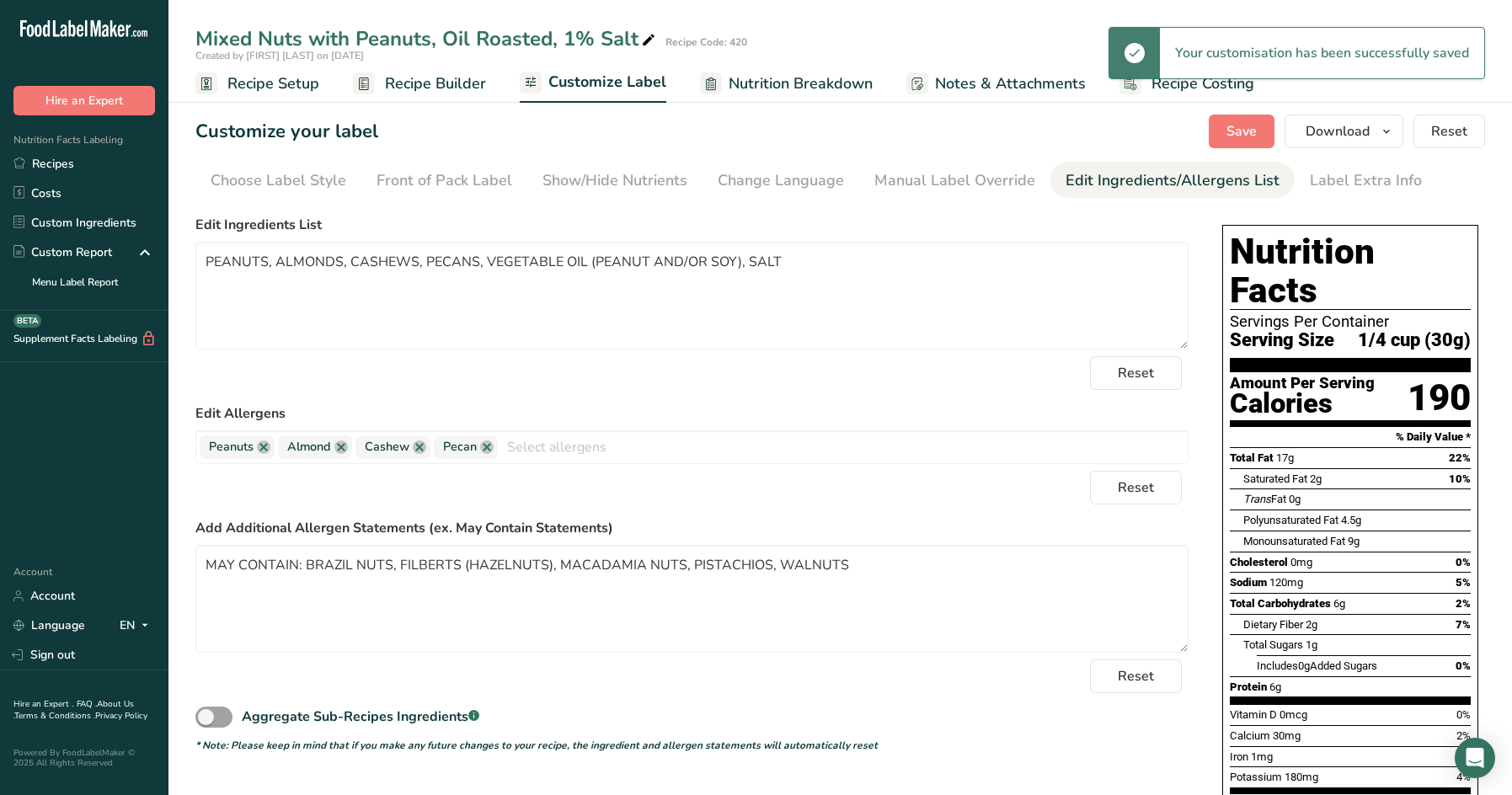 click on "Nutrition Breakdown" at bounding box center [800, 83] 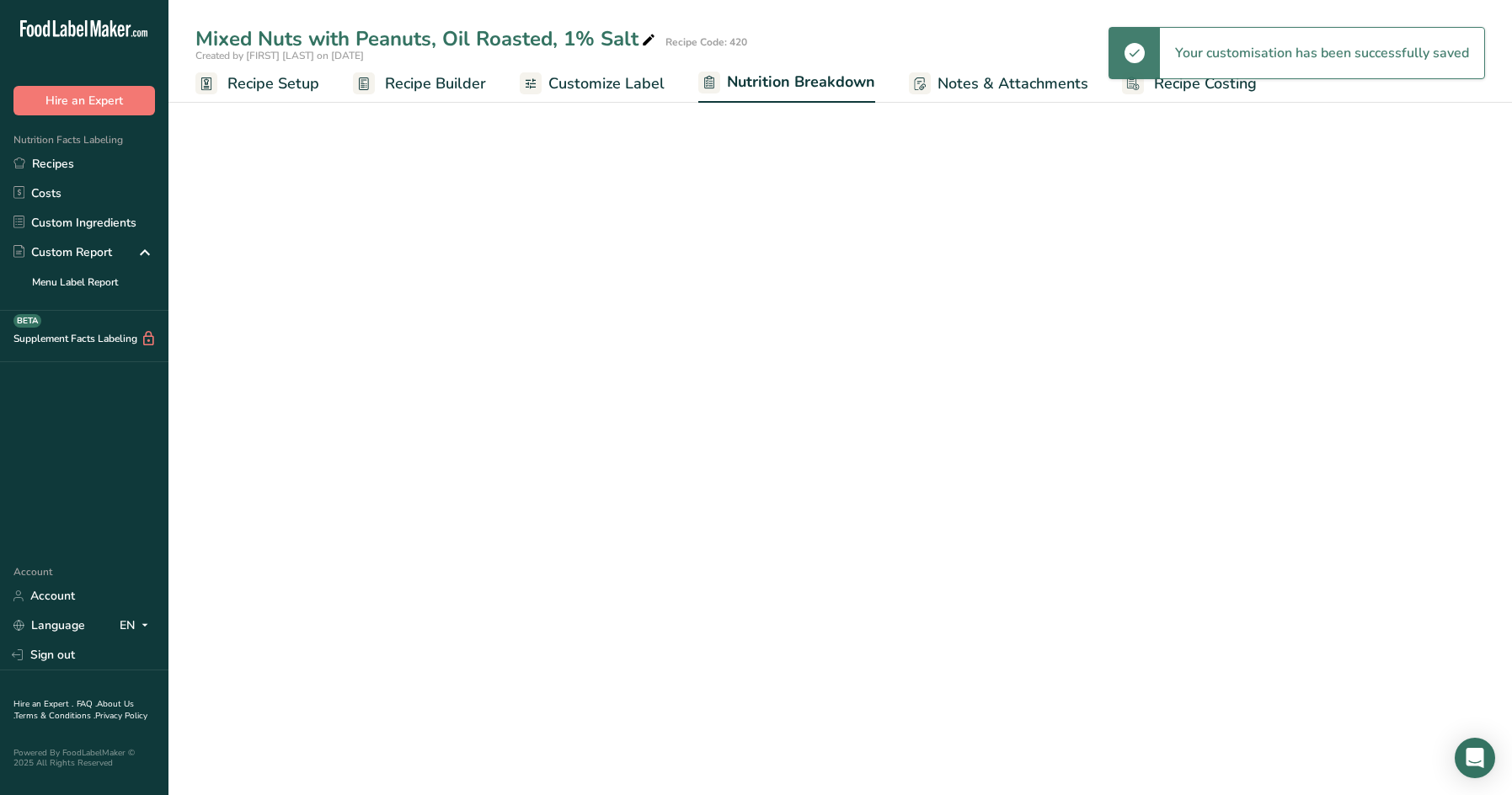 select on "Calories" 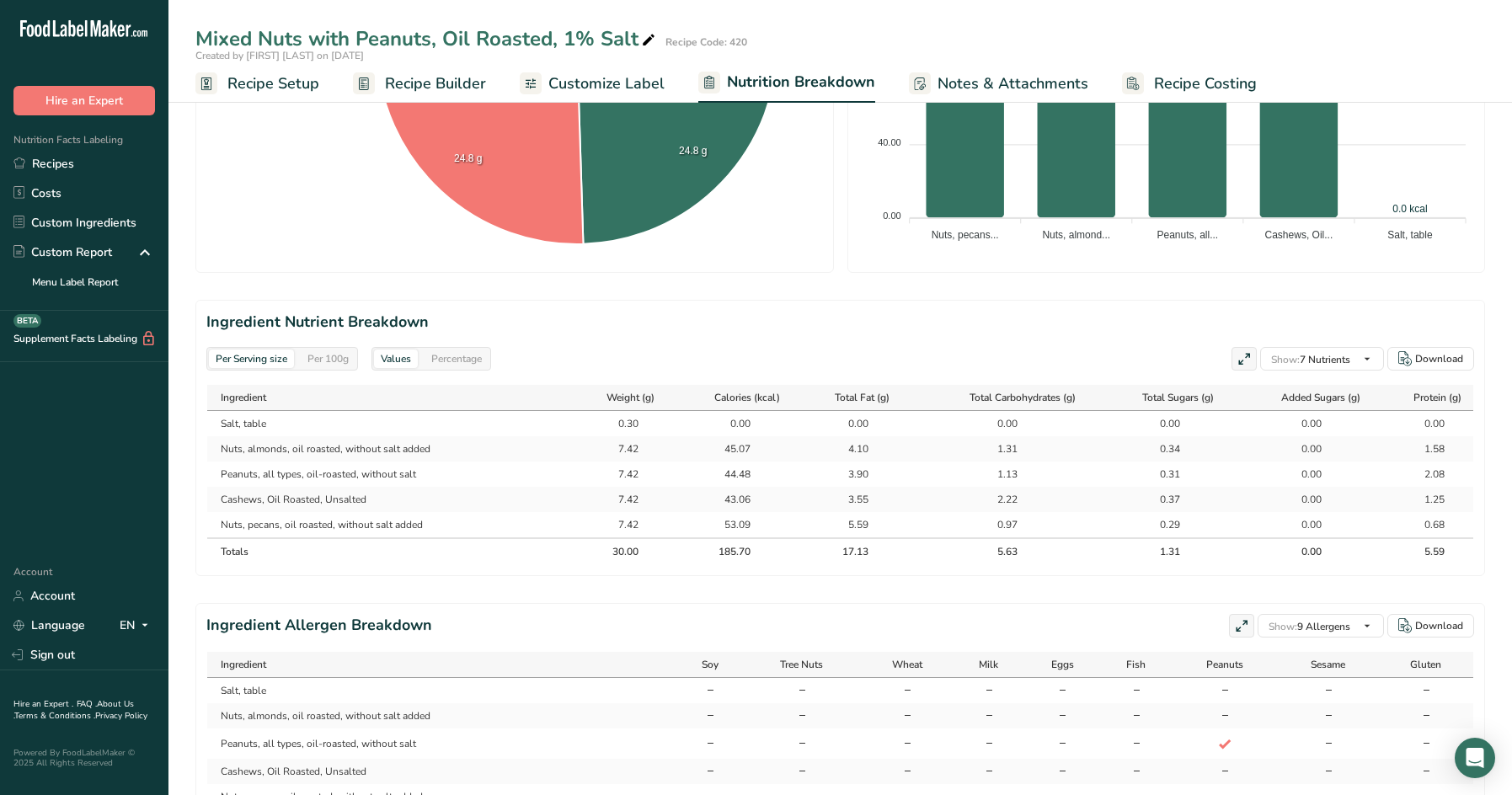scroll, scrollTop: 590, scrollLeft: 0, axis: vertical 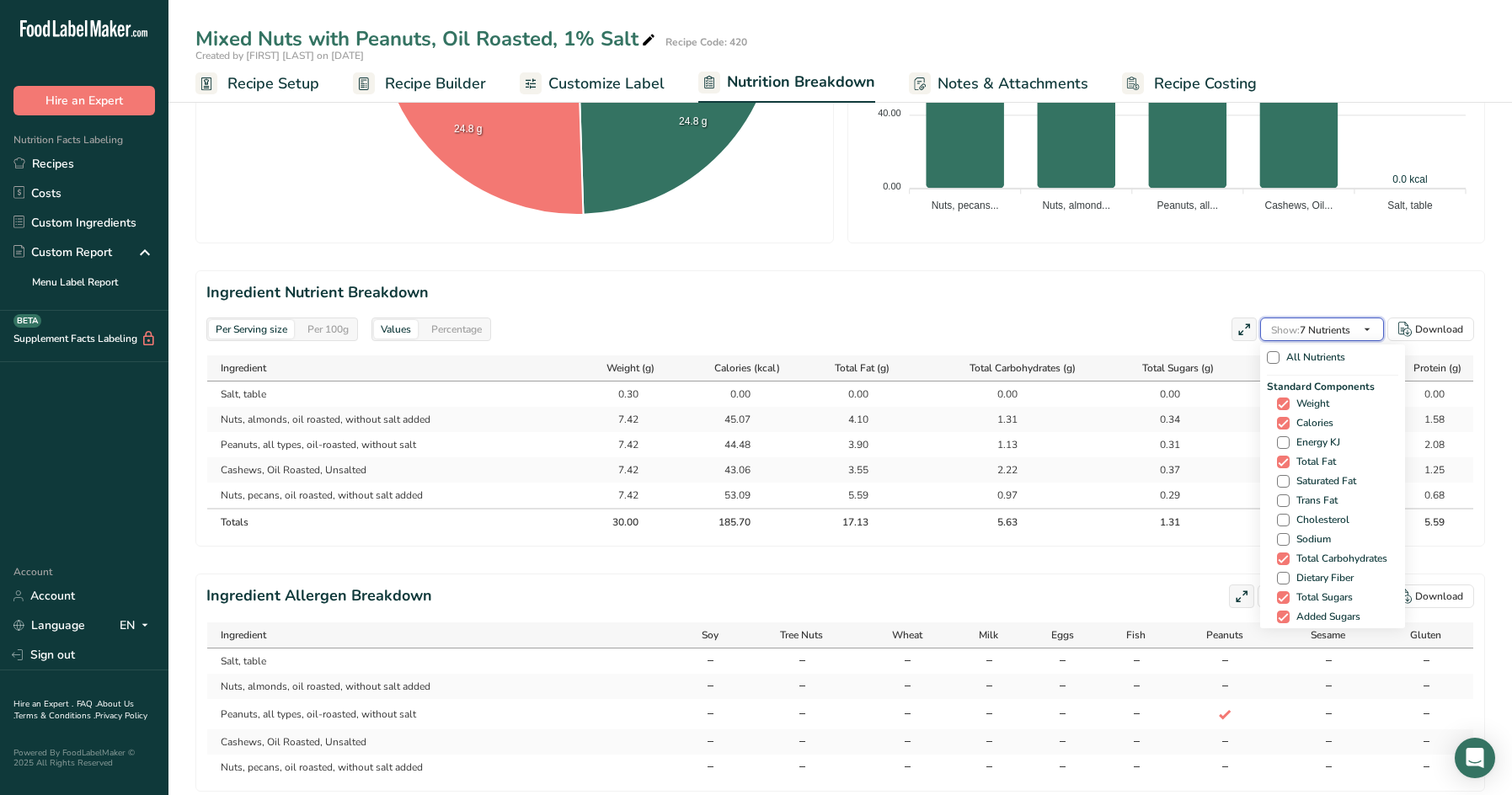 click on "Show:
7 Nutrients" at bounding box center [1311, 330] 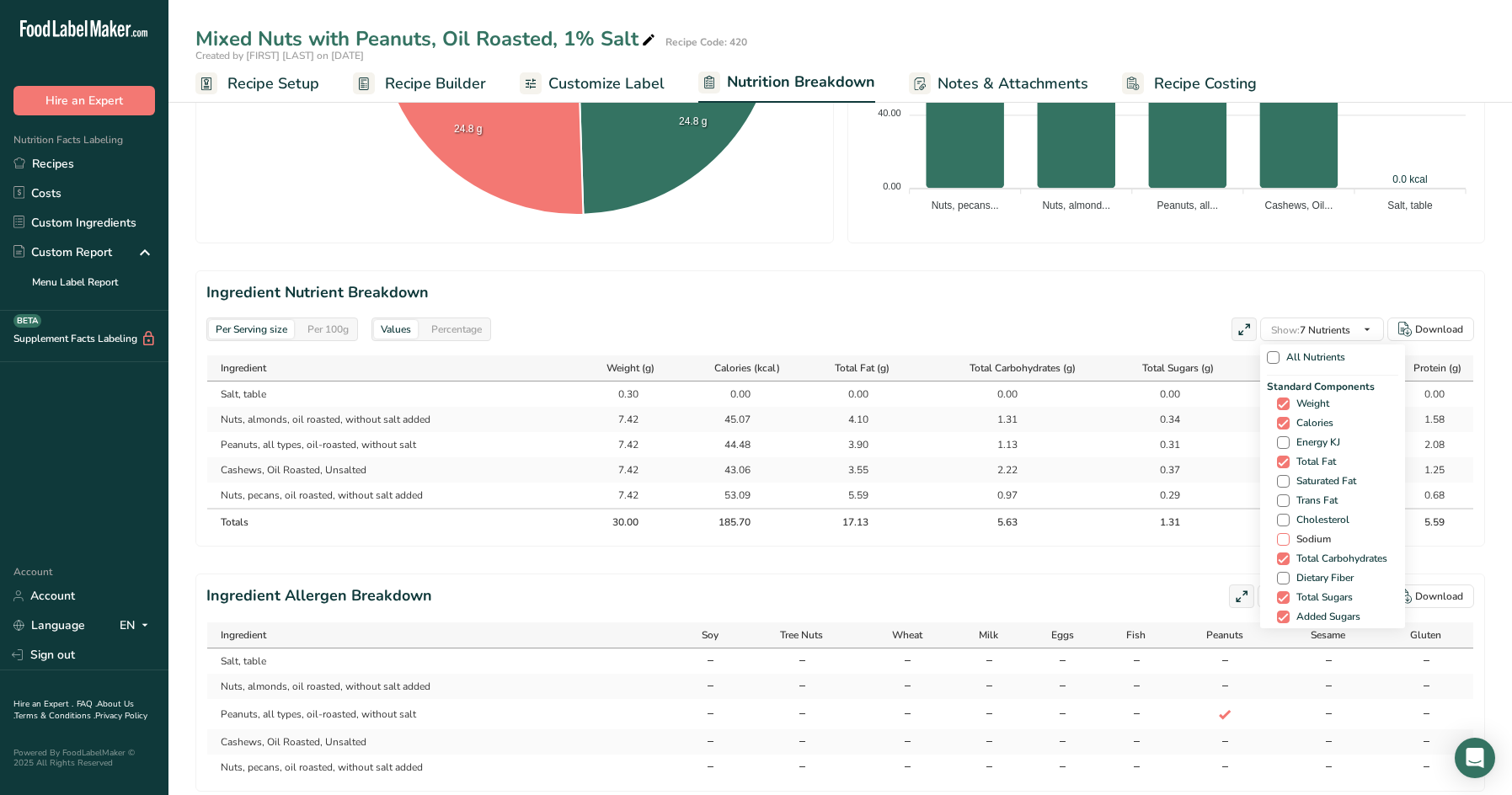 click at bounding box center [1283, 539] 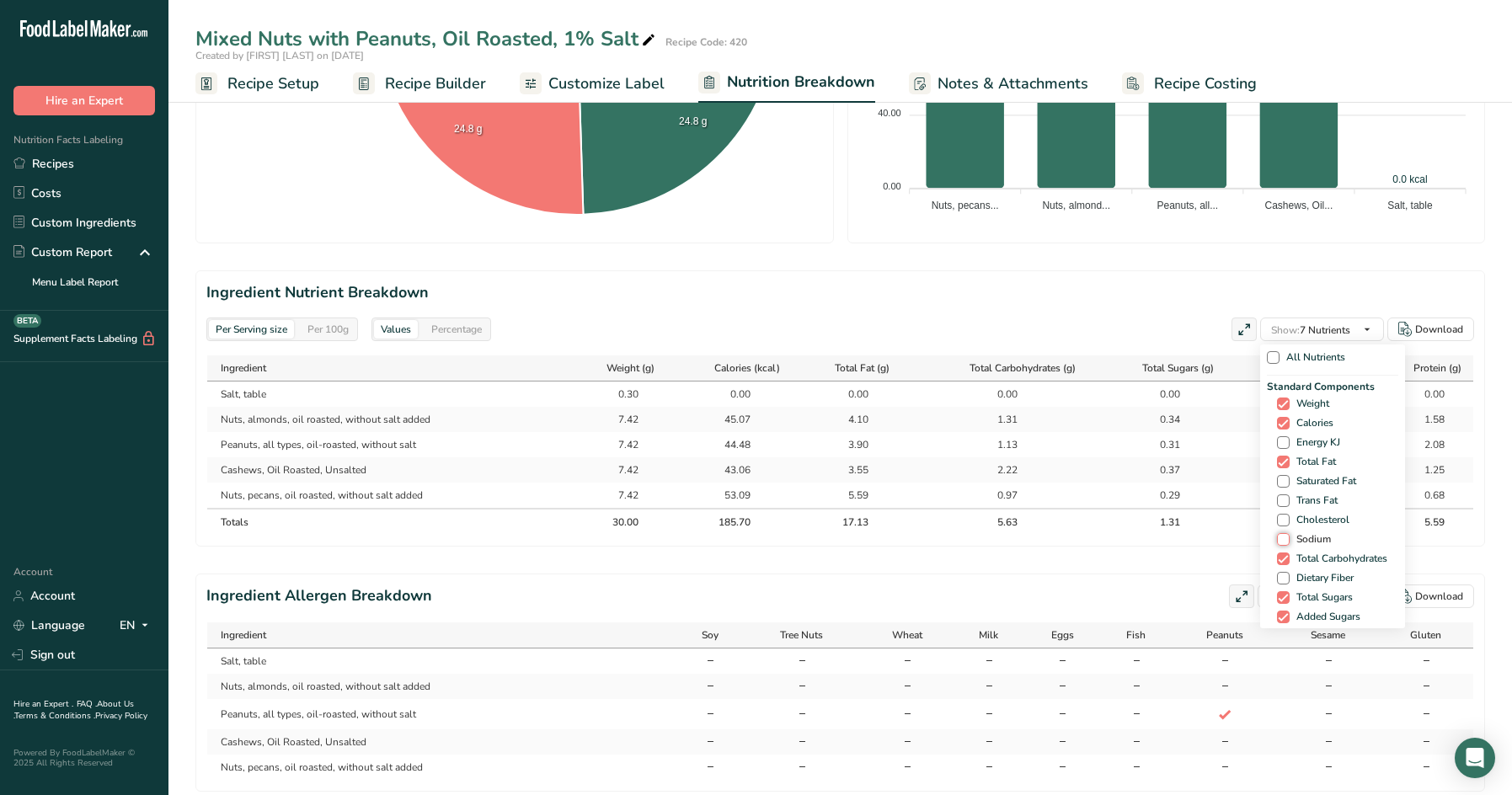 click on "Sodium" at bounding box center [1282, 539] 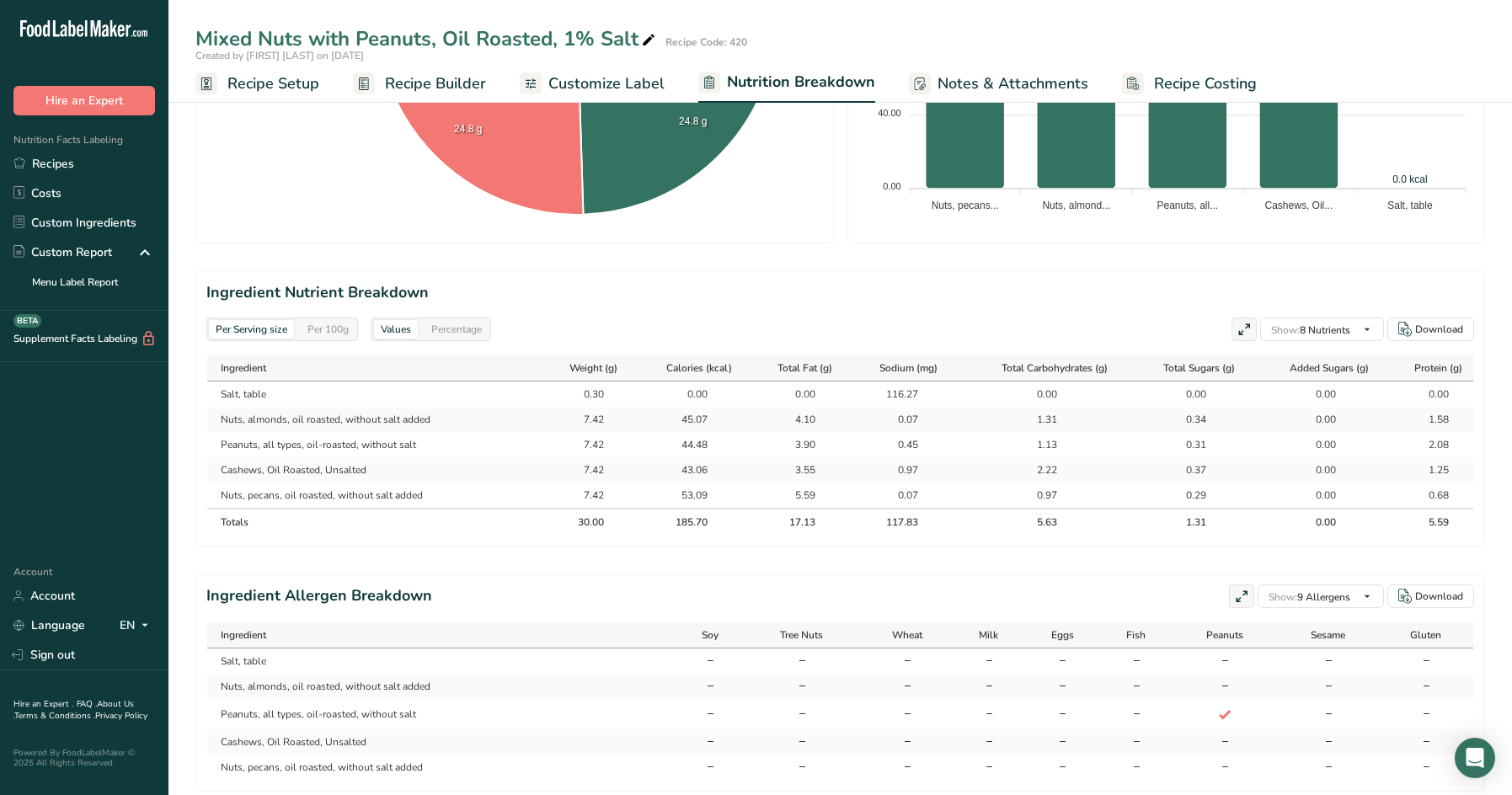 click on "Ingredient Nutrient Breakdown
Per Serving size
Per 100g
Values
Percentage
Show:
8 Nutrients
All Nutrients
Standard Components
Weight
Calories
Energy KJ
Total Fat
Saturated Fat
Trans Fat
Cholesterol
Sodium
Total Carbohydrates
Dietary Fiber
Total Sugars
Added Sugars
Protein
Vitamins
Vitamin D
Vitamin A, RAE
Vitamin C
Minerals   Other Nutrients" at bounding box center [840, 408] 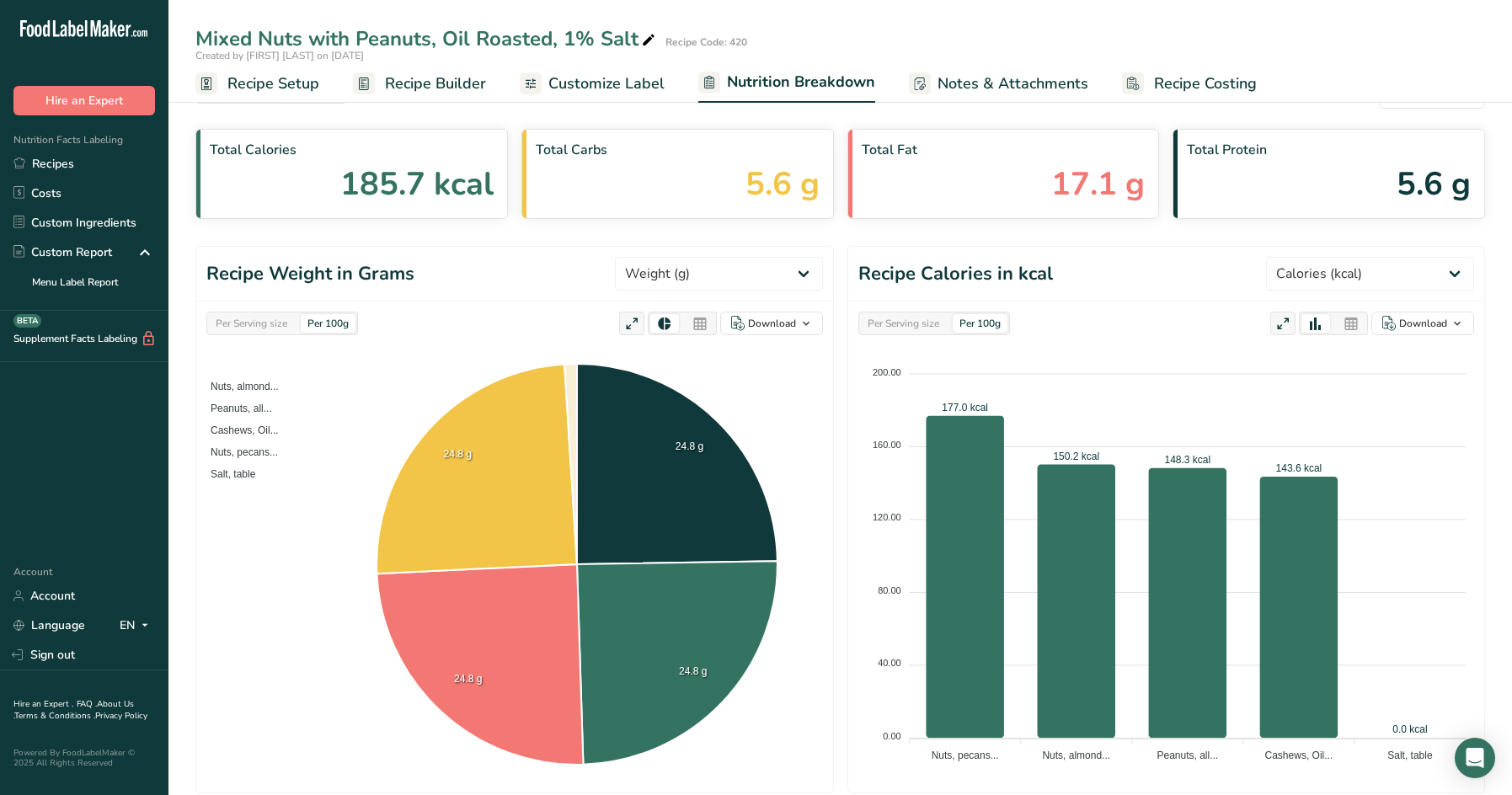 scroll, scrollTop: 0, scrollLeft: 0, axis: both 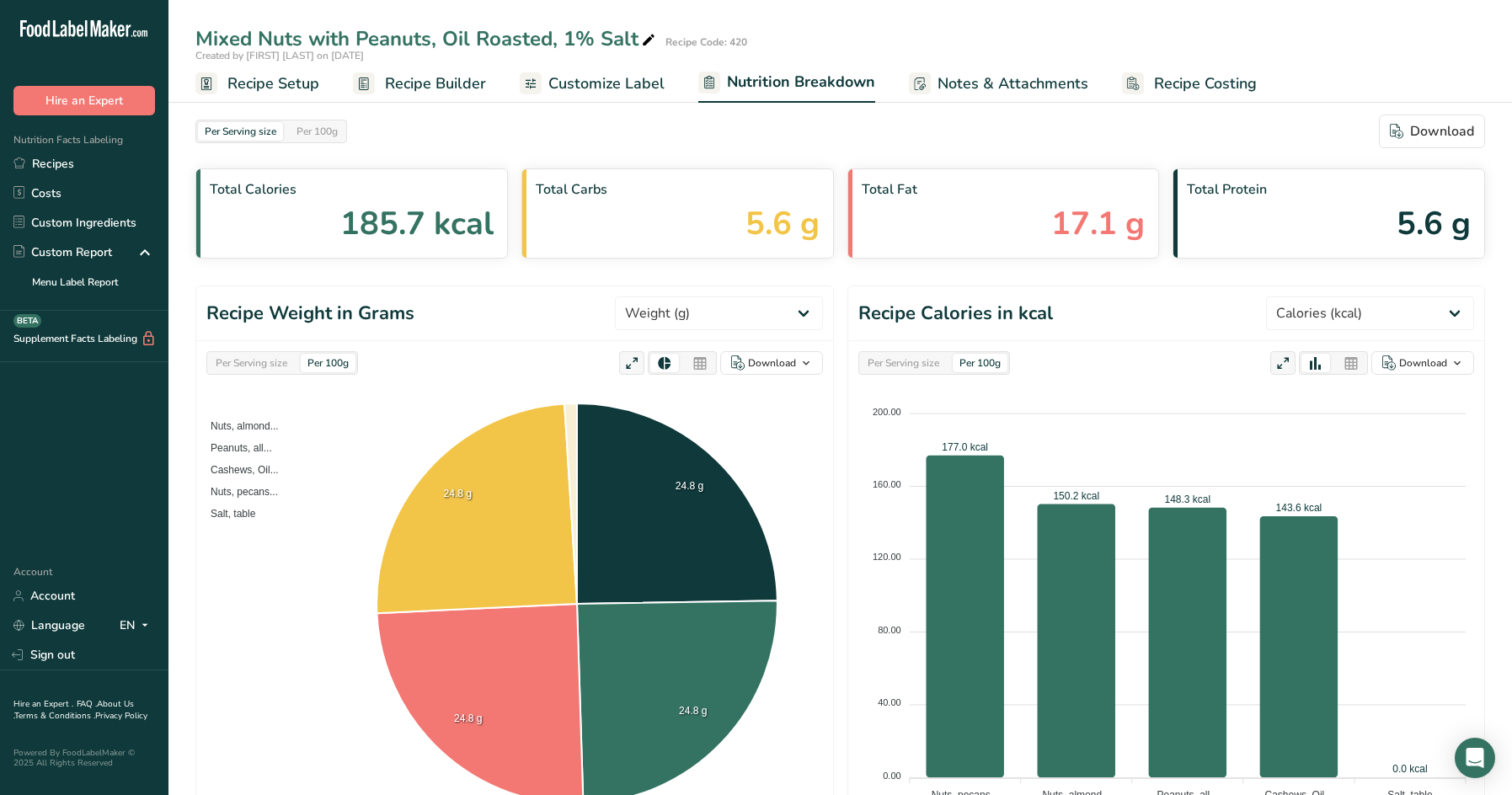 click on "Customize Label" at bounding box center (606, 83) 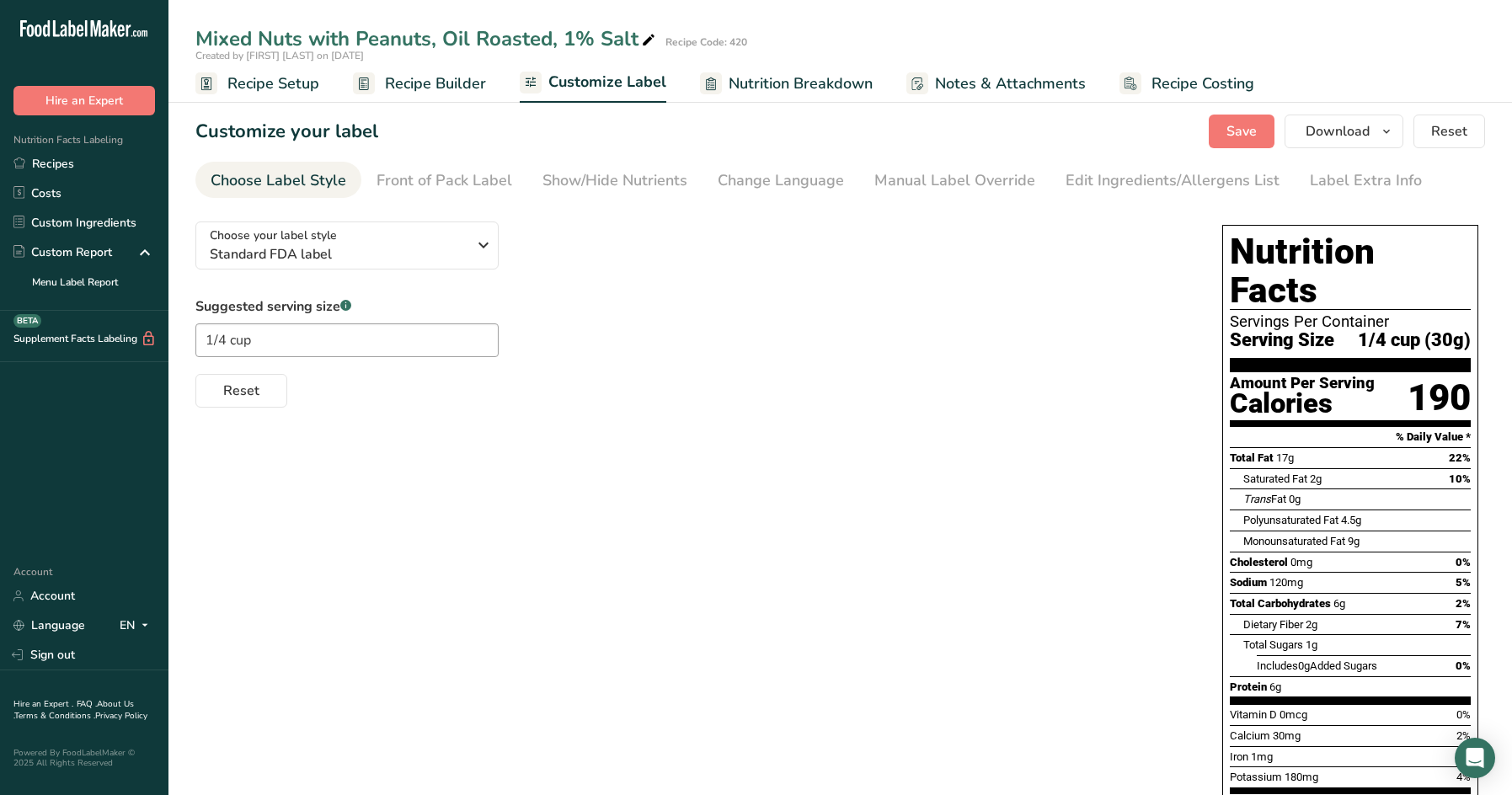 click on "Recipe Setup" at bounding box center [273, 83] 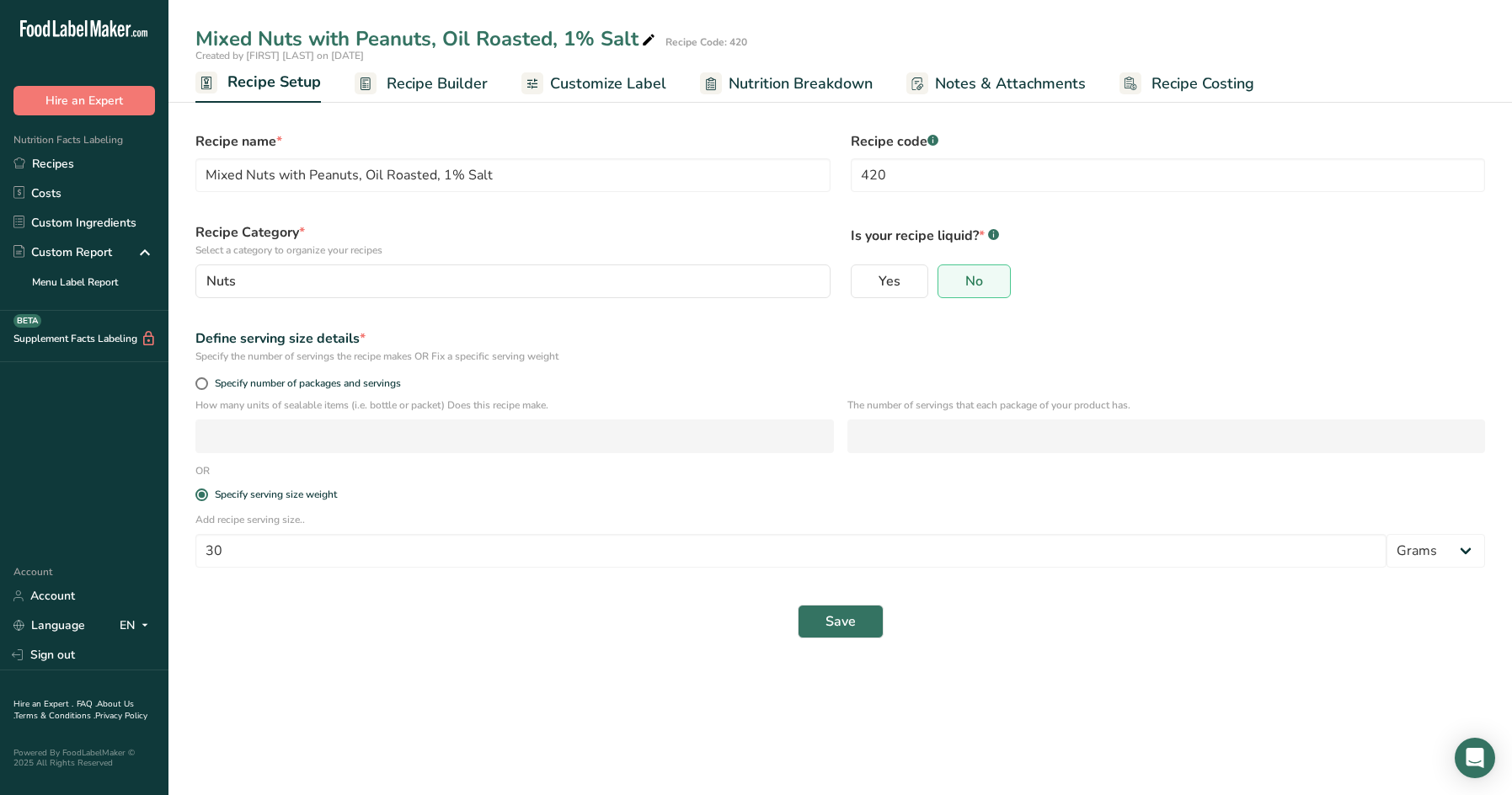 click on "Recipe Builder" at bounding box center (437, 83) 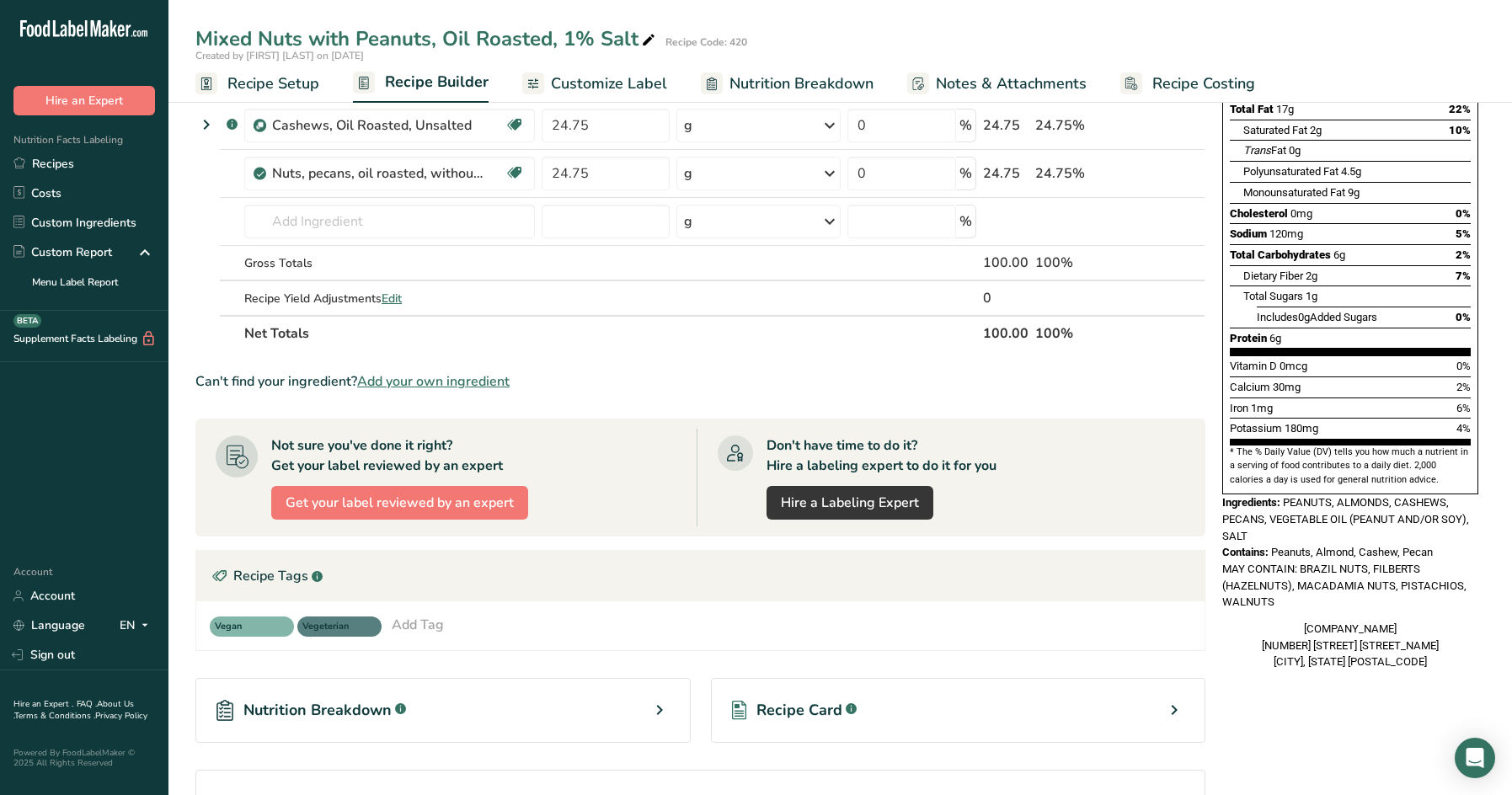 scroll, scrollTop: 258, scrollLeft: 0, axis: vertical 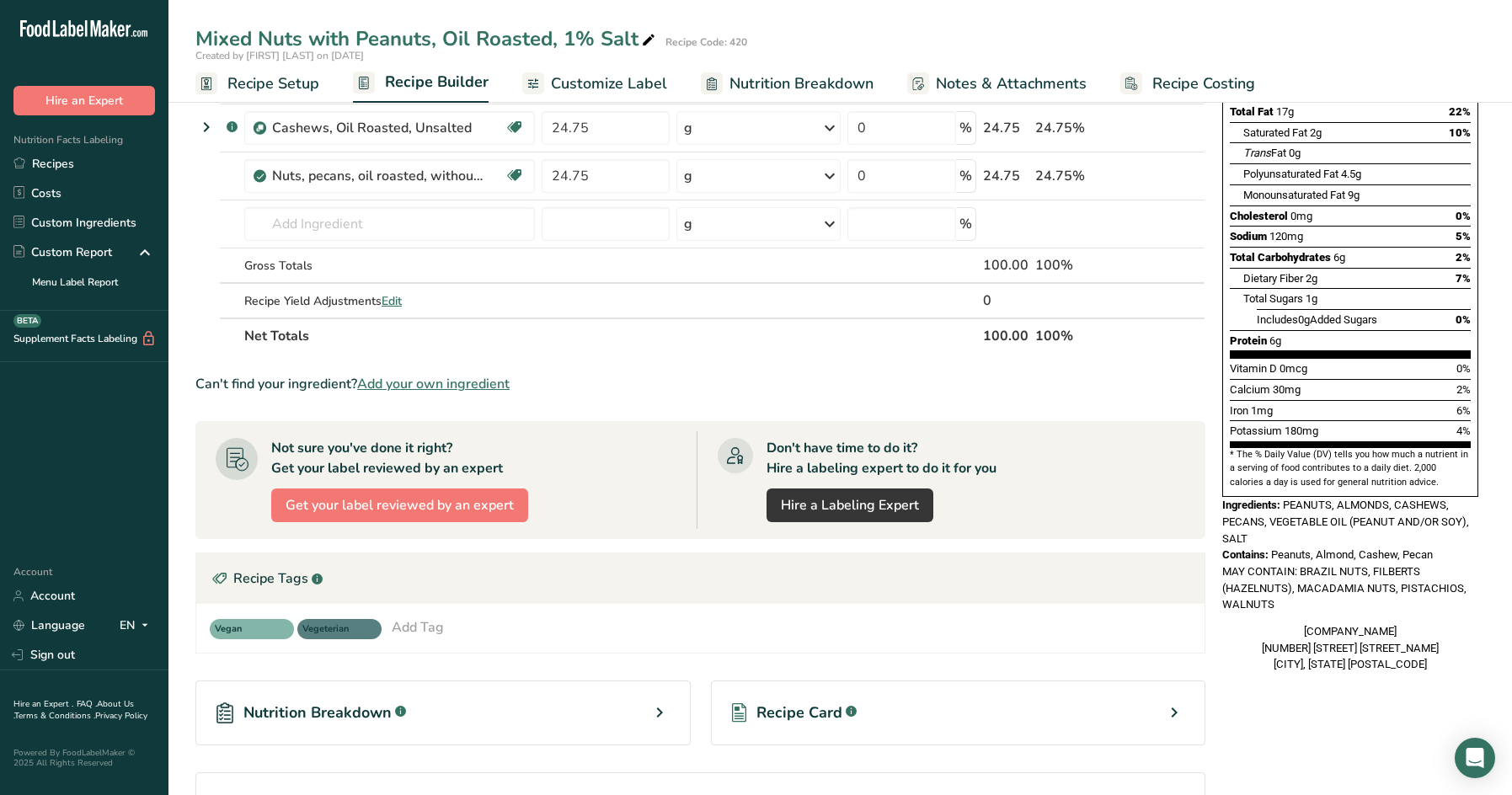 click on "Add Tag" at bounding box center [418, 627] 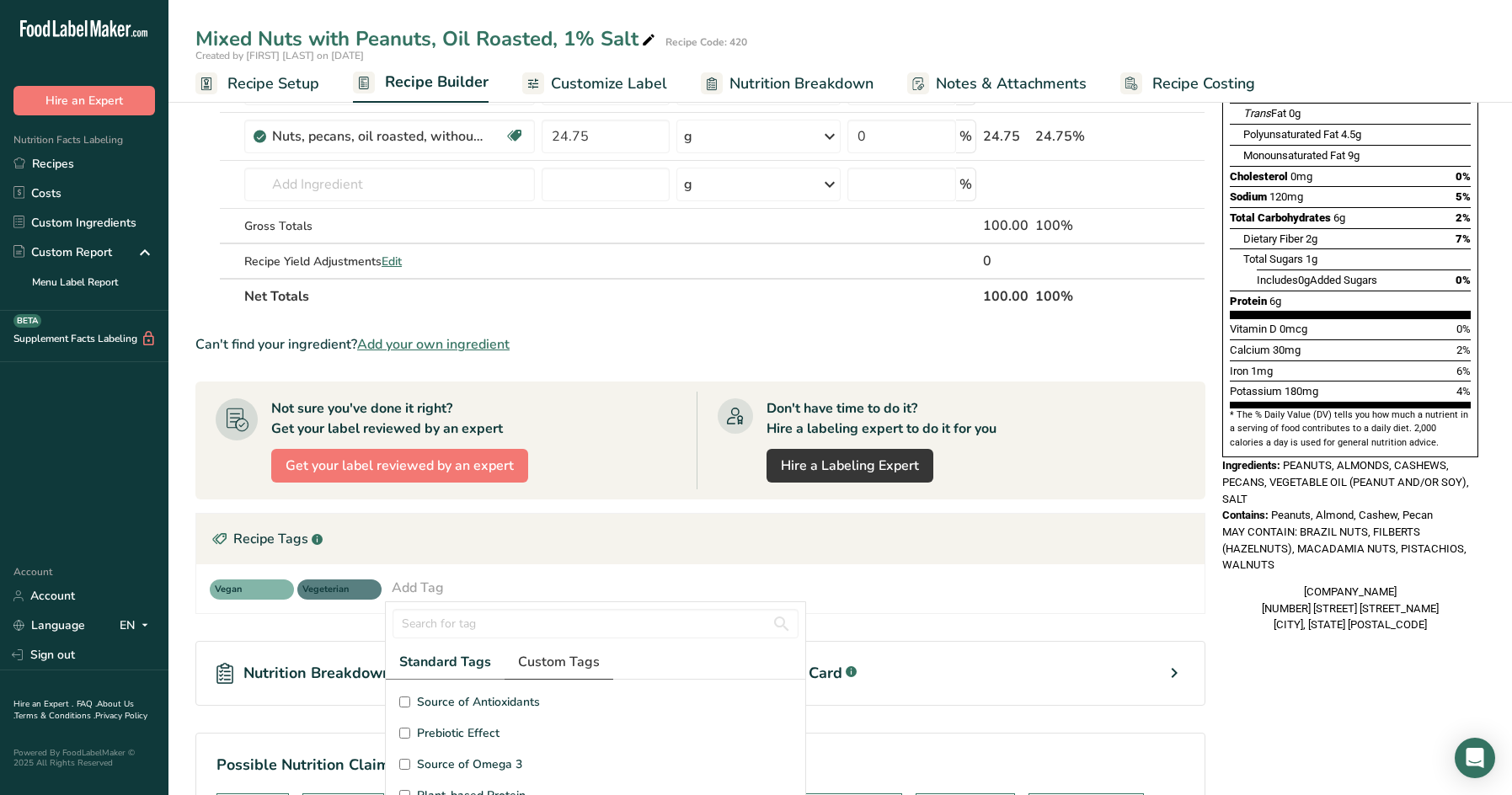 scroll, scrollTop: 61, scrollLeft: 0, axis: vertical 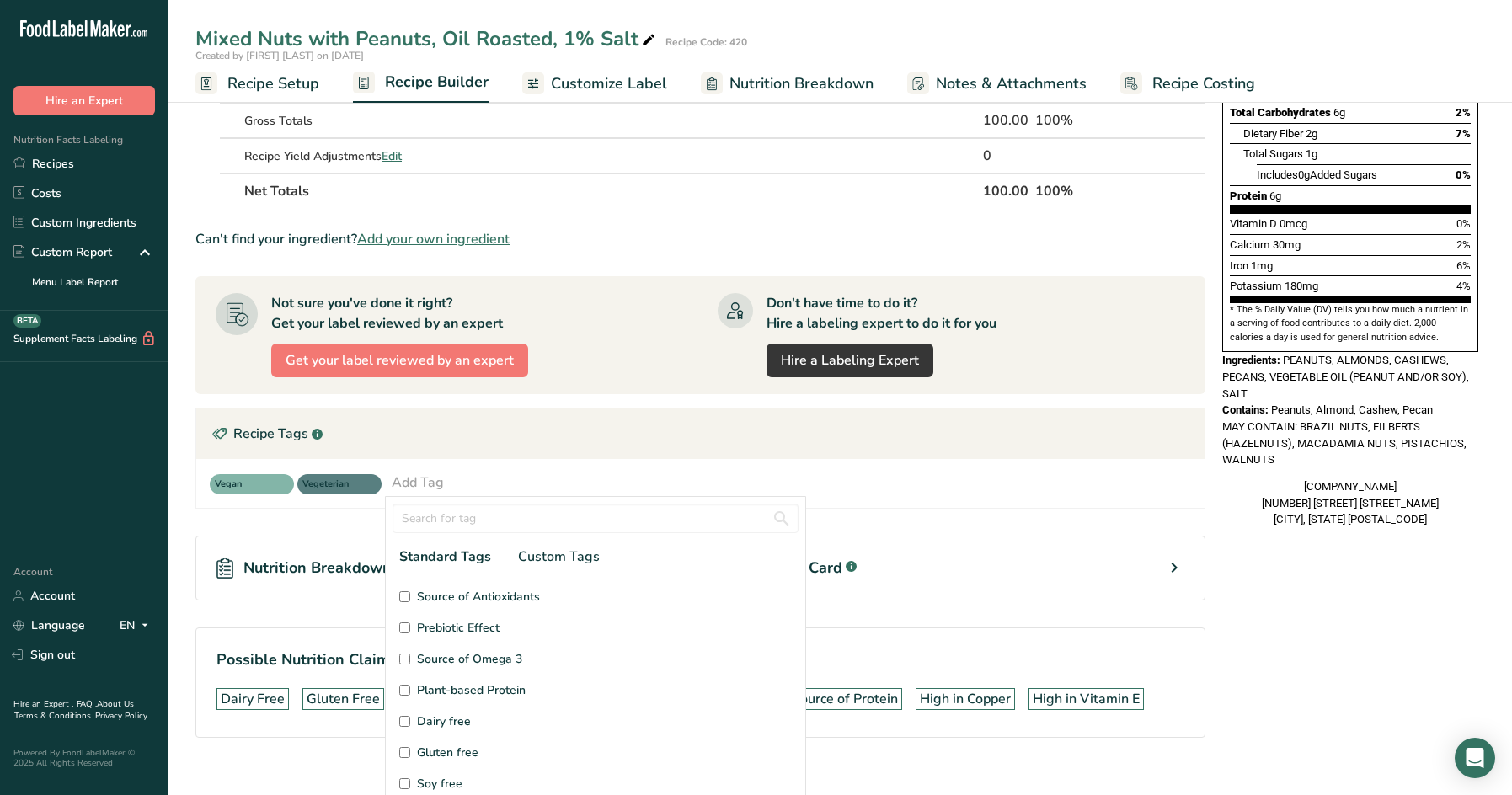 click on "Gluten free" at bounding box center [404, 752] 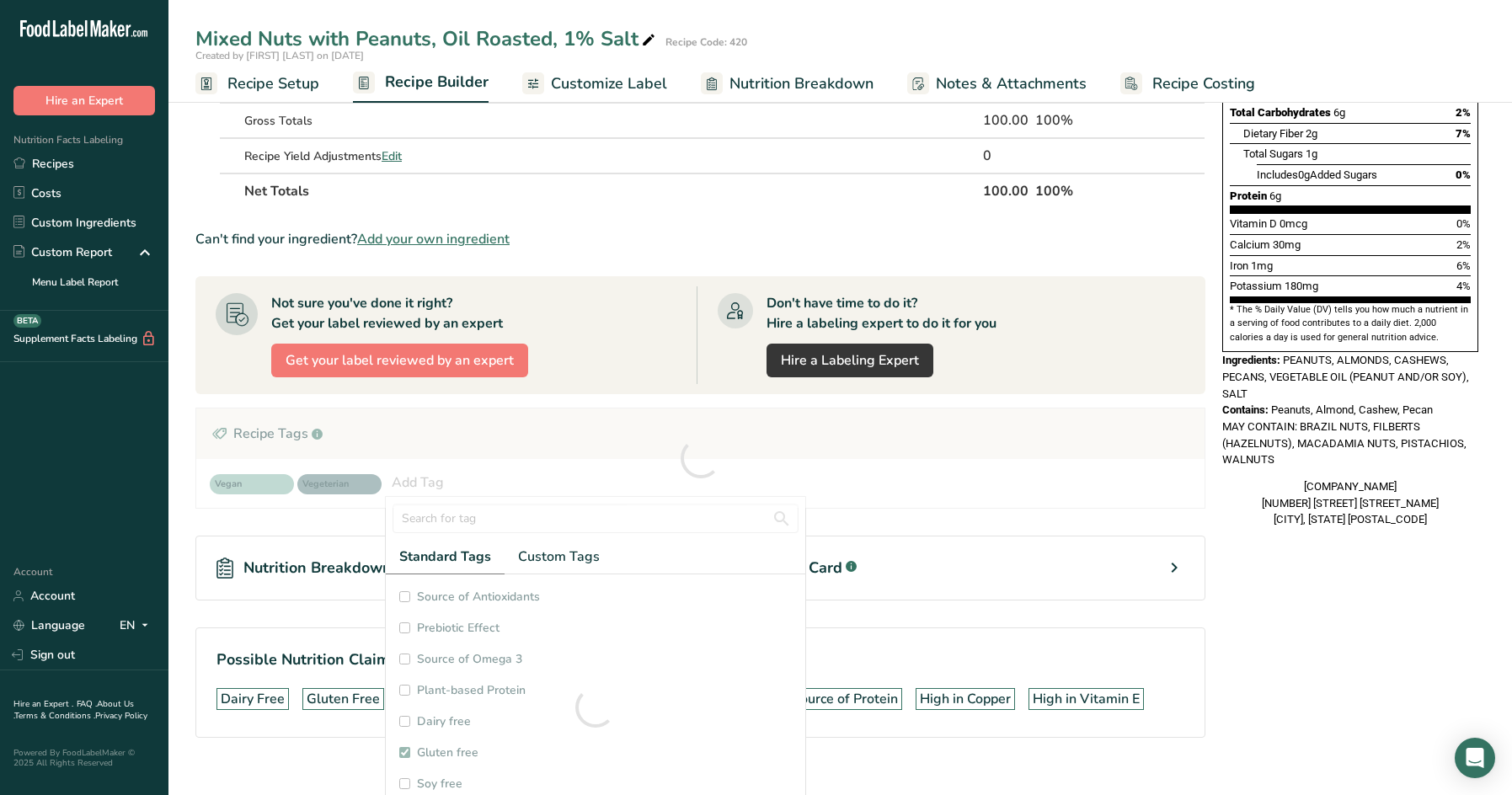 checkbox on "true" 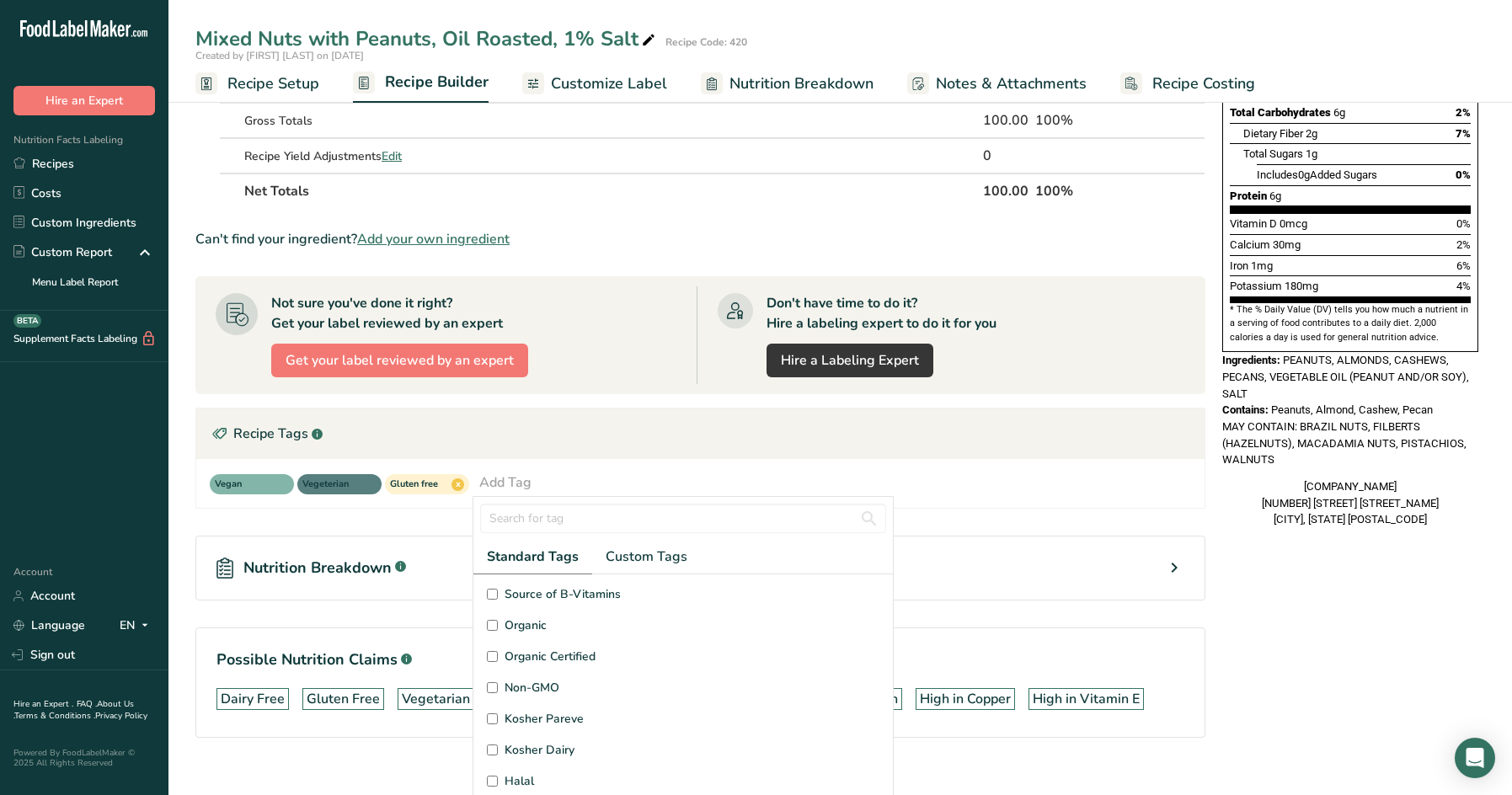scroll, scrollTop: 253, scrollLeft: 0, axis: vertical 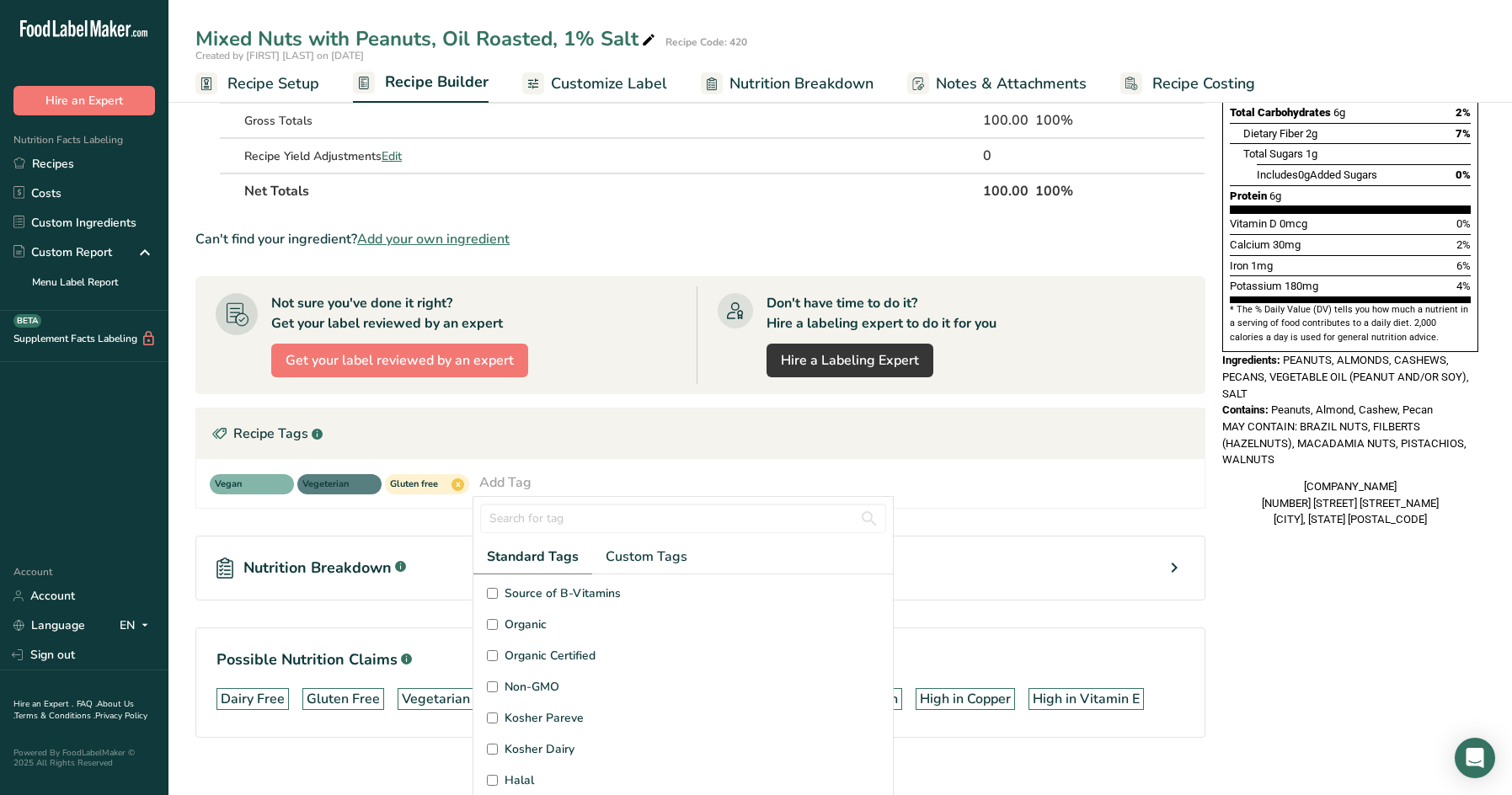 click on "Kosher Pareve" at bounding box center [492, 718] 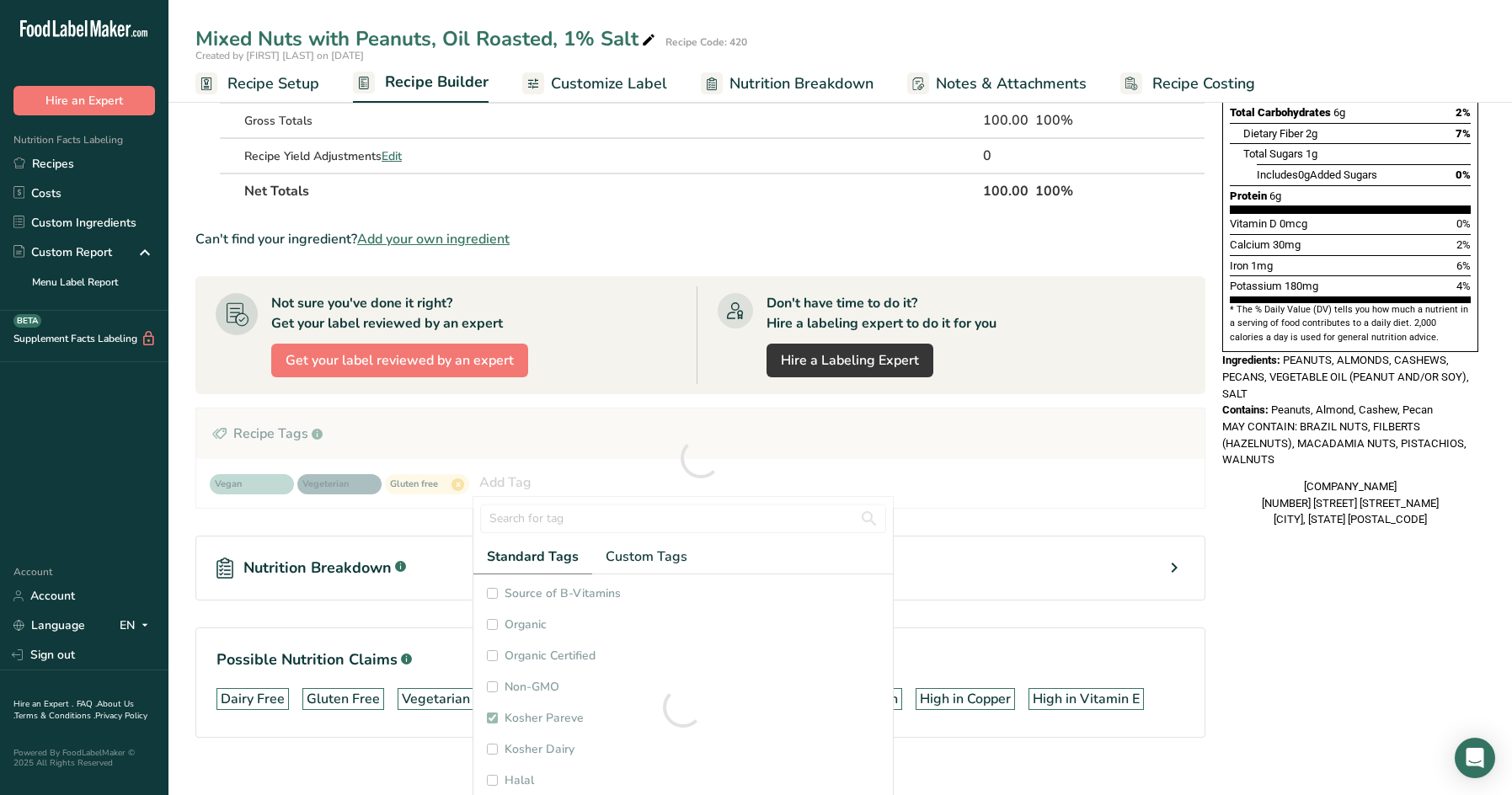 checkbox on "true" 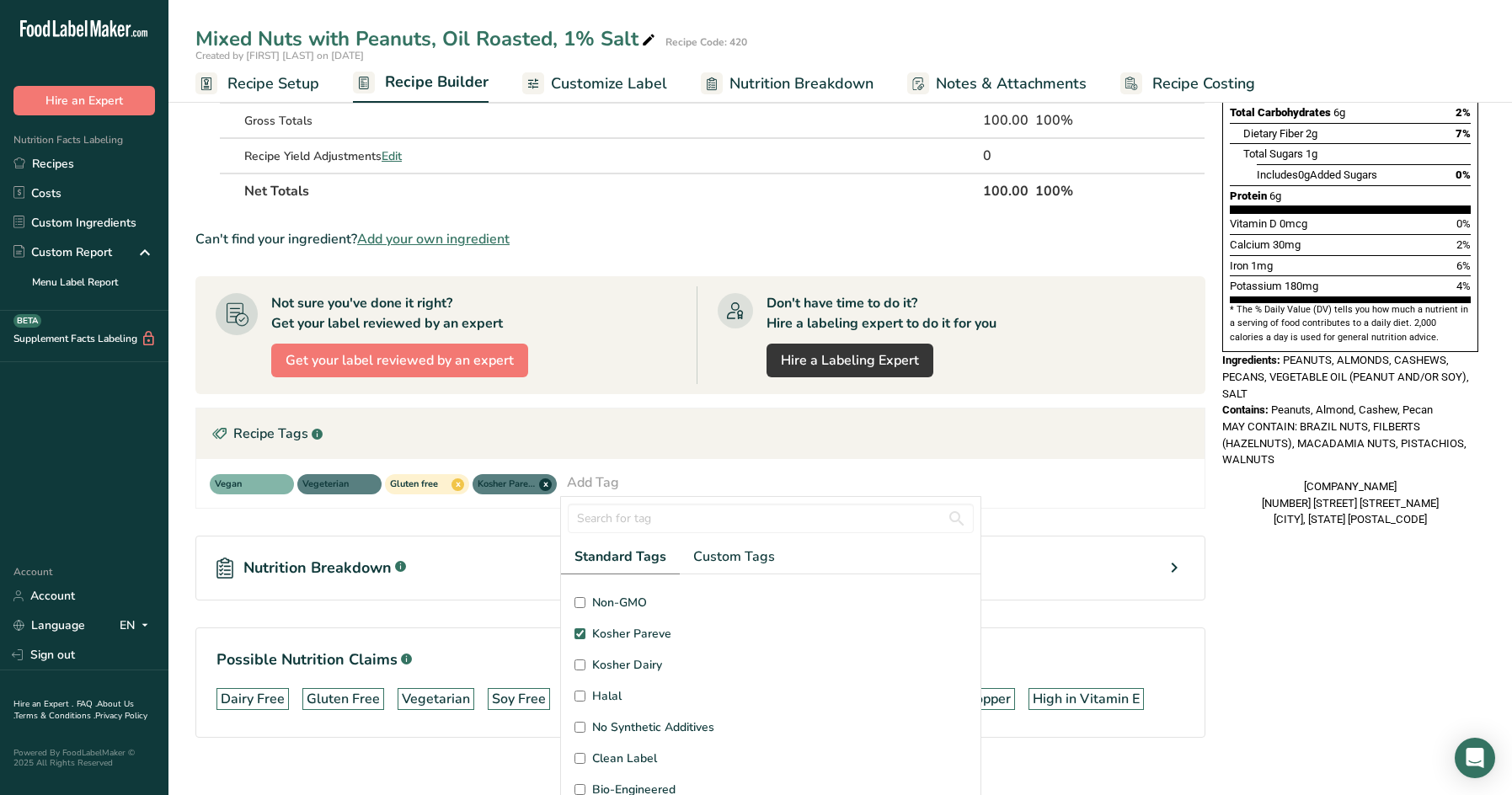 scroll, scrollTop: 339, scrollLeft: 0, axis: vertical 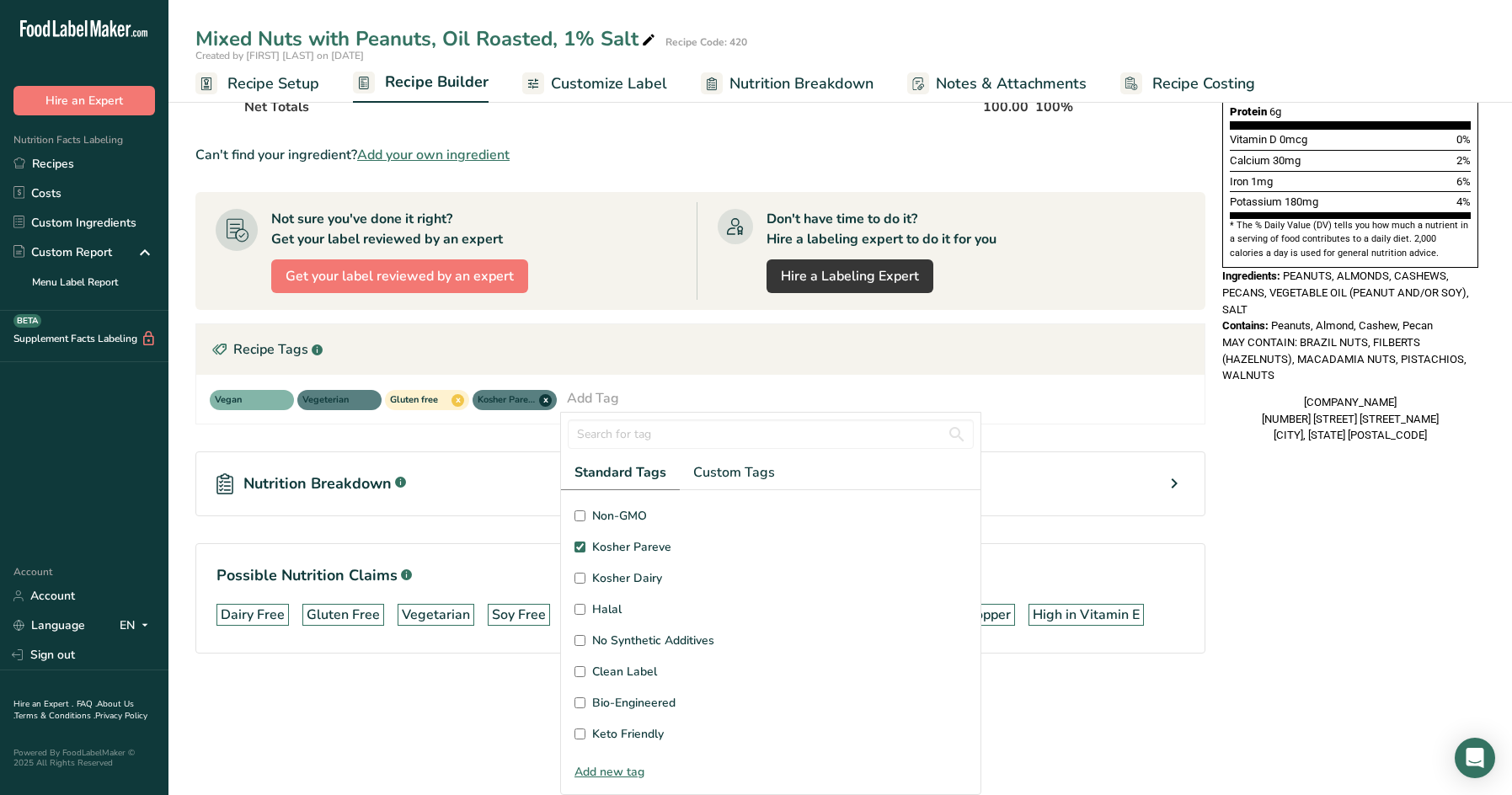 click on "Keto Friendly" at bounding box center [580, 734] 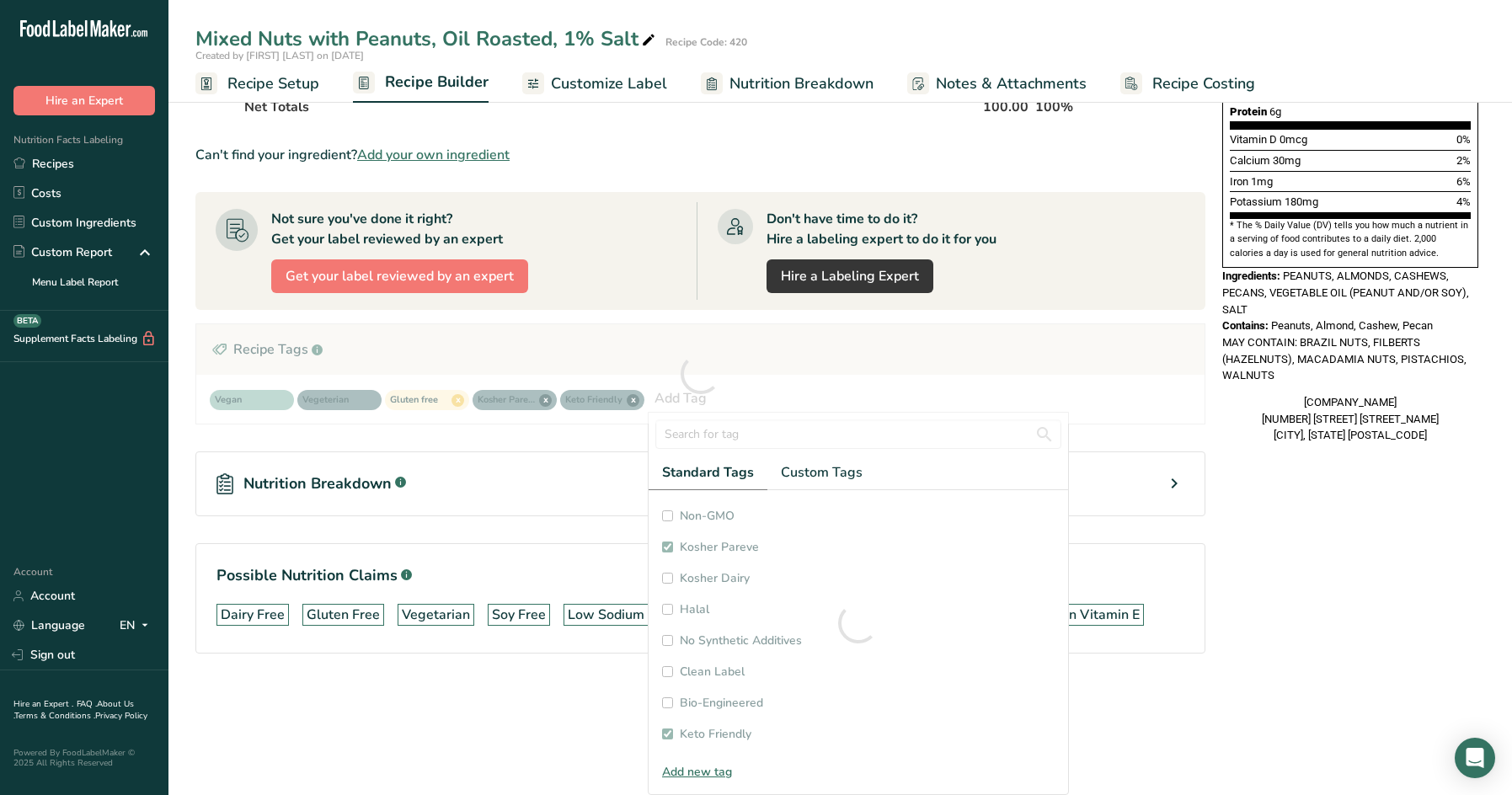 checkbox on "true" 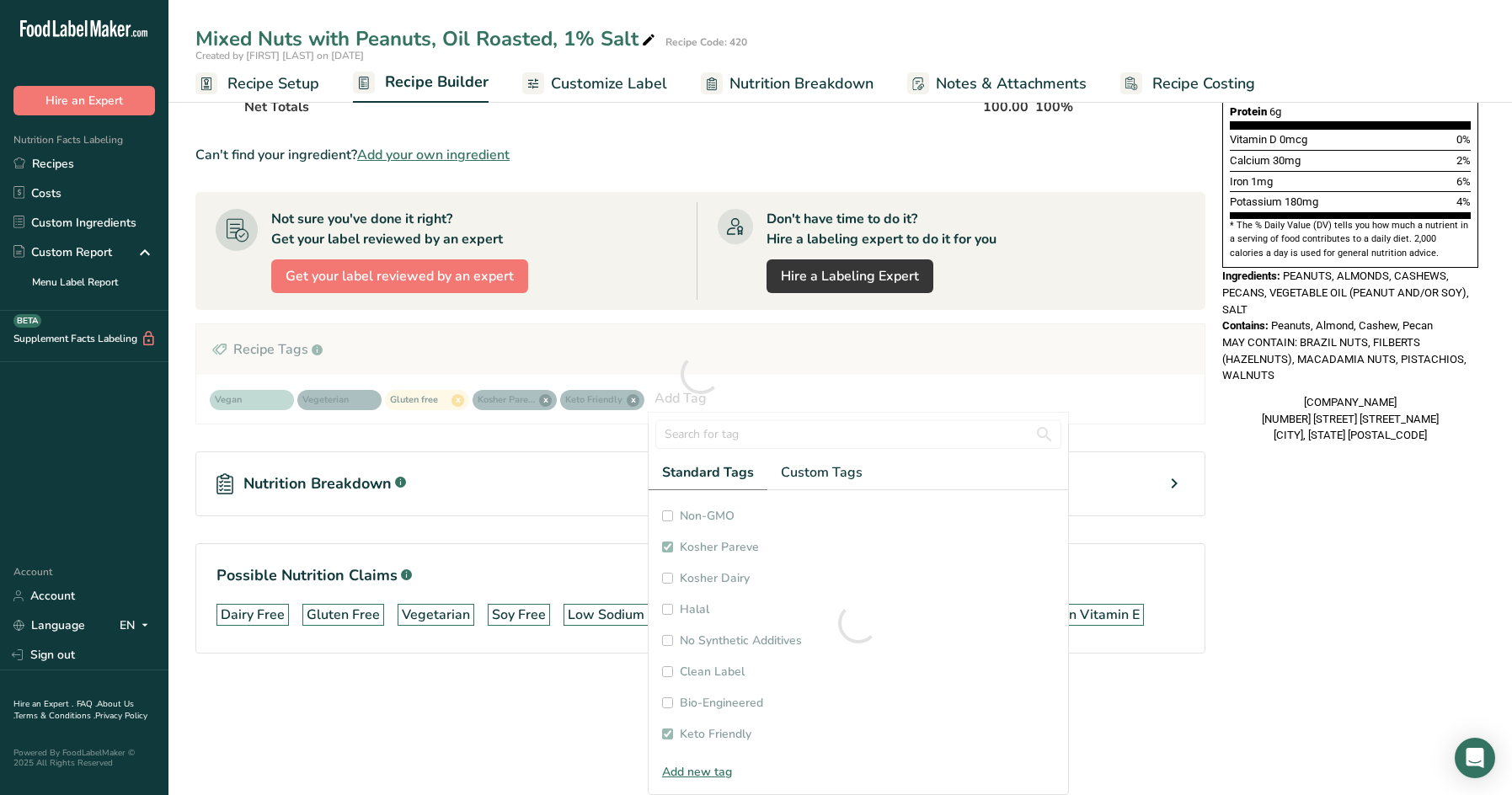 checkbox on "true" 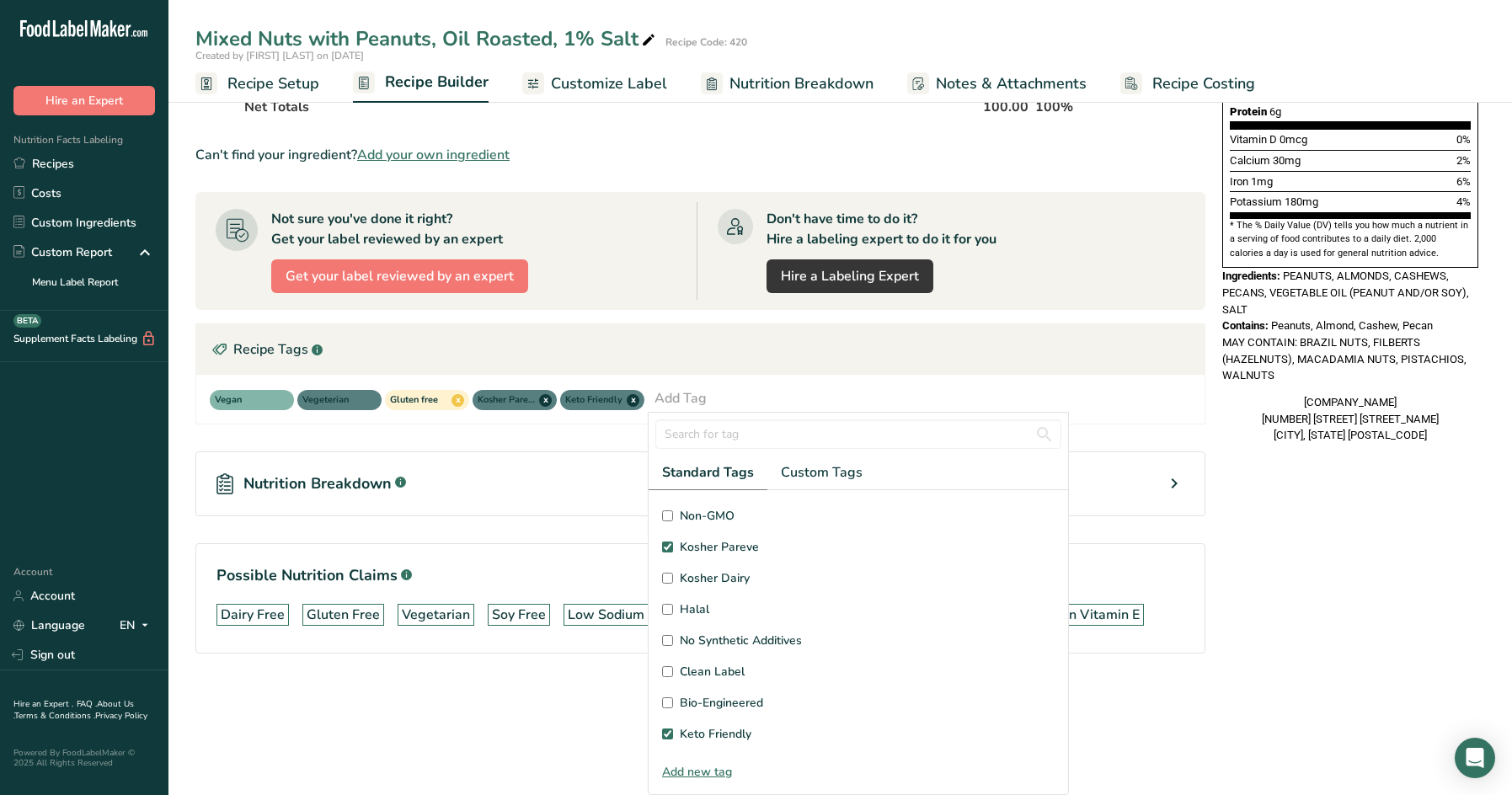 click on "*
This label's values have been manually overridden
Nutrition Facts
Servings Per Container
Serving Size
1/4 cup (30g)
Amount Per Serving
Calories
190
% Daily Value *
Total Fat
17g
22%
Saturated Fat
2g
10%
Trans  Fat
0g
Polyunsaturated Fat
4.5g
Monounsaturated Fat
9g
Cholesterol
0mg
0%
Sodium" at bounding box center (1350, 168) 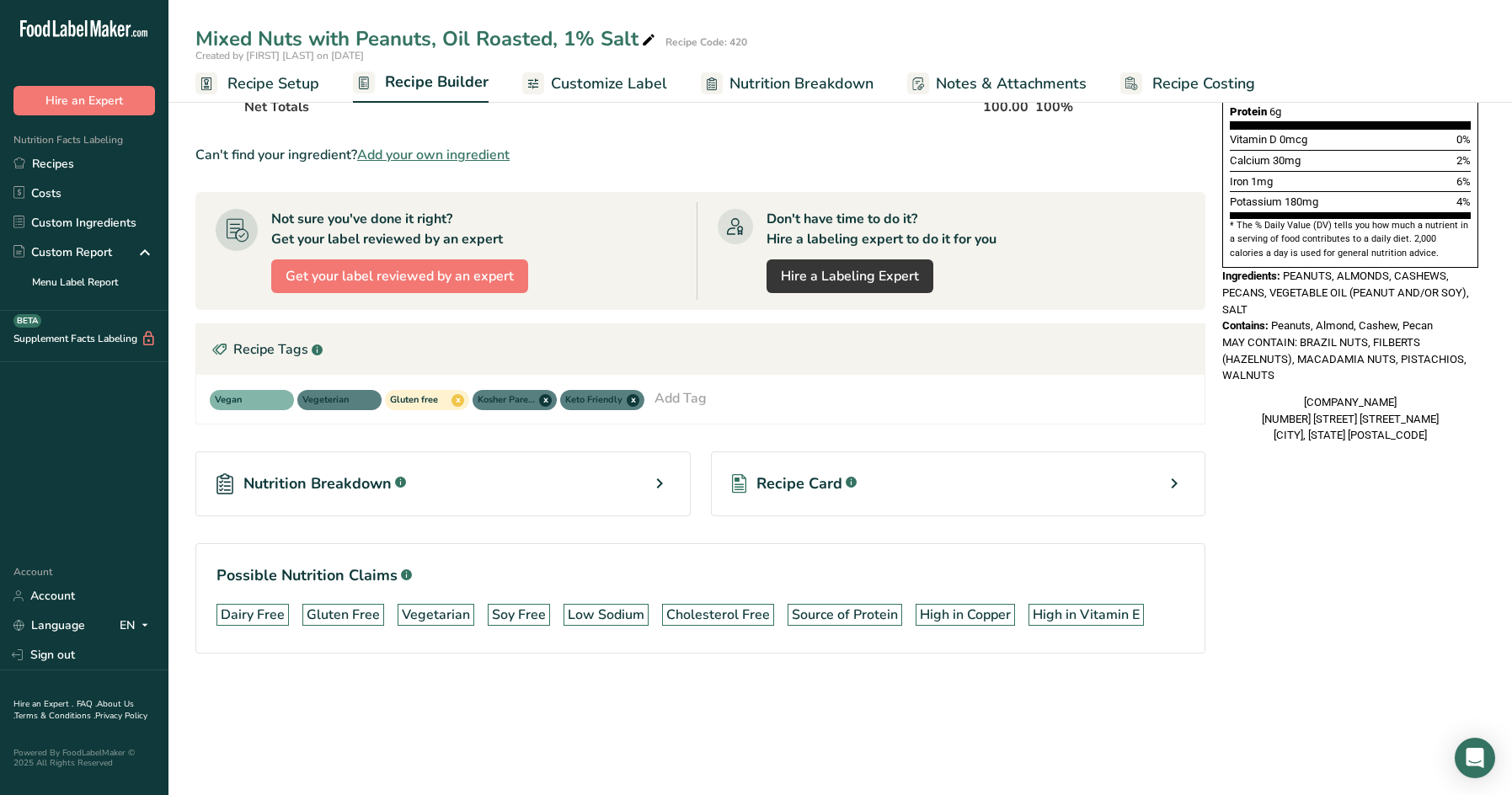 scroll, scrollTop: 0, scrollLeft: 0, axis: both 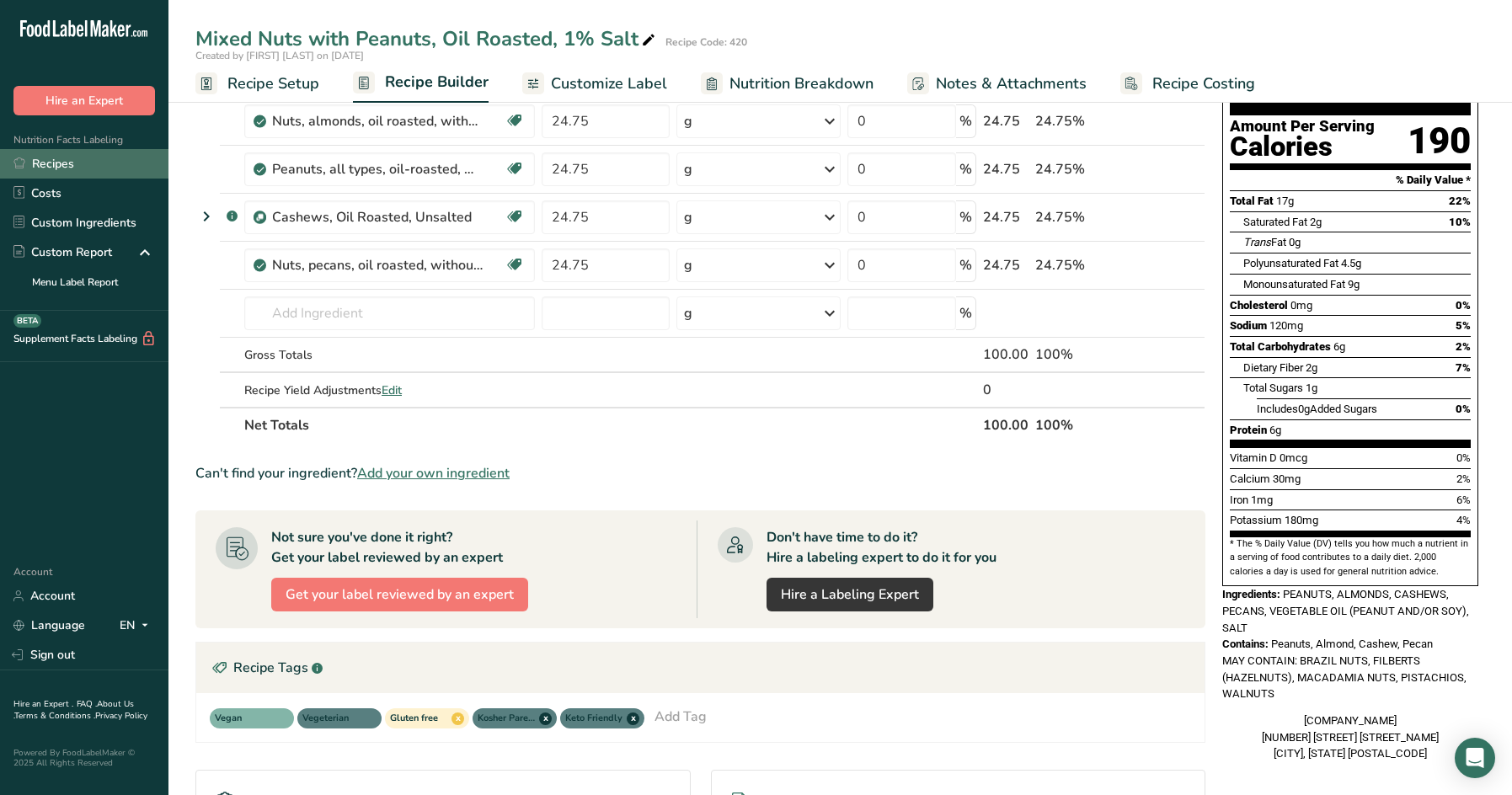 click on "Recipes" at bounding box center [84, 163] 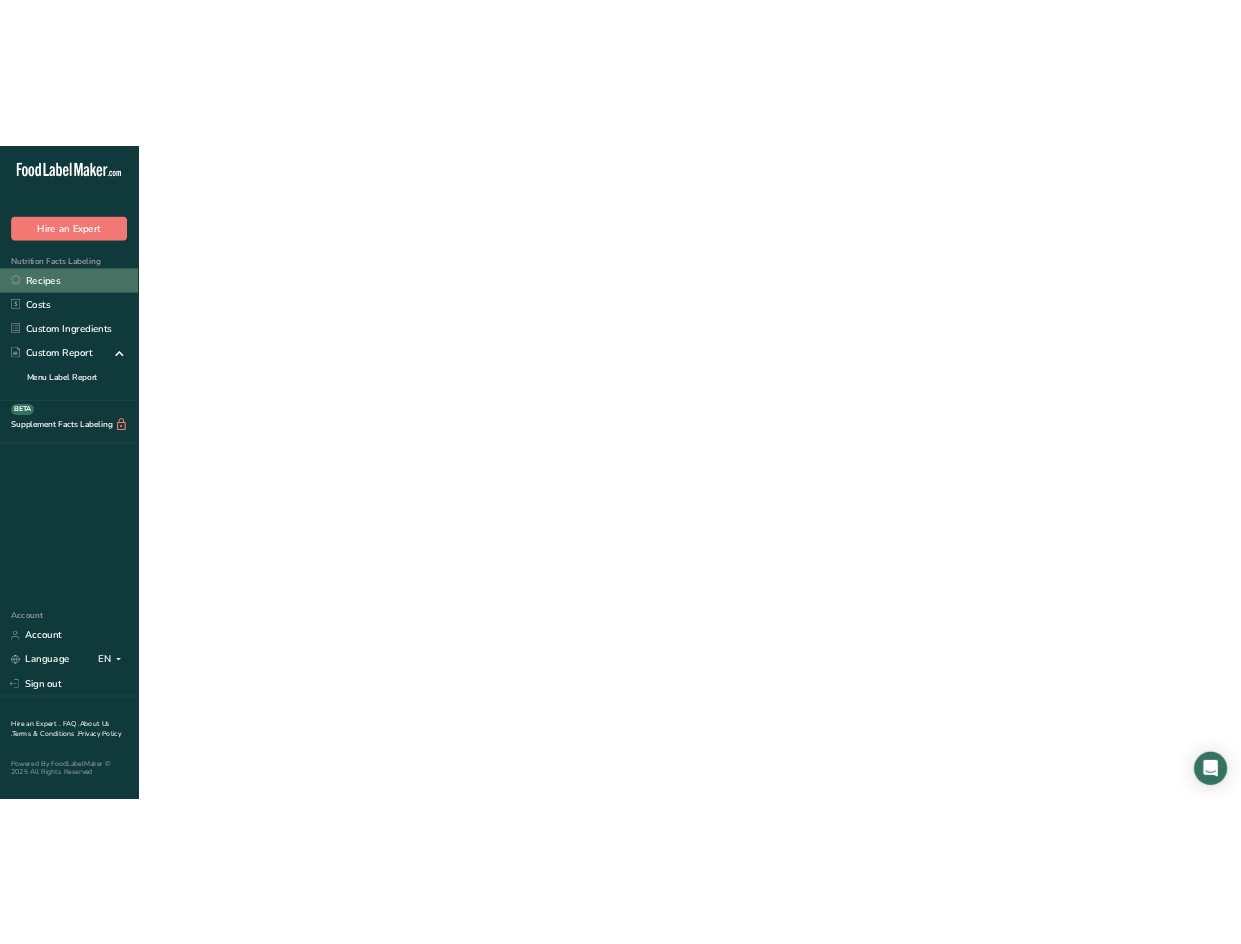 scroll, scrollTop: 0, scrollLeft: 0, axis: both 